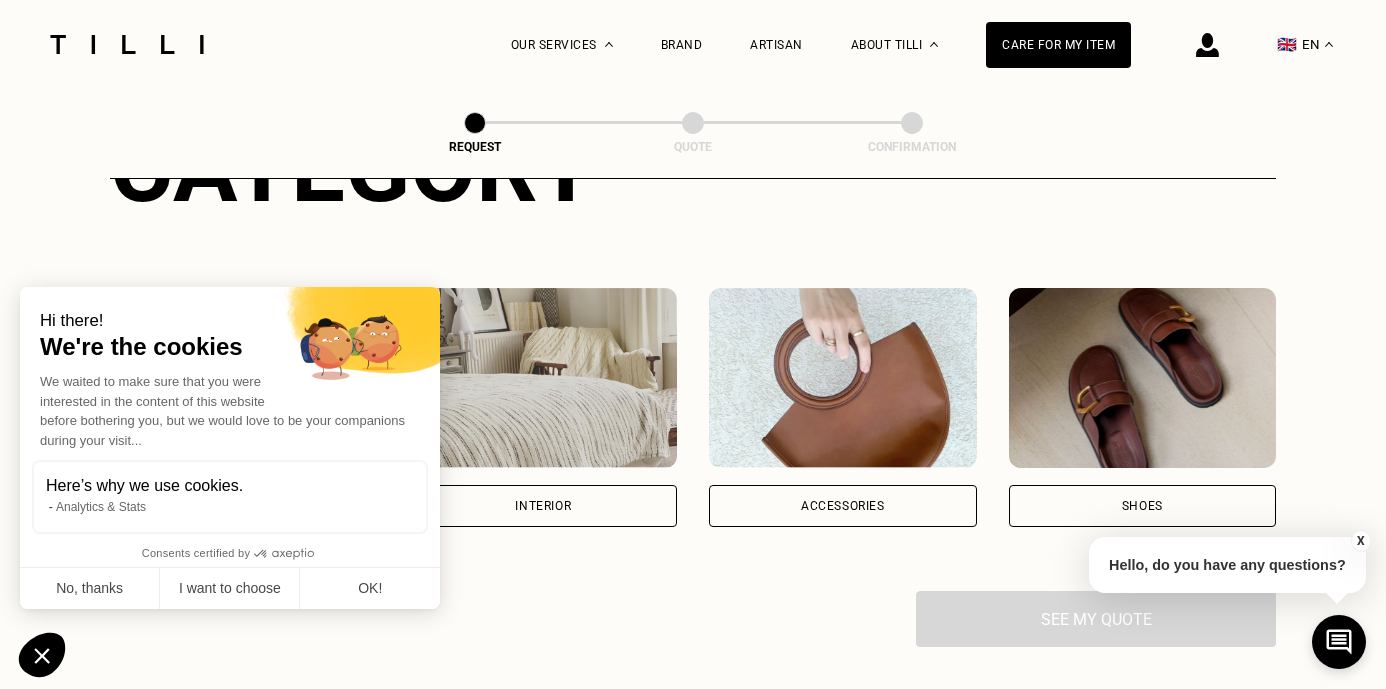 scroll, scrollTop: 369, scrollLeft: 0, axis: vertical 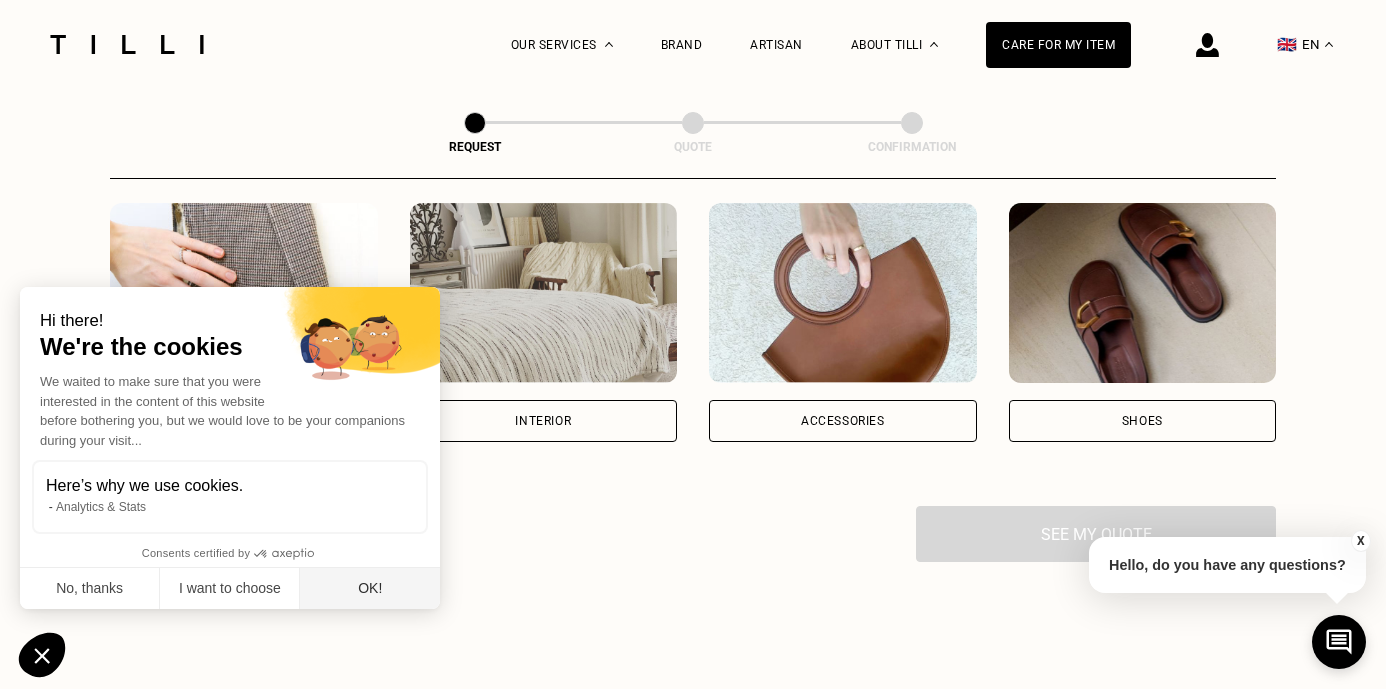 click on "OK!" at bounding box center [370, 589] 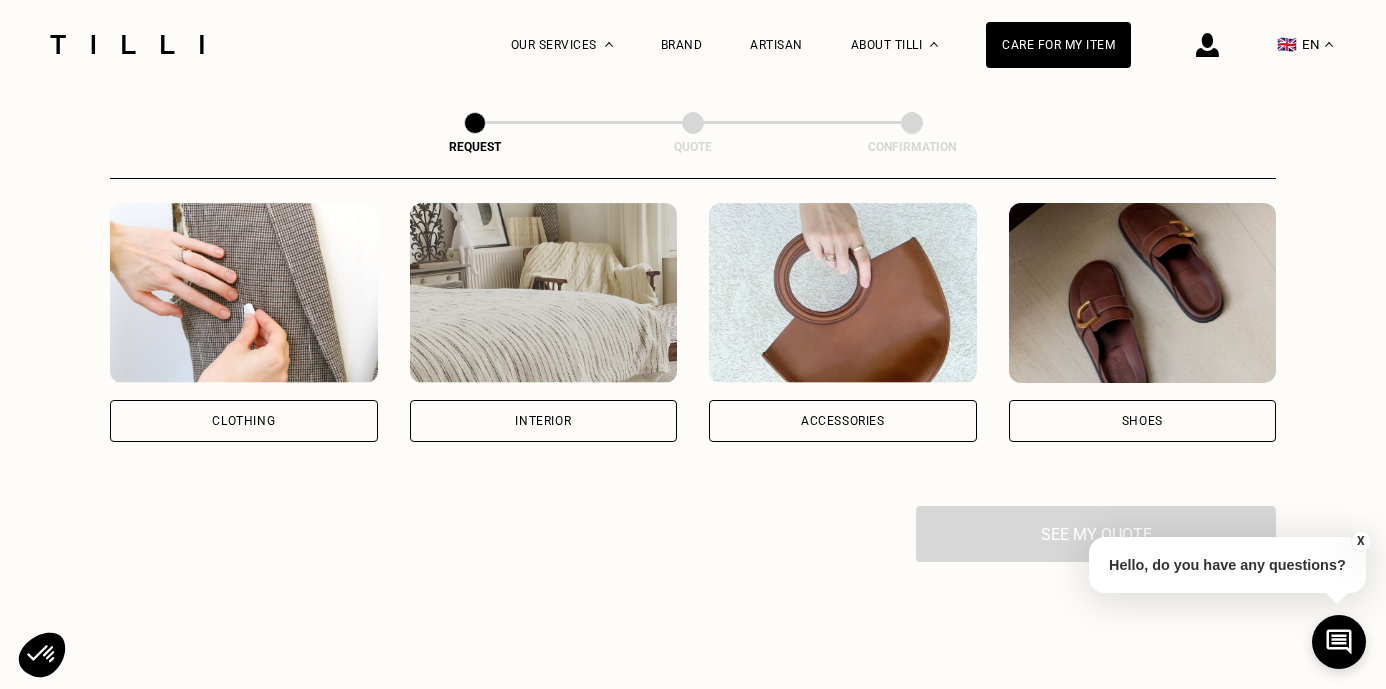 click on "Clothing" at bounding box center (243, 421) 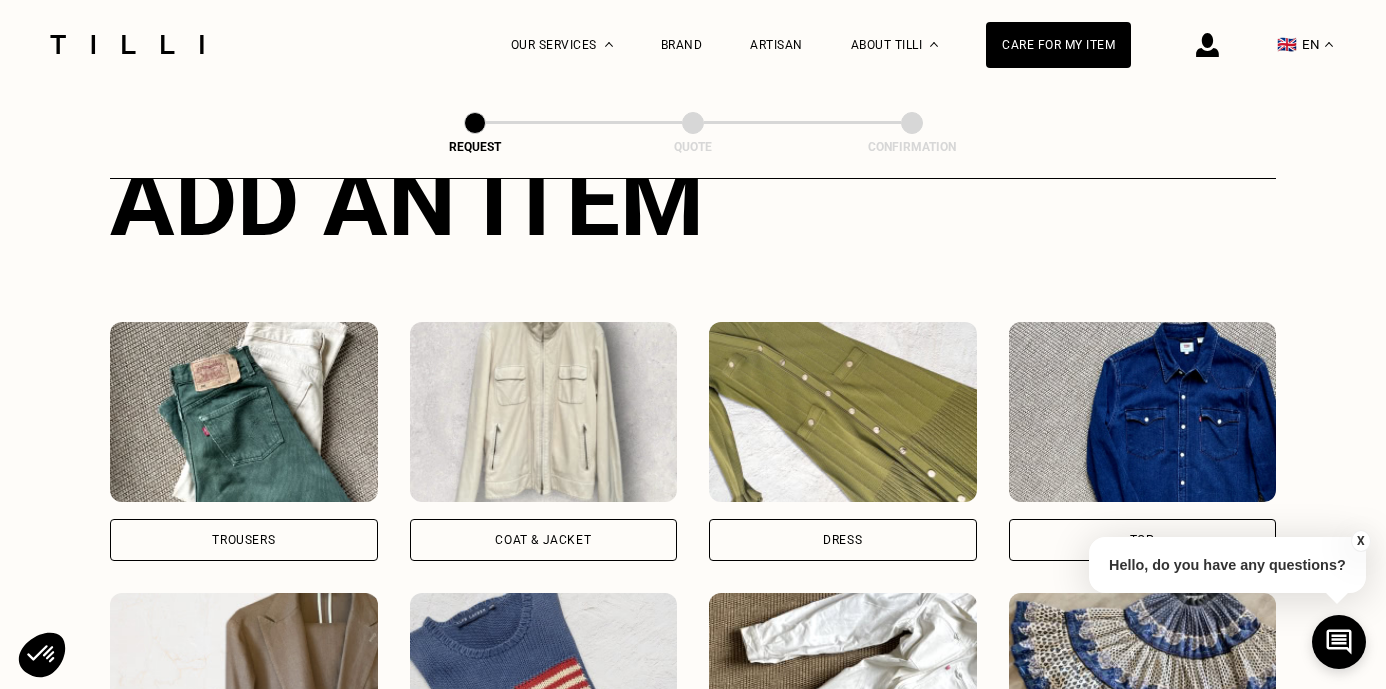 scroll, scrollTop: 794, scrollLeft: 0, axis: vertical 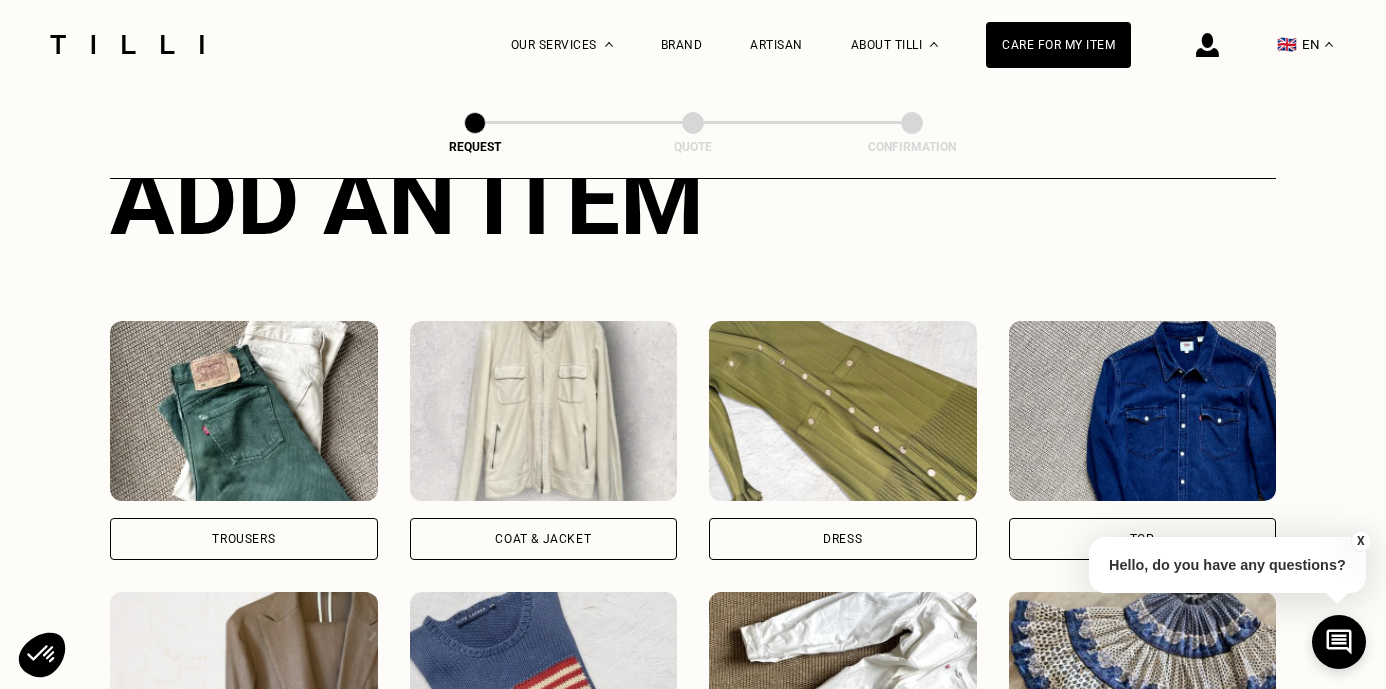 click on "Coat & Jacket" at bounding box center (544, 539) 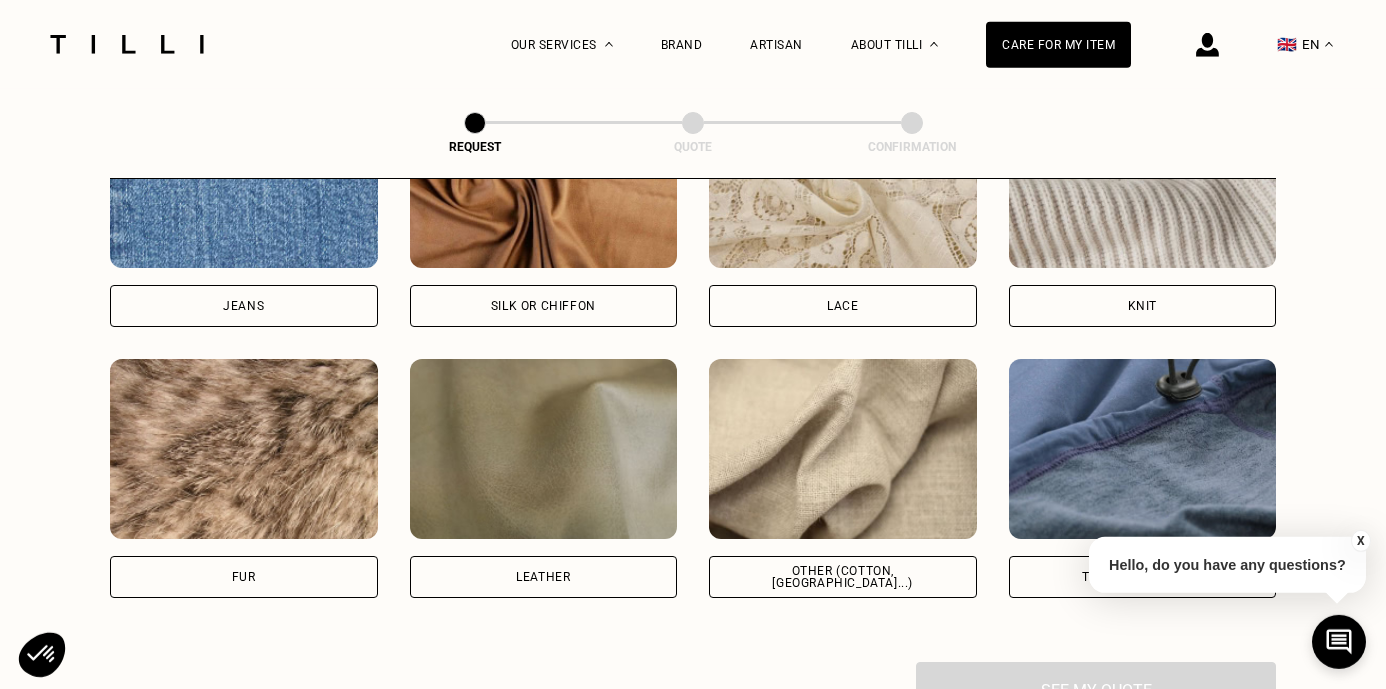 scroll, scrollTop: 2297, scrollLeft: 0, axis: vertical 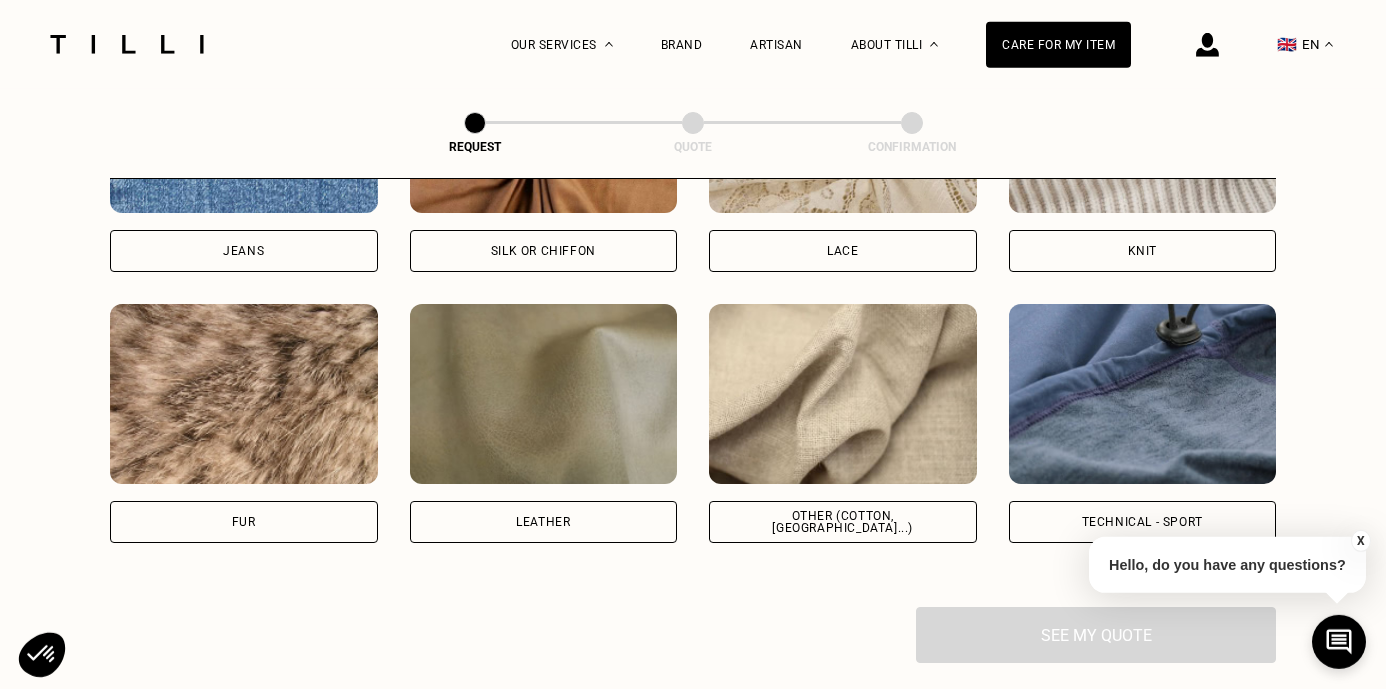 click on "Technical - Sport" at bounding box center (1143, 522) 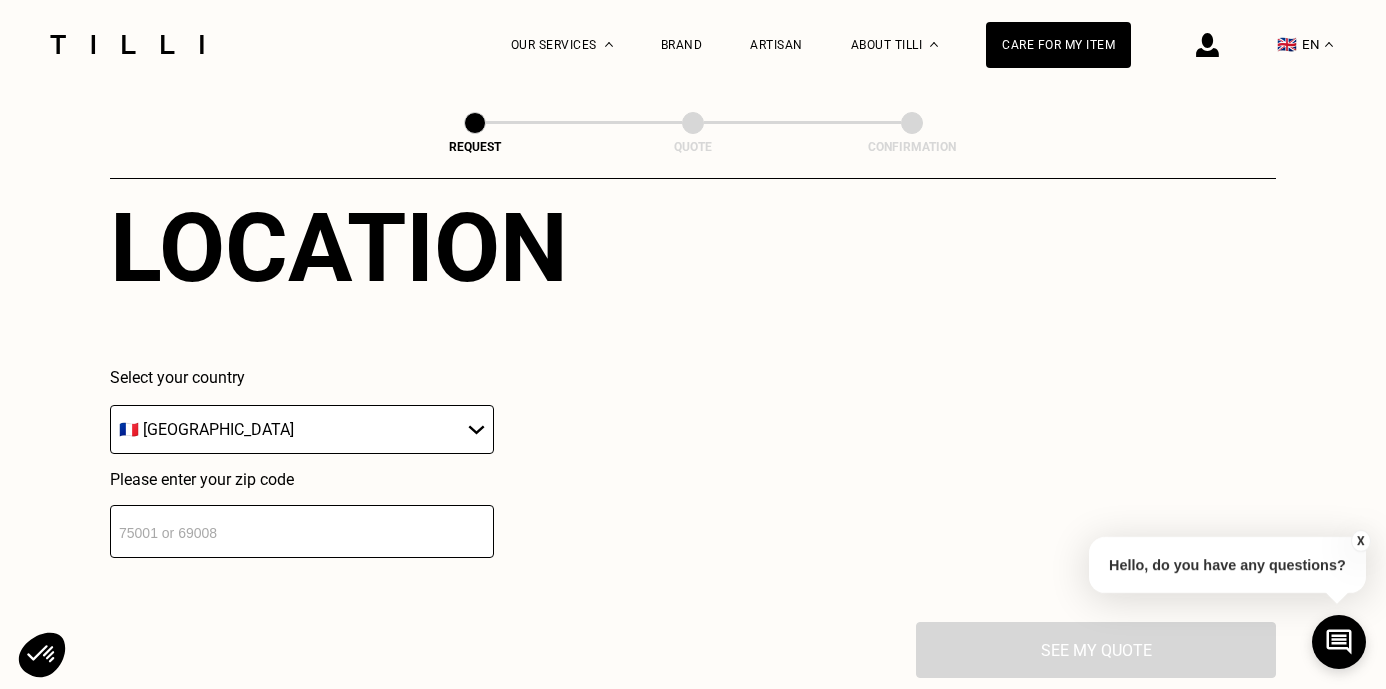 scroll, scrollTop: 2788, scrollLeft: 0, axis: vertical 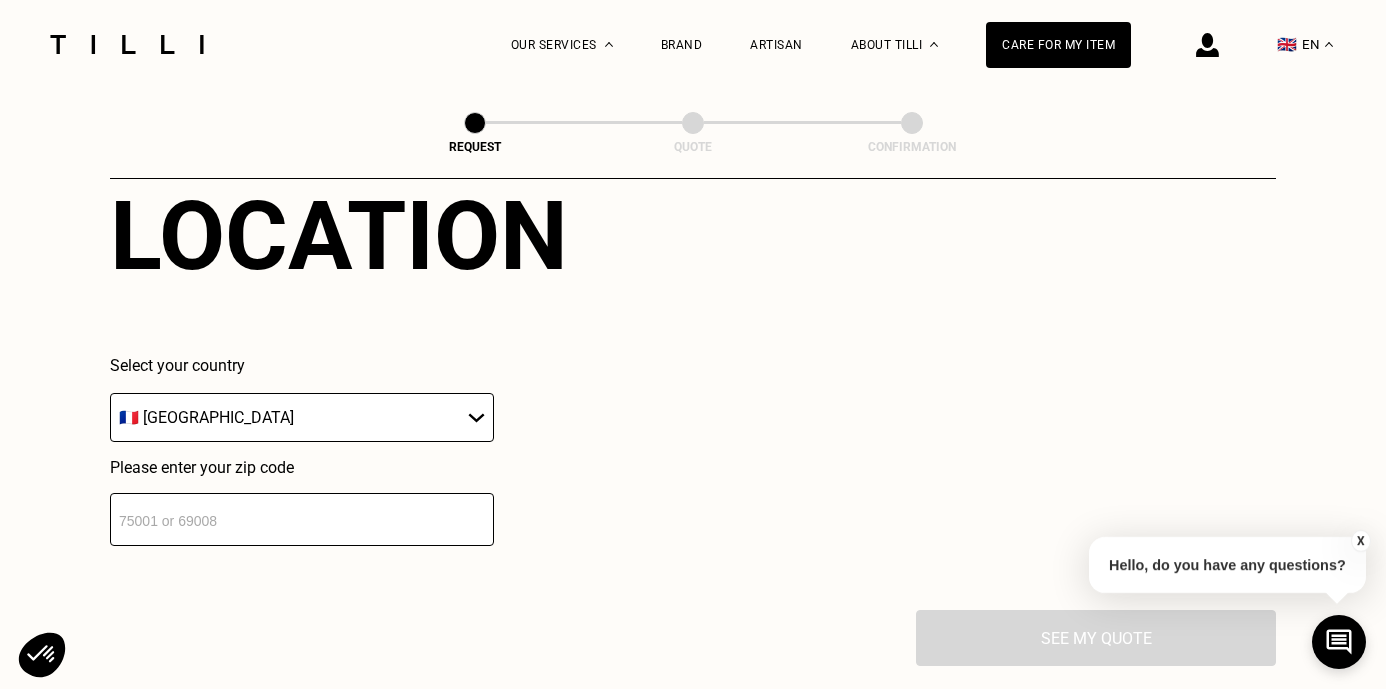 click on "🇦🇹   [GEOGRAPHIC_DATA] 🇧🇪   [GEOGRAPHIC_DATA] 🇧🇬   [GEOGRAPHIC_DATA] 🇭🇷   [GEOGRAPHIC_DATA] 🇨🇾   [GEOGRAPHIC_DATA] 🇨🇿   [GEOGRAPHIC_DATA] 🇩🇰   [GEOGRAPHIC_DATA] 🇪🇪   [GEOGRAPHIC_DATA] 🇫🇮   [GEOGRAPHIC_DATA] 🇫🇷   [GEOGRAPHIC_DATA] 🇩🇪   [GEOGRAPHIC_DATA] 🇬🇷   [GEOGRAPHIC_DATA] 🇭🇺   [GEOGRAPHIC_DATA] 🇮🇪   [GEOGRAPHIC_DATA] 🇮🇹   [GEOGRAPHIC_DATA] 🇱🇻   [GEOGRAPHIC_DATA] 🇱🇮   [GEOGRAPHIC_DATA] 🇱🇹   [GEOGRAPHIC_DATA] 🇱🇺   [GEOGRAPHIC_DATA] 🇲🇹   [GEOGRAPHIC_DATA] 🇳🇱   [GEOGRAPHIC_DATA] 🇳🇴   [GEOGRAPHIC_DATA] 🇵🇱   [GEOGRAPHIC_DATA] 🇵🇹   [GEOGRAPHIC_DATA] 🇷🇴   [GEOGRAPHIC_DATA] 🇸🇰   [GEOGRAPHIC_DATA] 🇸🇮   [GEOGRAPHIC_DATA] 🇪🇸   [GEOGRAPHIC_DATA] 🇸🇪   [GEOGRAPHIC_DATA] 🇨🇭   [GEOGRAPHIC_DATA] 🇬🇧   [GEOGRAPHIC_DATA]" at bounding box center (302, 417) 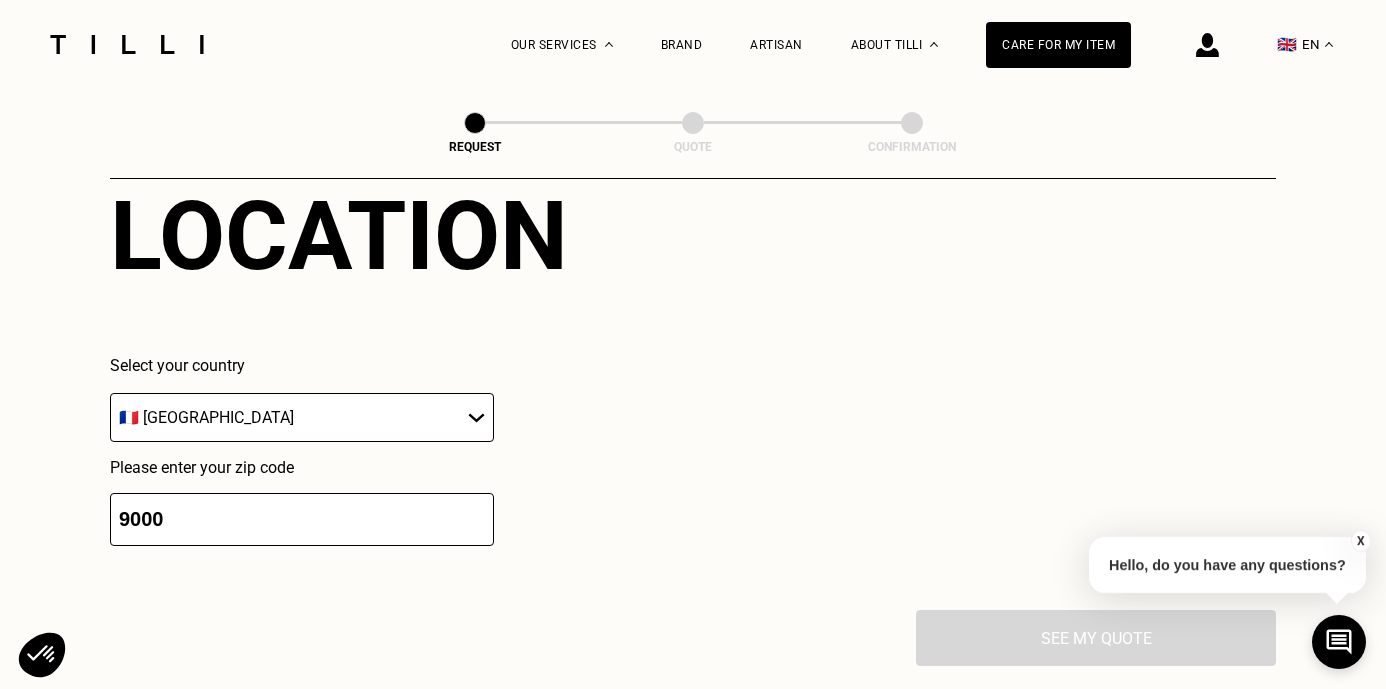 type on "9000" 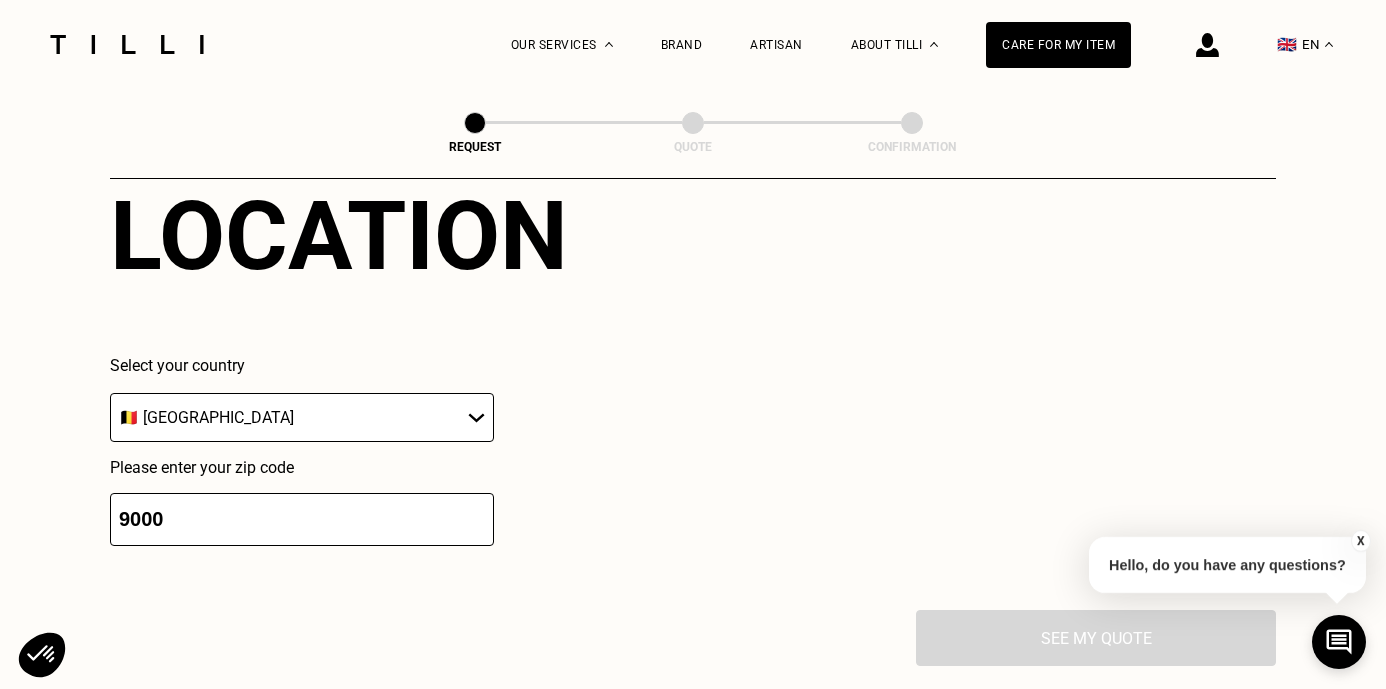 click on "🇧🇪   [GEOGRAPHIC_DATA]" at bounding box center (0, 0) 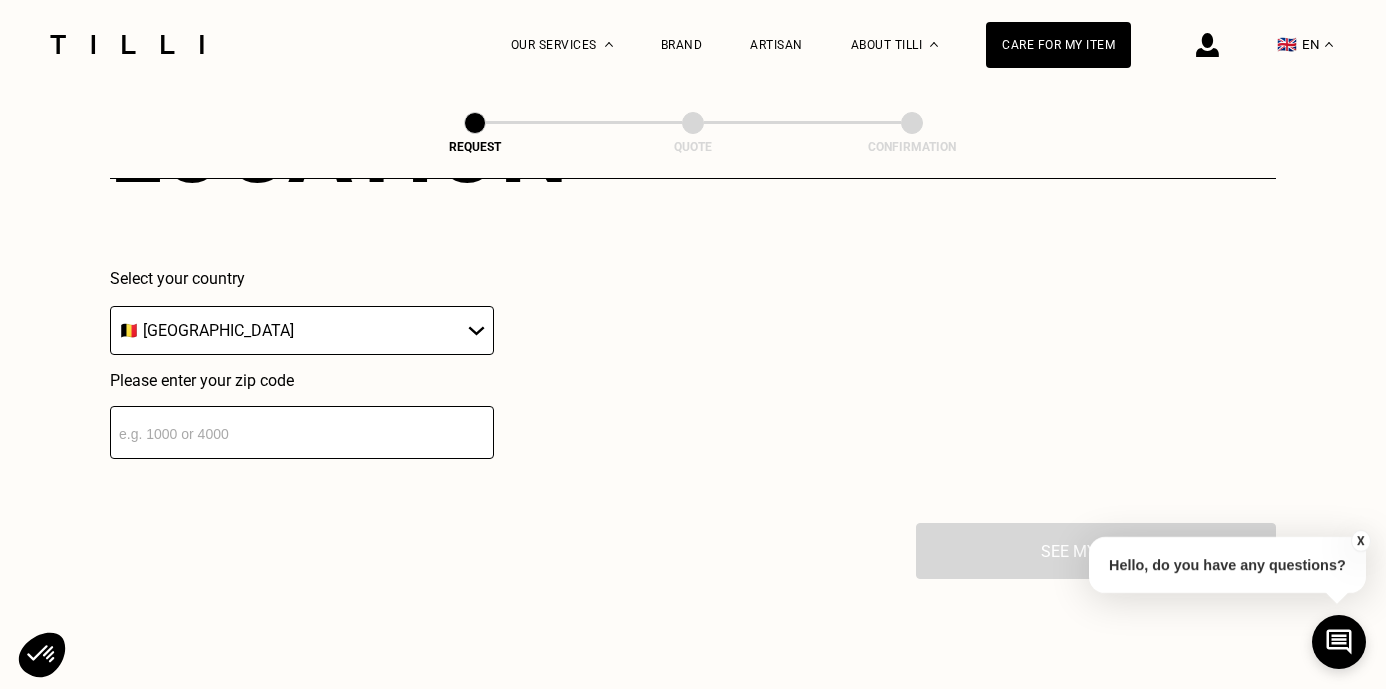 scroll, scrollTop: 2880, scrollLeft: 0, axis: vertical 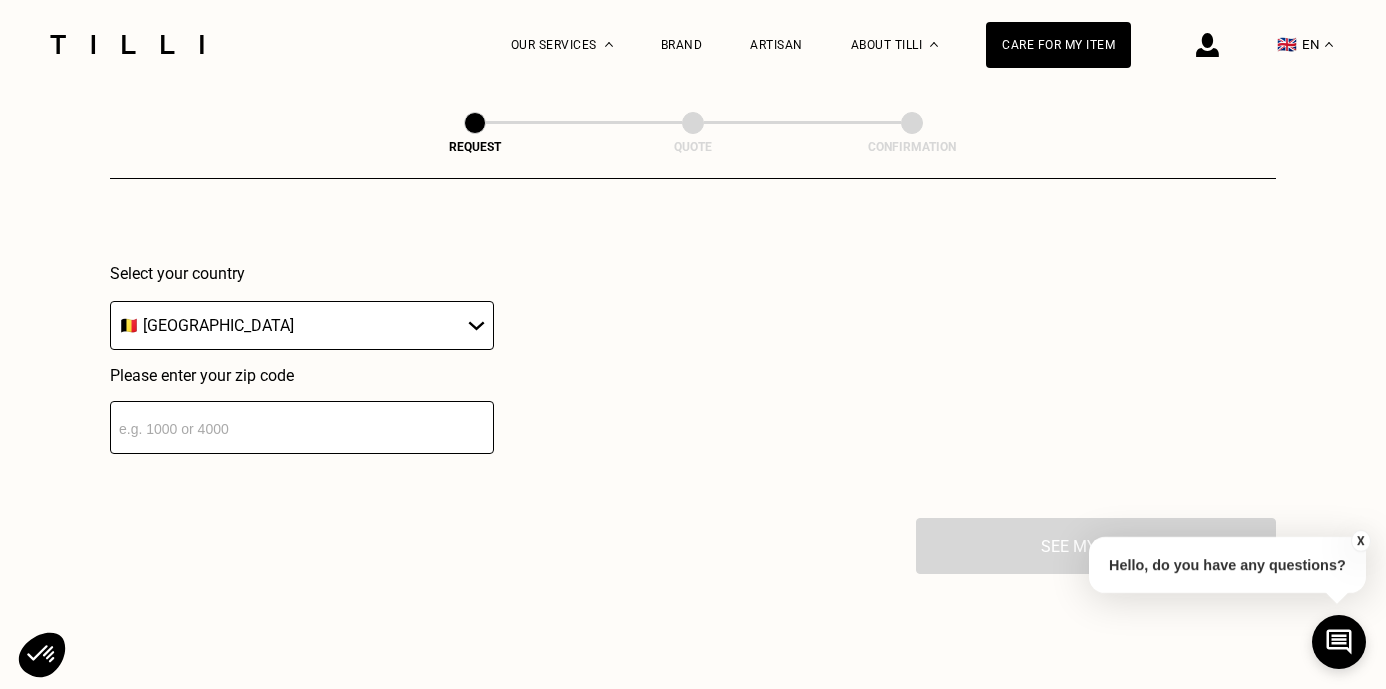 click at bounding box center (302, 427) 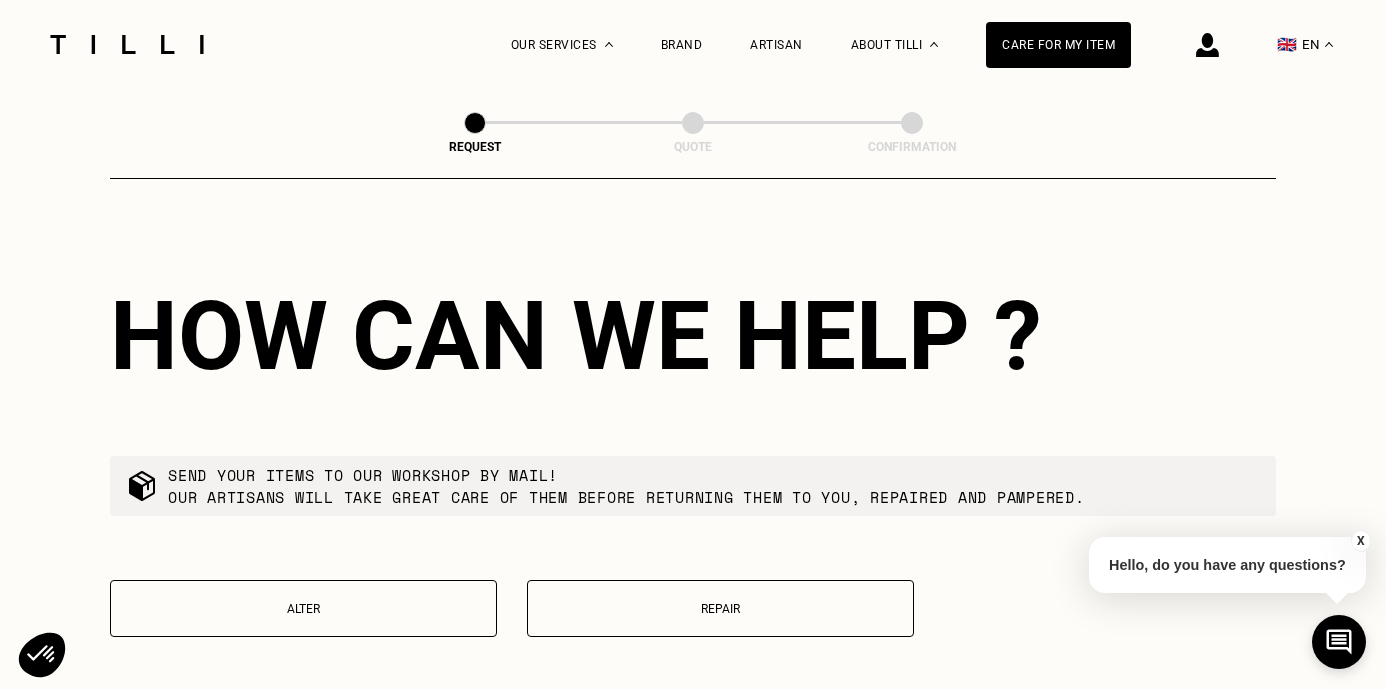 scroll, scrollTop: 3277, scrollLeft: 0, axis: vertical 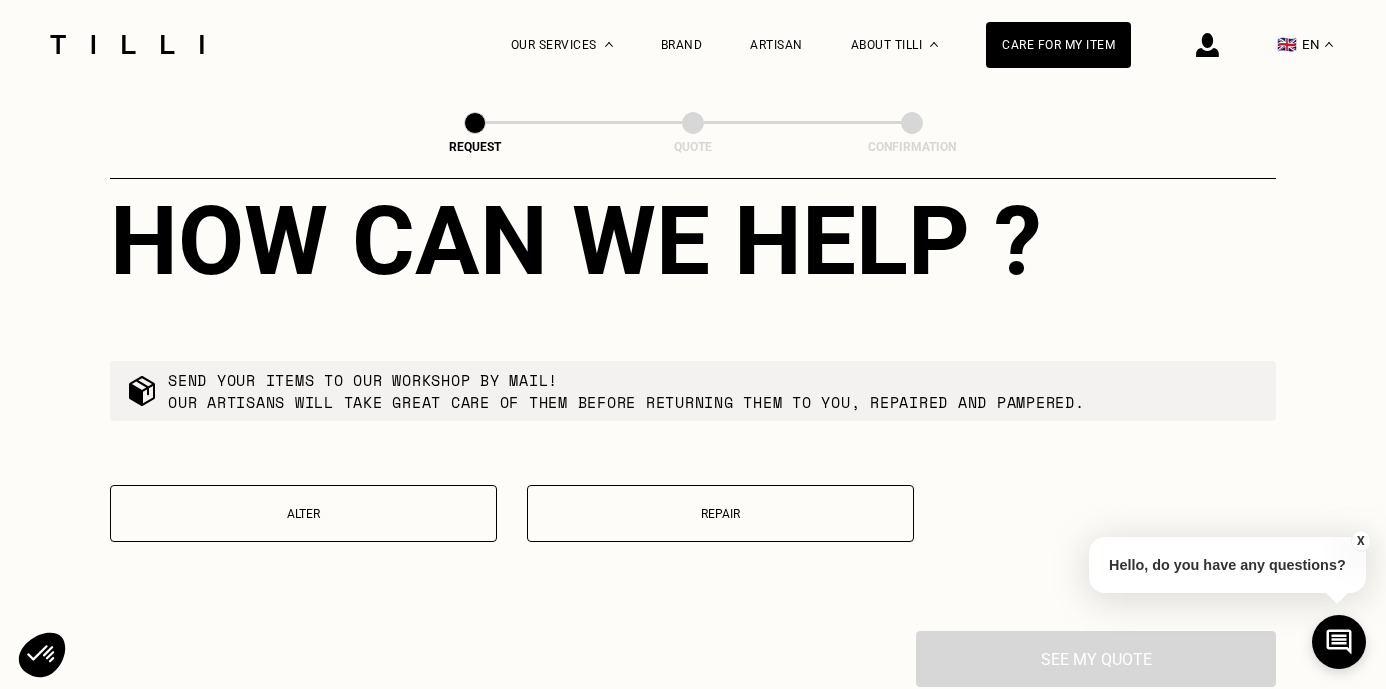 type on "9000" 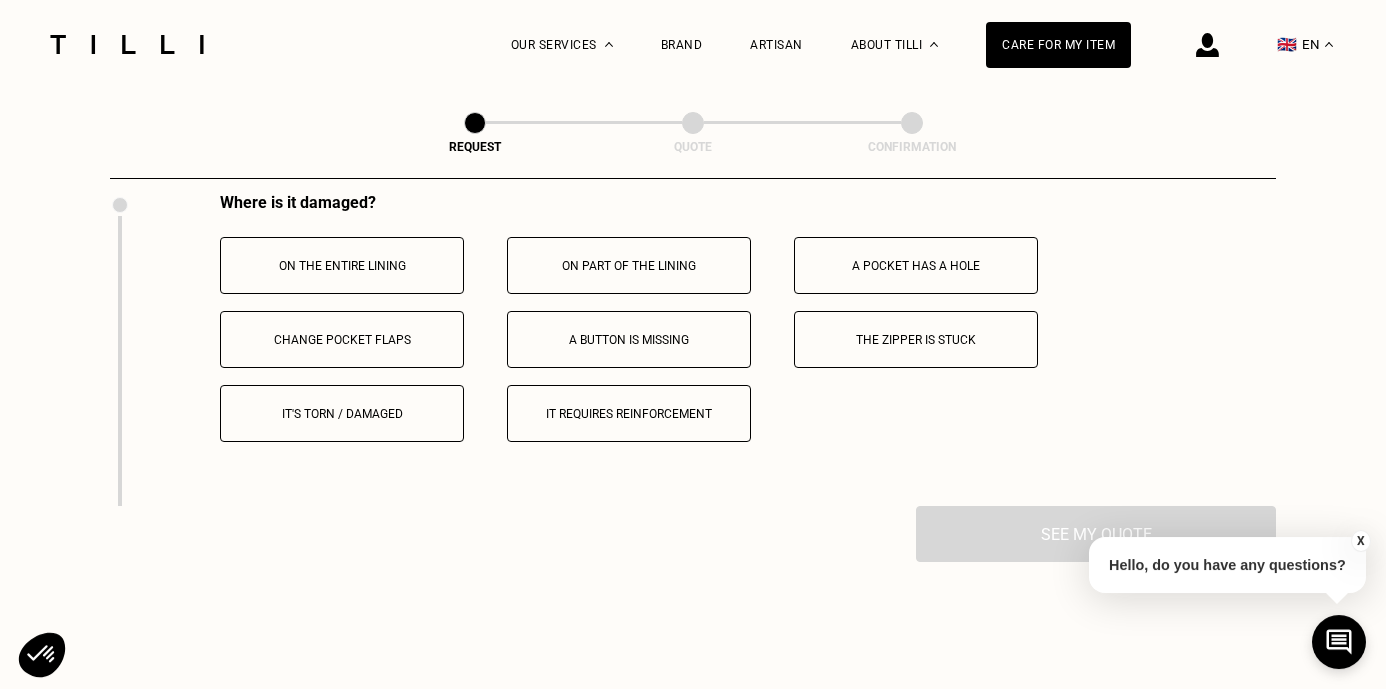 scroll, scrollTop: 3710, scrollLeft: 0, axis: vertical 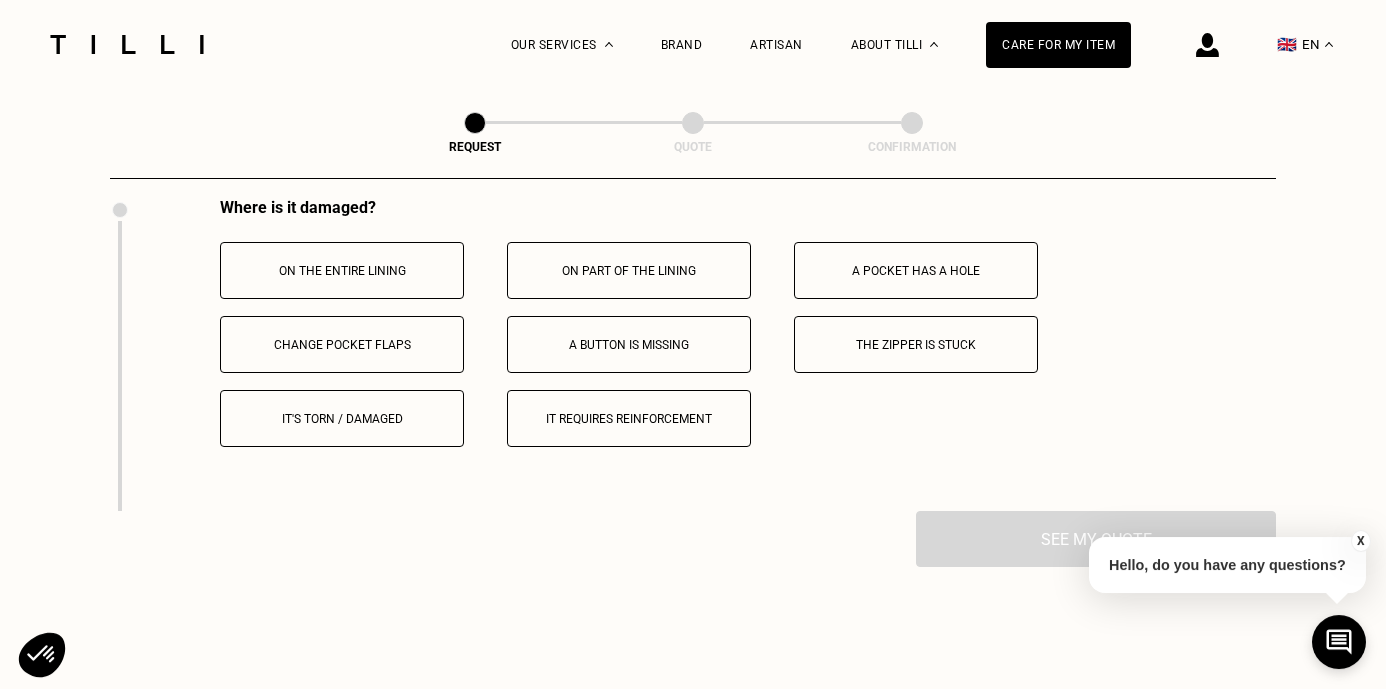 click on "The zipper is stuck" at bounding box center (916, 344) 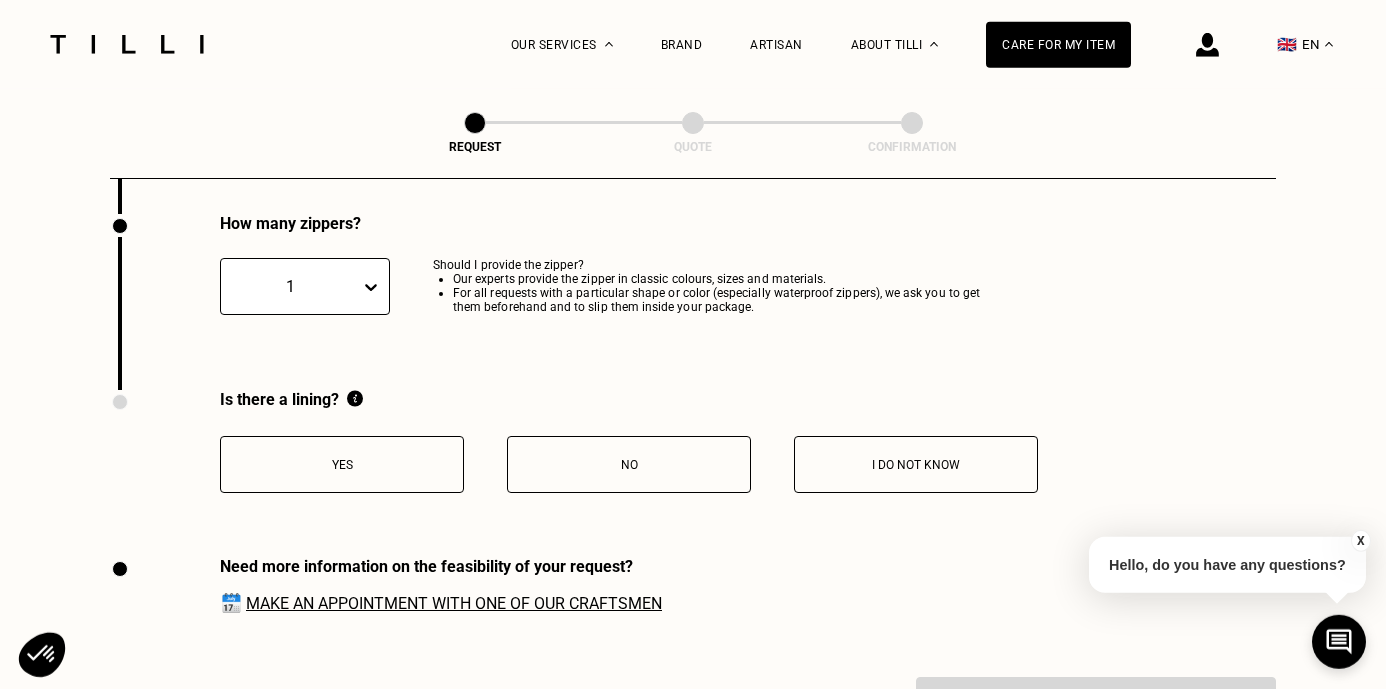 scroll, scrollTop: 4007, scrollLeft: 0, axis: vertical 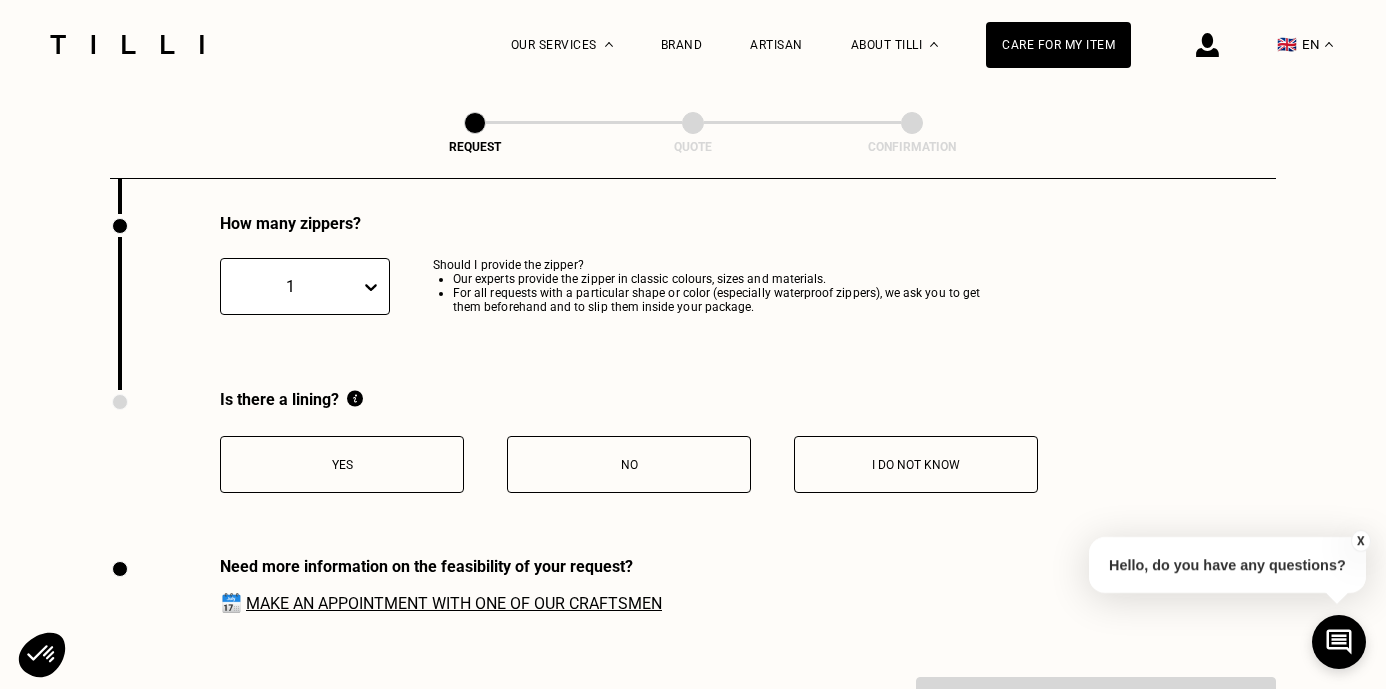 click on "Yes" at bounding box center [342, 465] 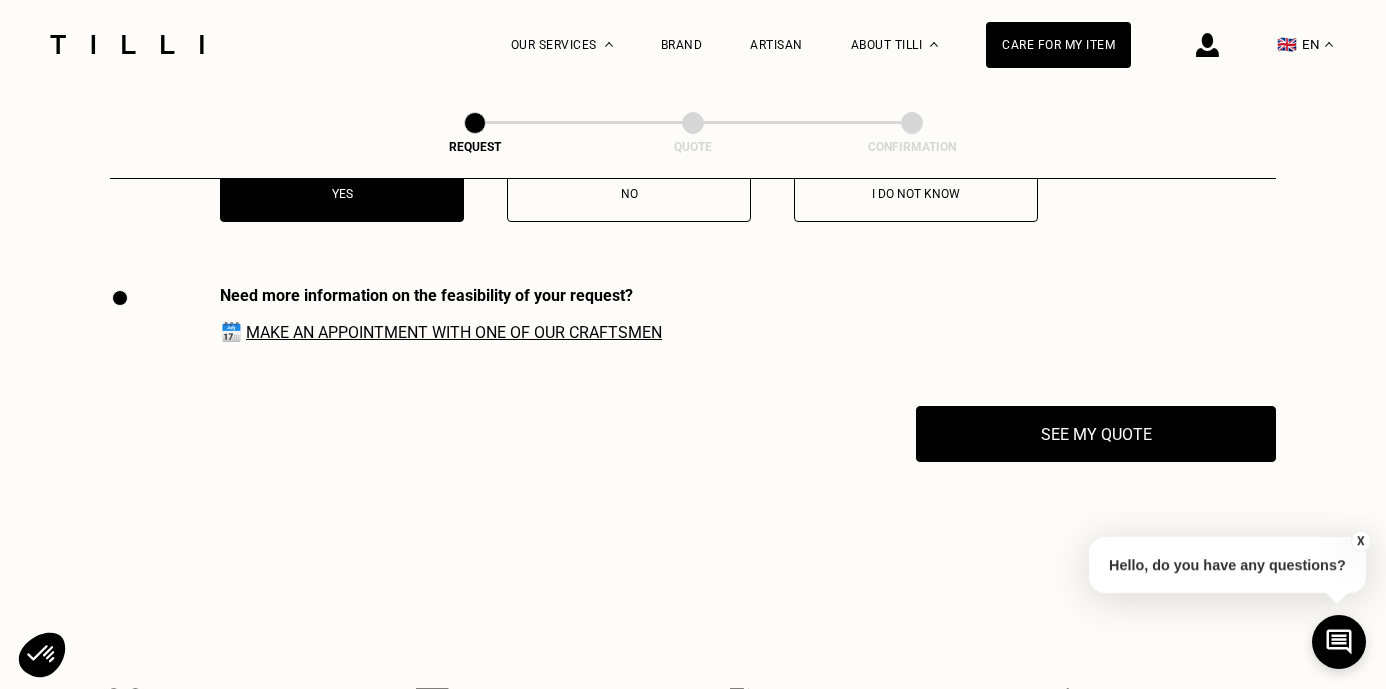 scroll, scrollTop: 4328, scrollLeft: 0, axis: vertical 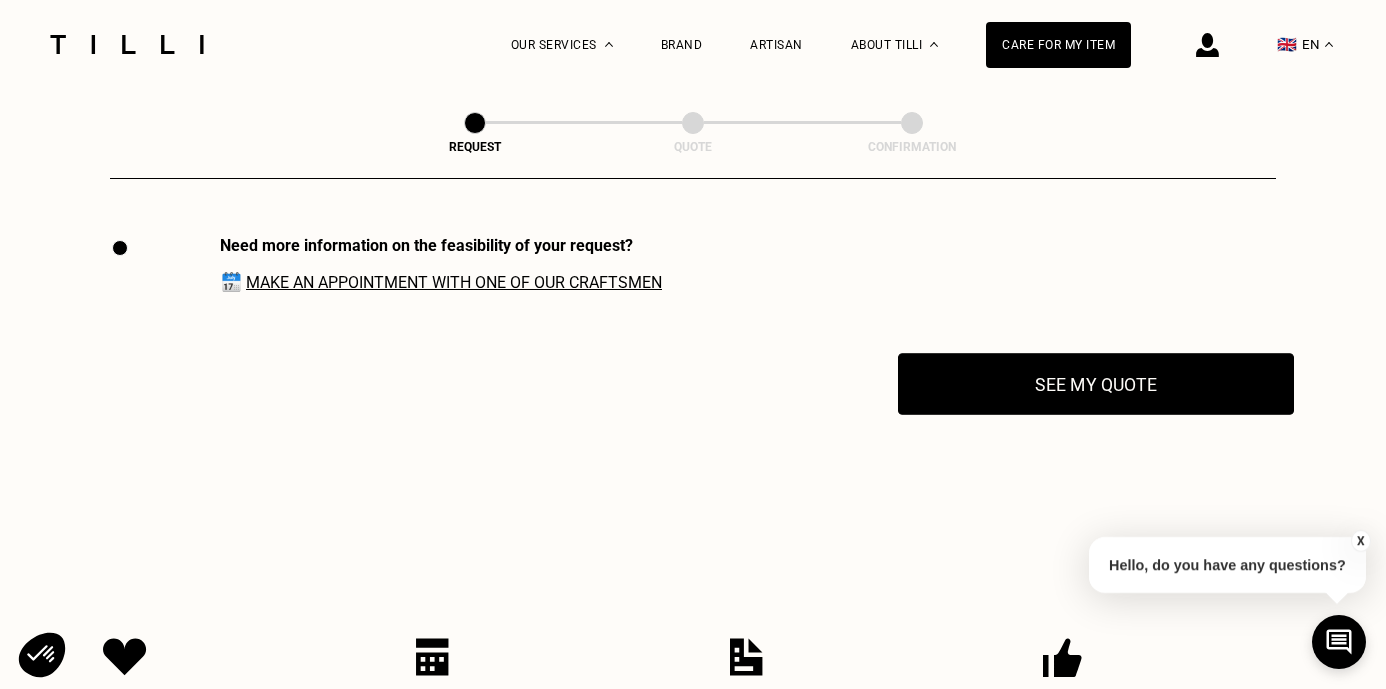click on "See my quote" at bounding box center [1096, 384] 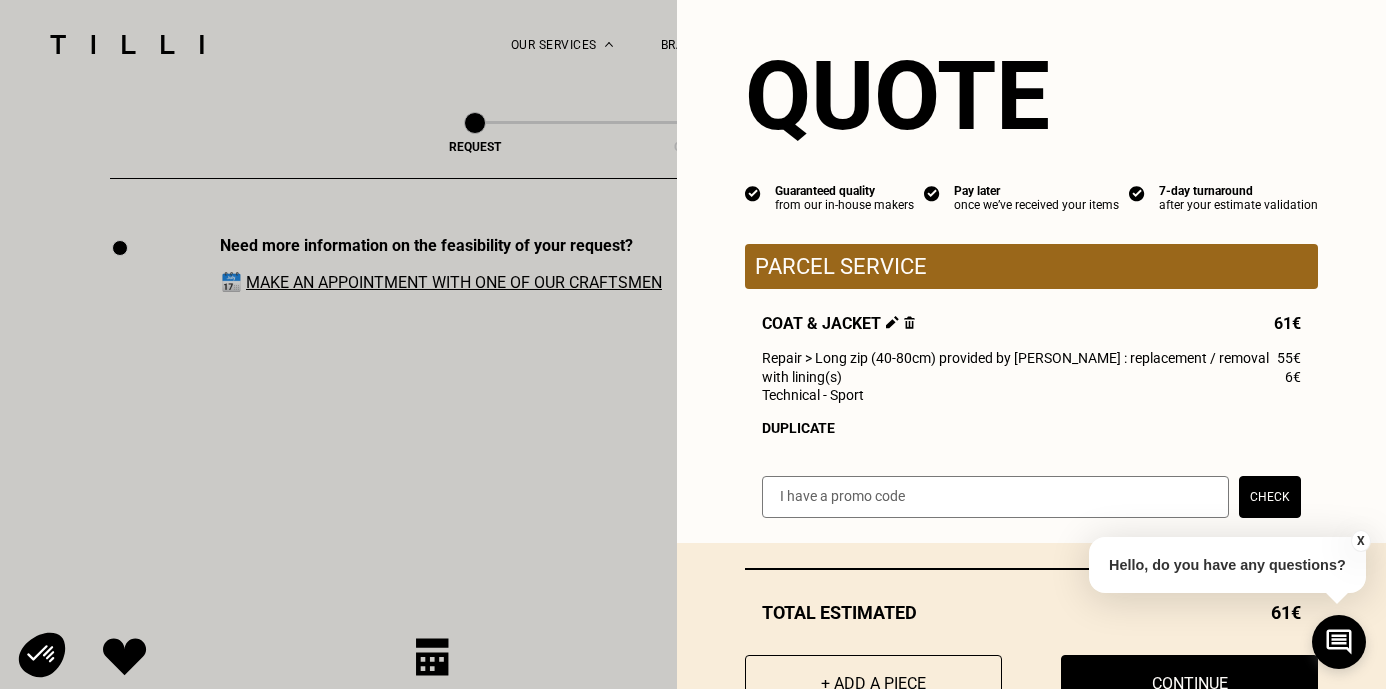 scroll, scrollTop: 101, scrollLeft: 0, axis: vertical 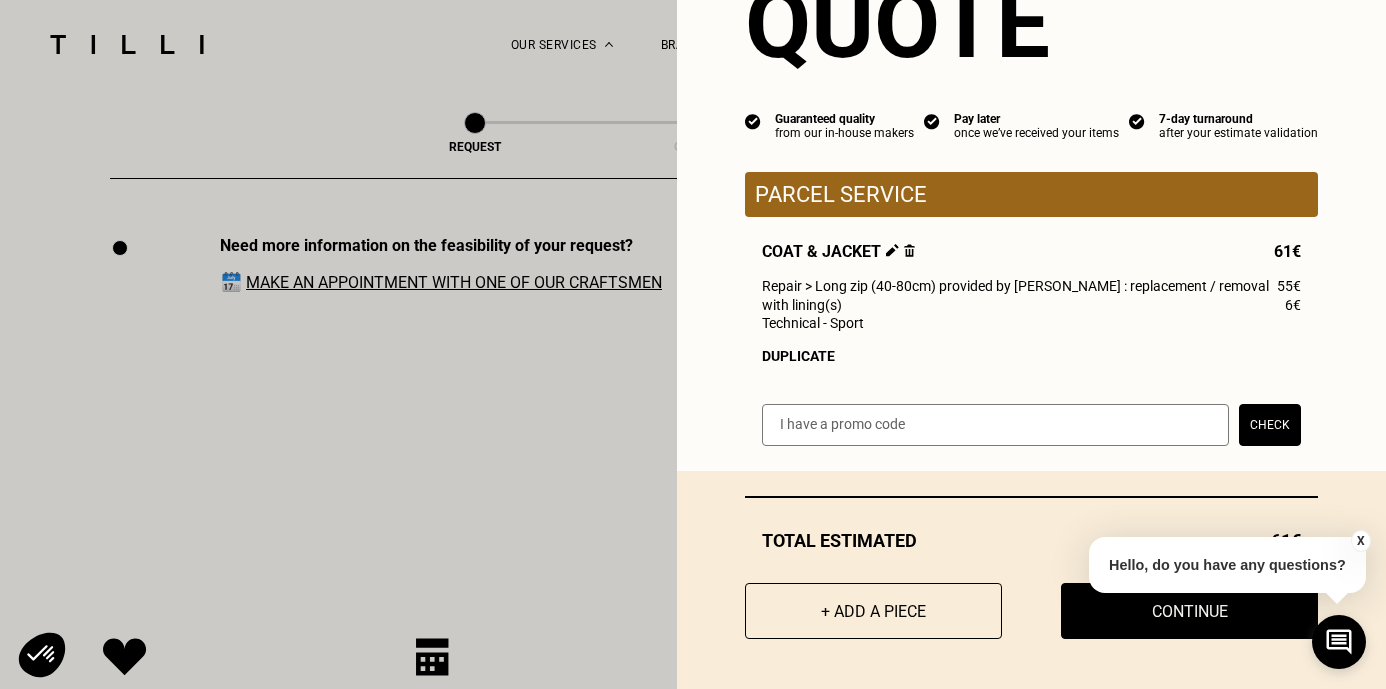 click at bounding box center [995, 425] 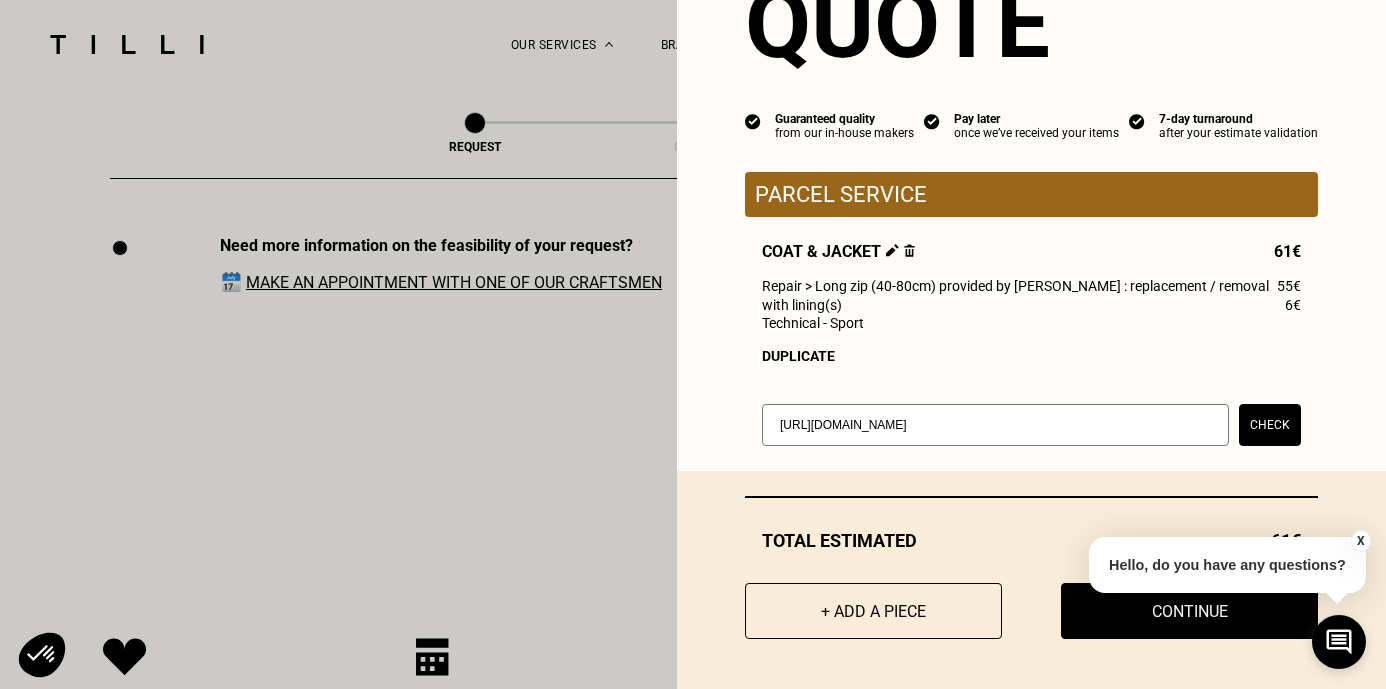 click on "[URL][DOMAIN_NAME]" at bounding box center (995, 425) 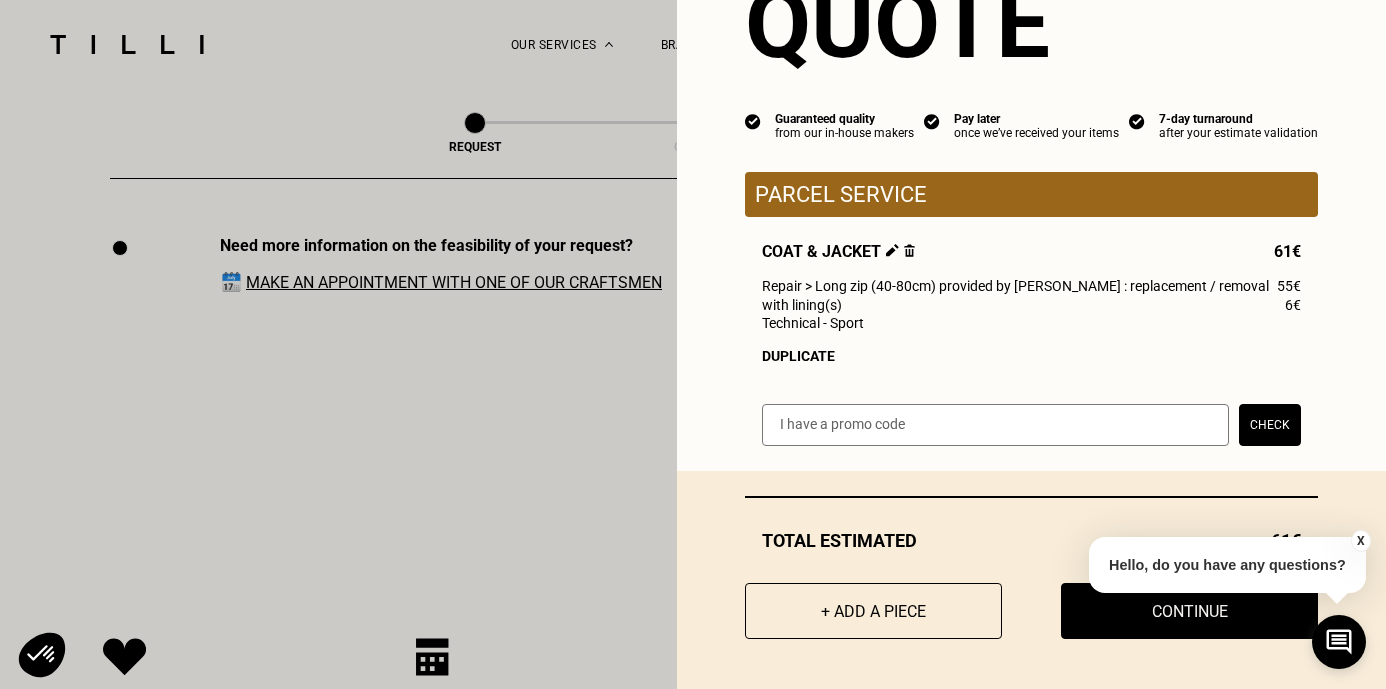 paste on "SAVFLOTTE2-00VKT9" 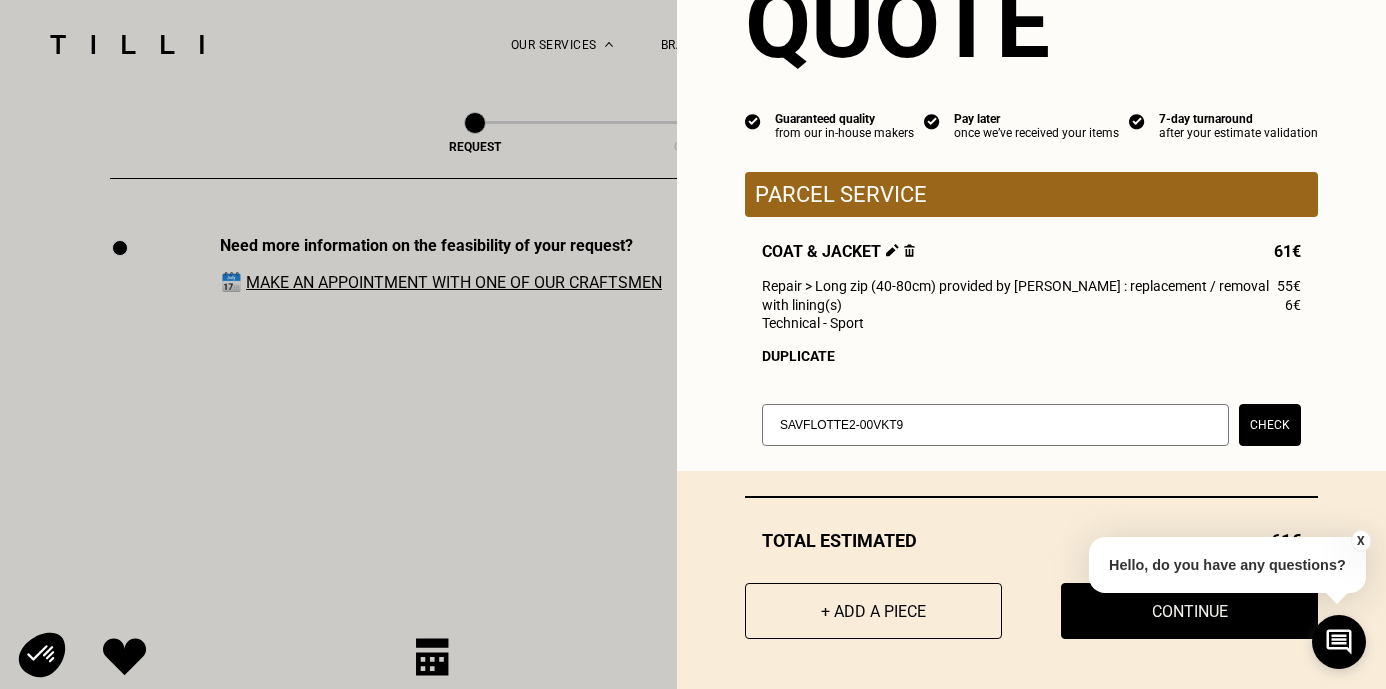 type on "SAVFLOTTE2-00VKT9" 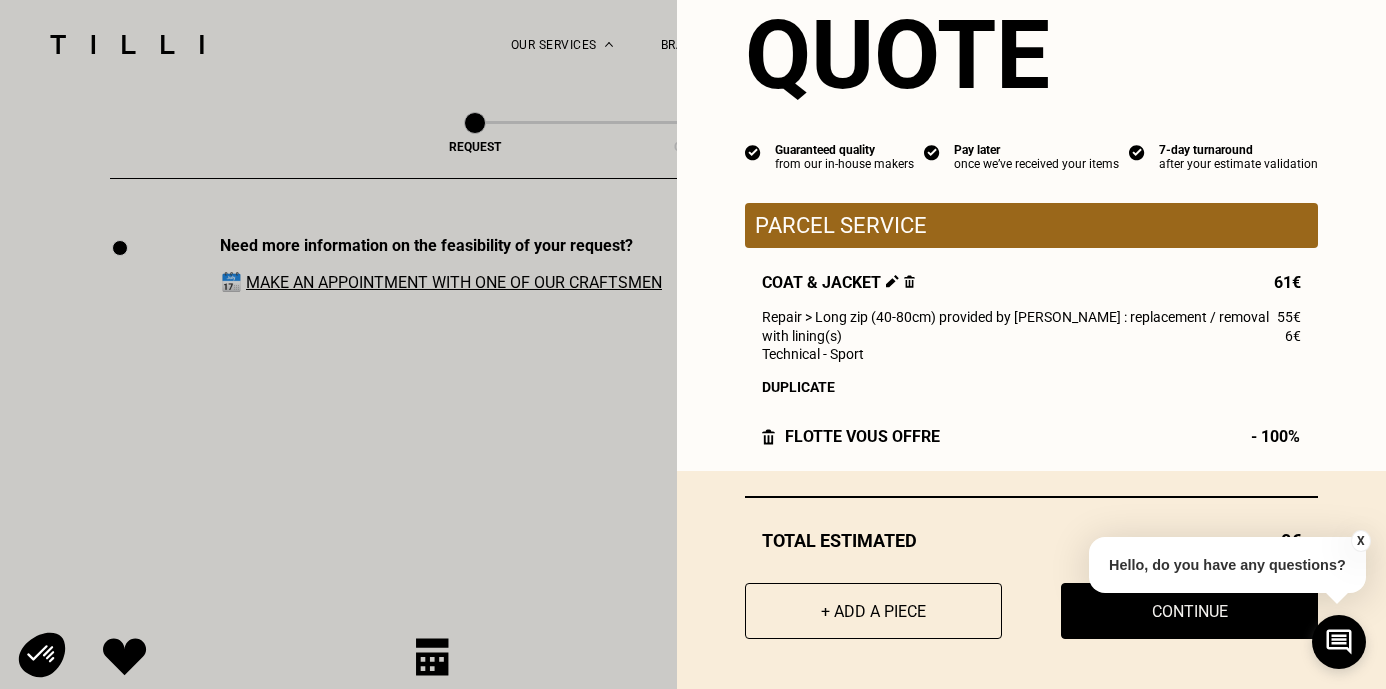 scroll, scrollTop: 70, scrollLeft: 0, axis: vertical 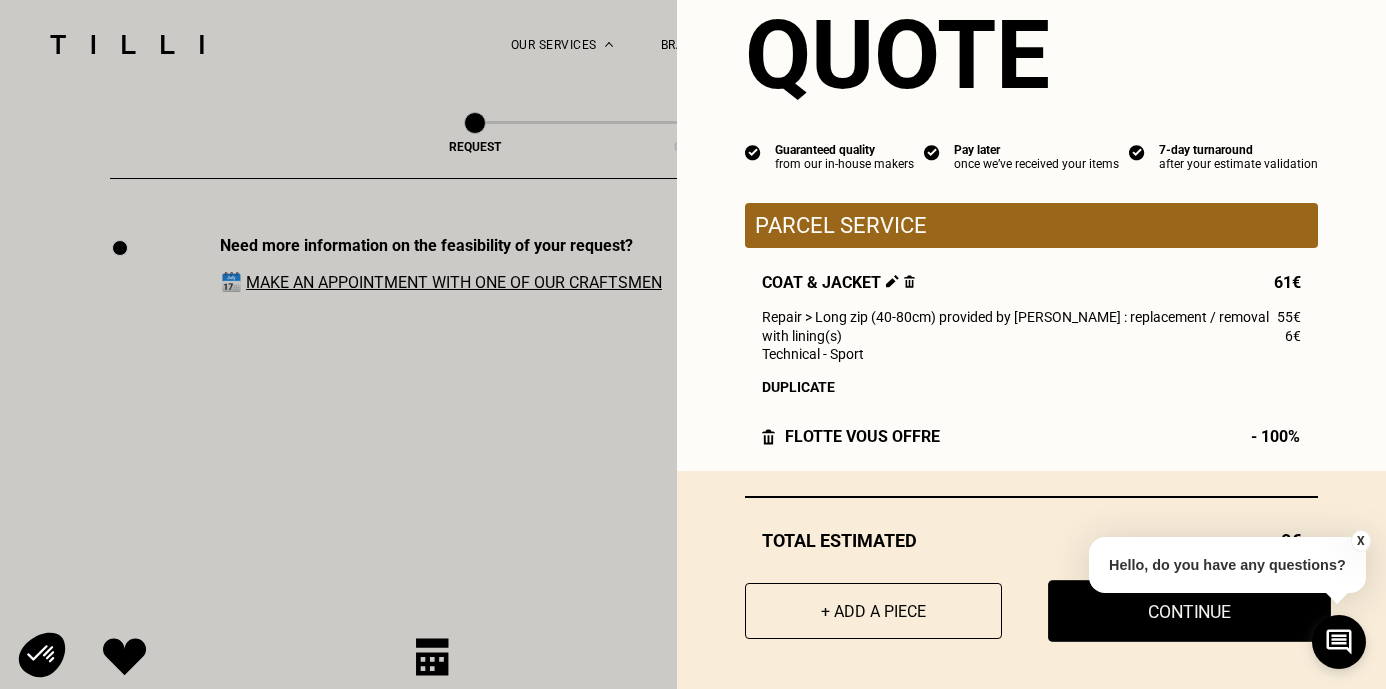 click on "Continue" at bounding box center [1189, 611] 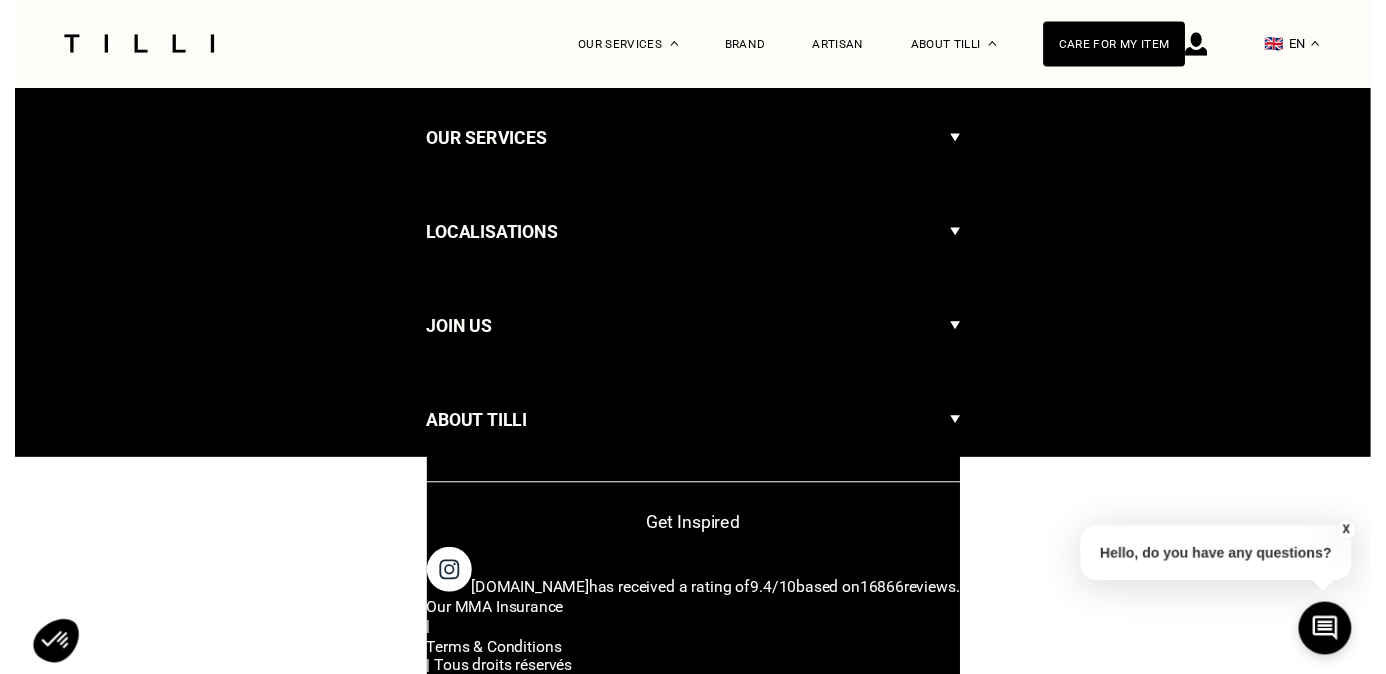scroll, scrollTop: 0, scrollLeft: 0, axis: both 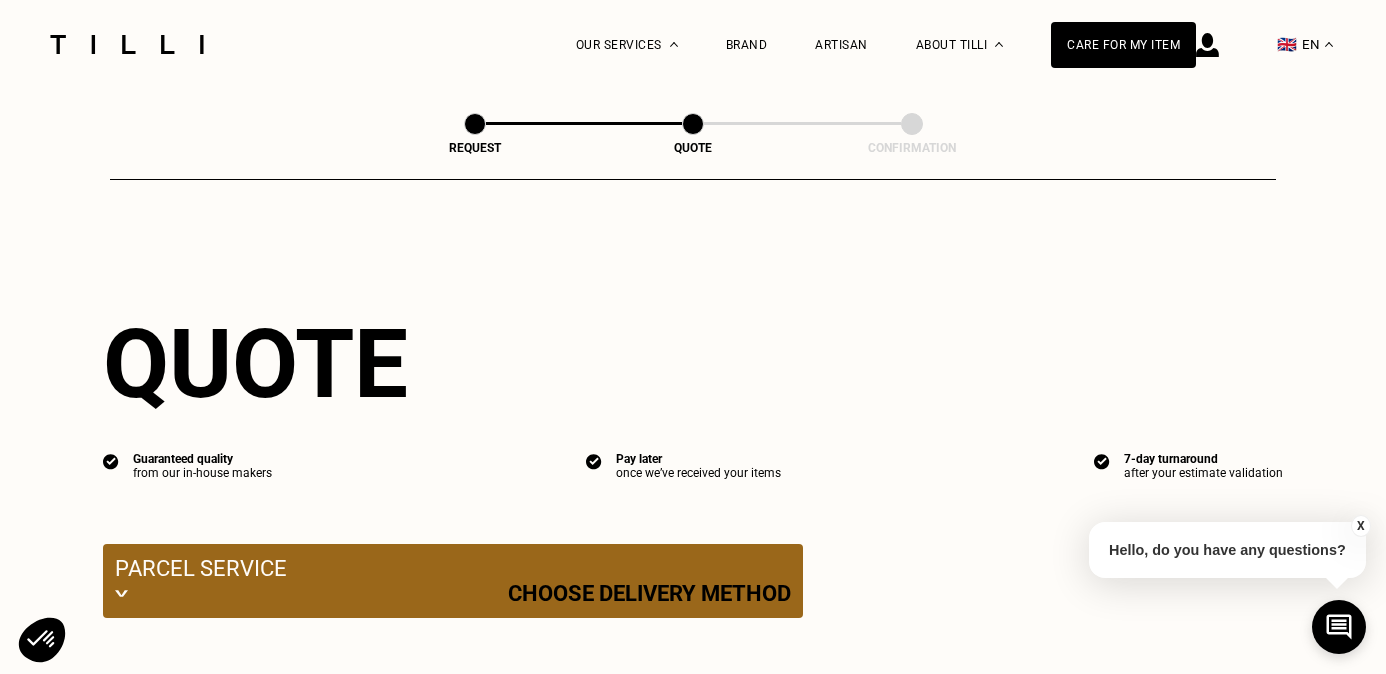 select on "BE" 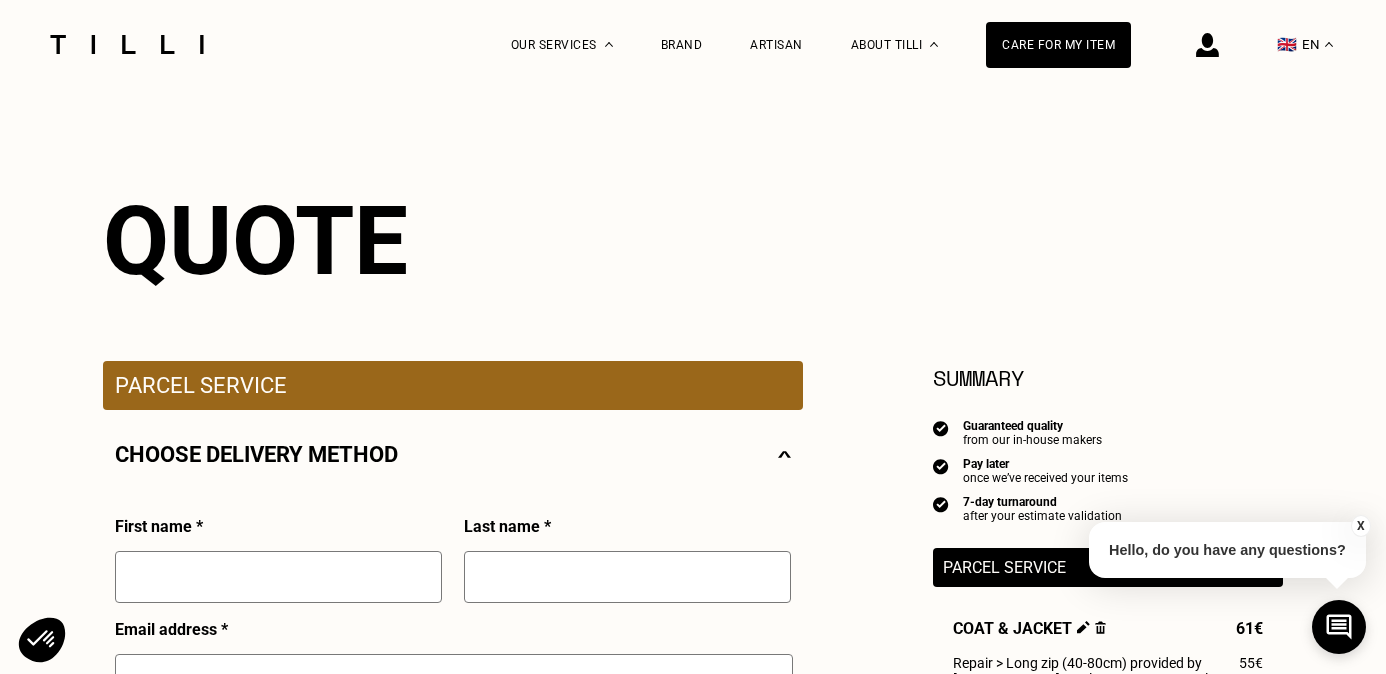 scroll, scrollTop: 297, scrollLeft: 0, axis: vertical 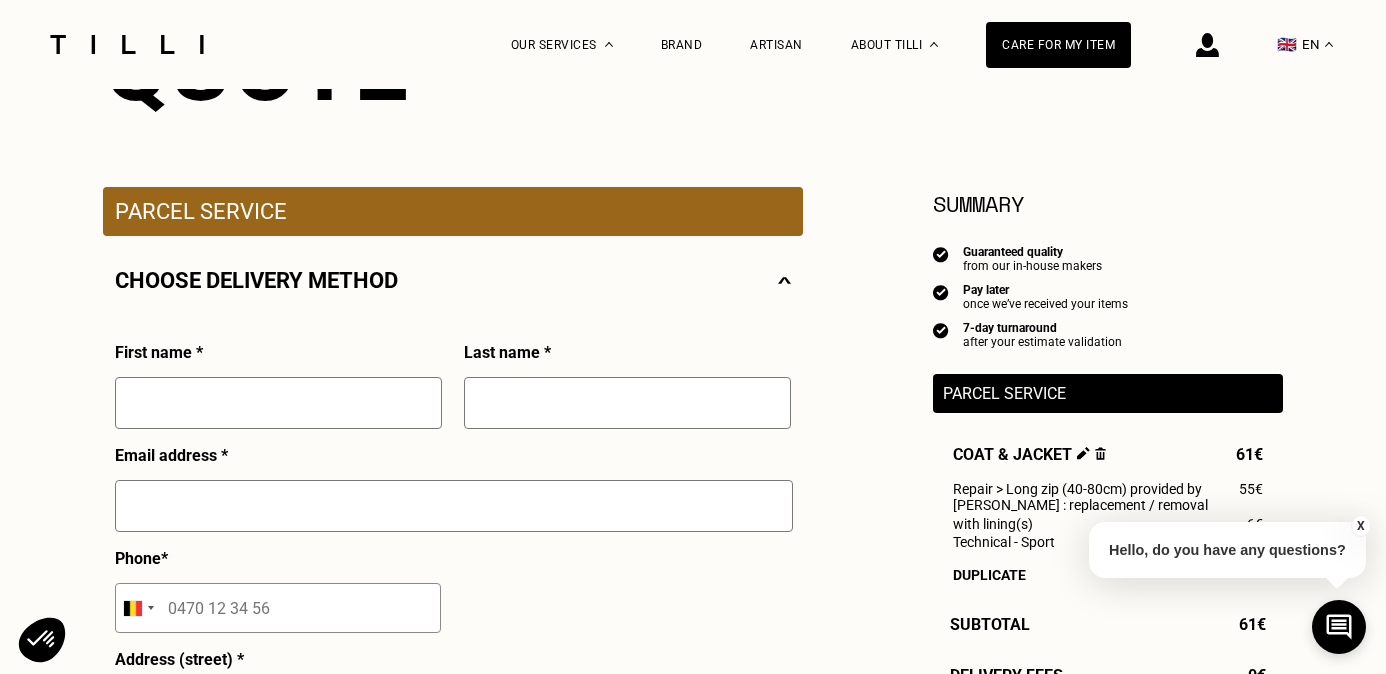 click at bounding box center [278, 403] 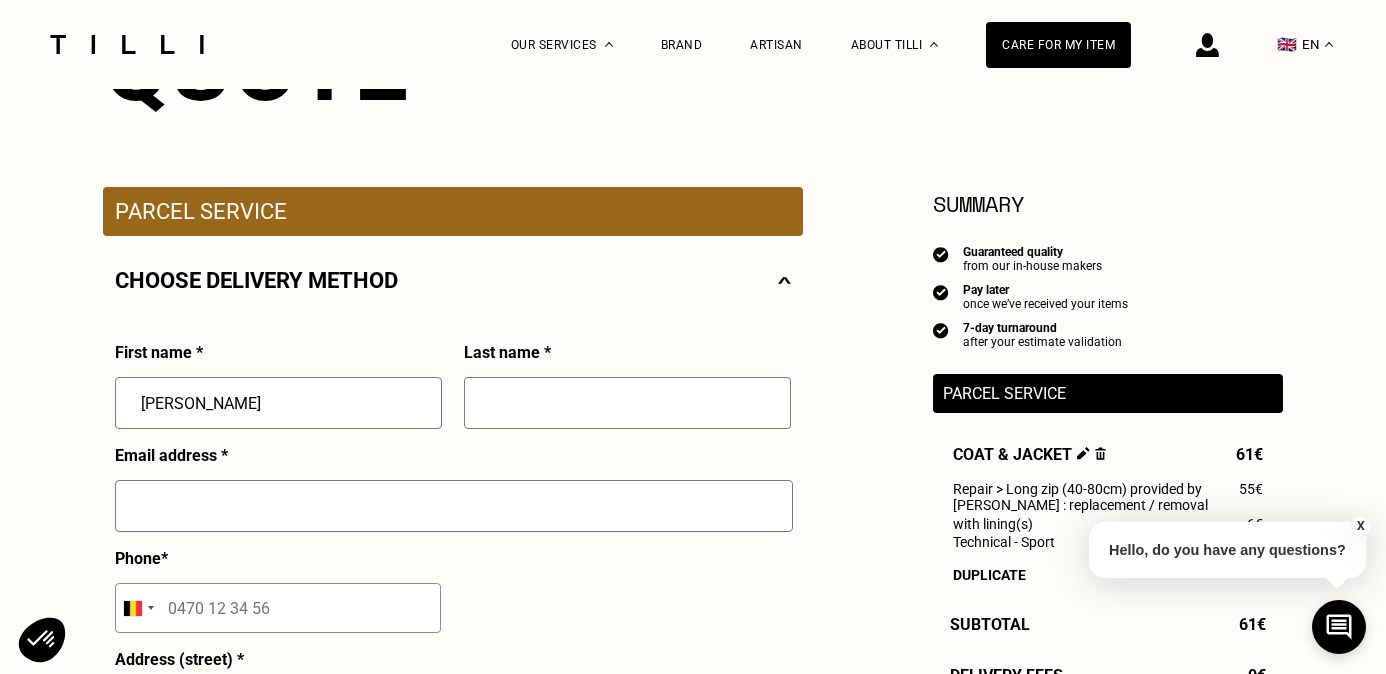 type on "[PERSON_NAME]" 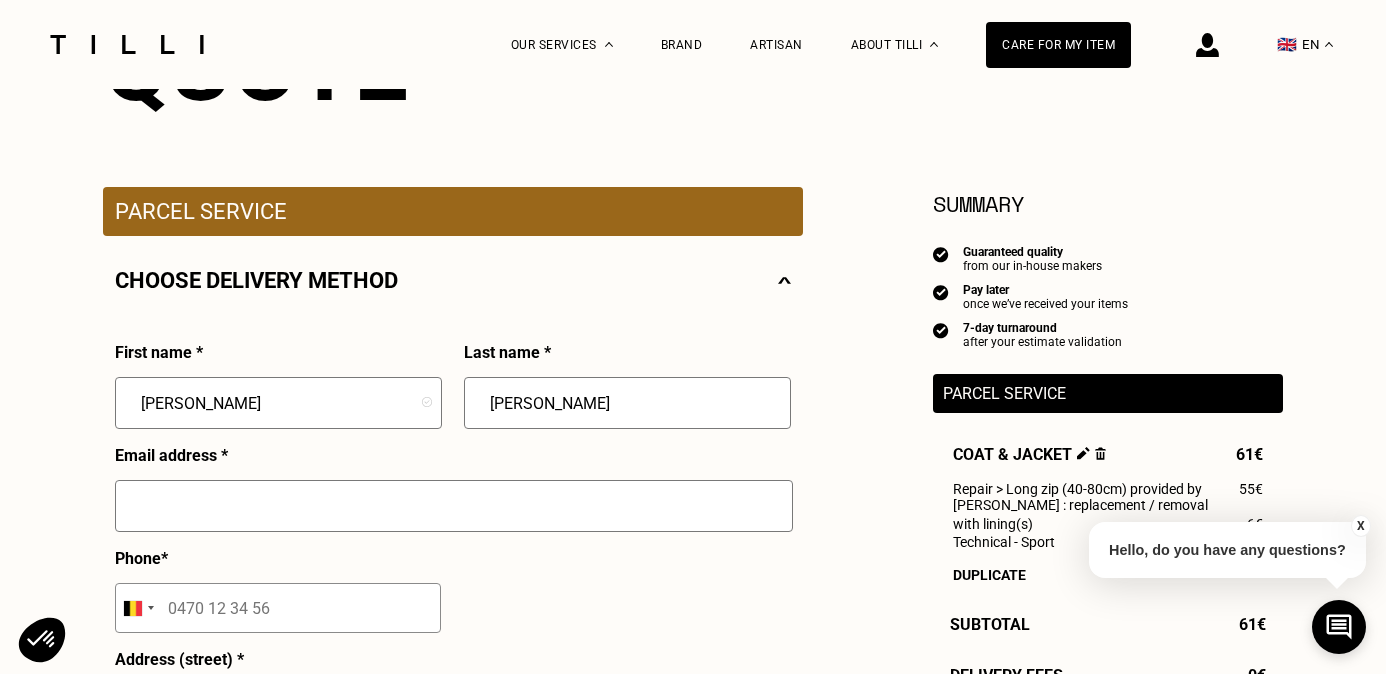 type on "[PERSON_NAME]" 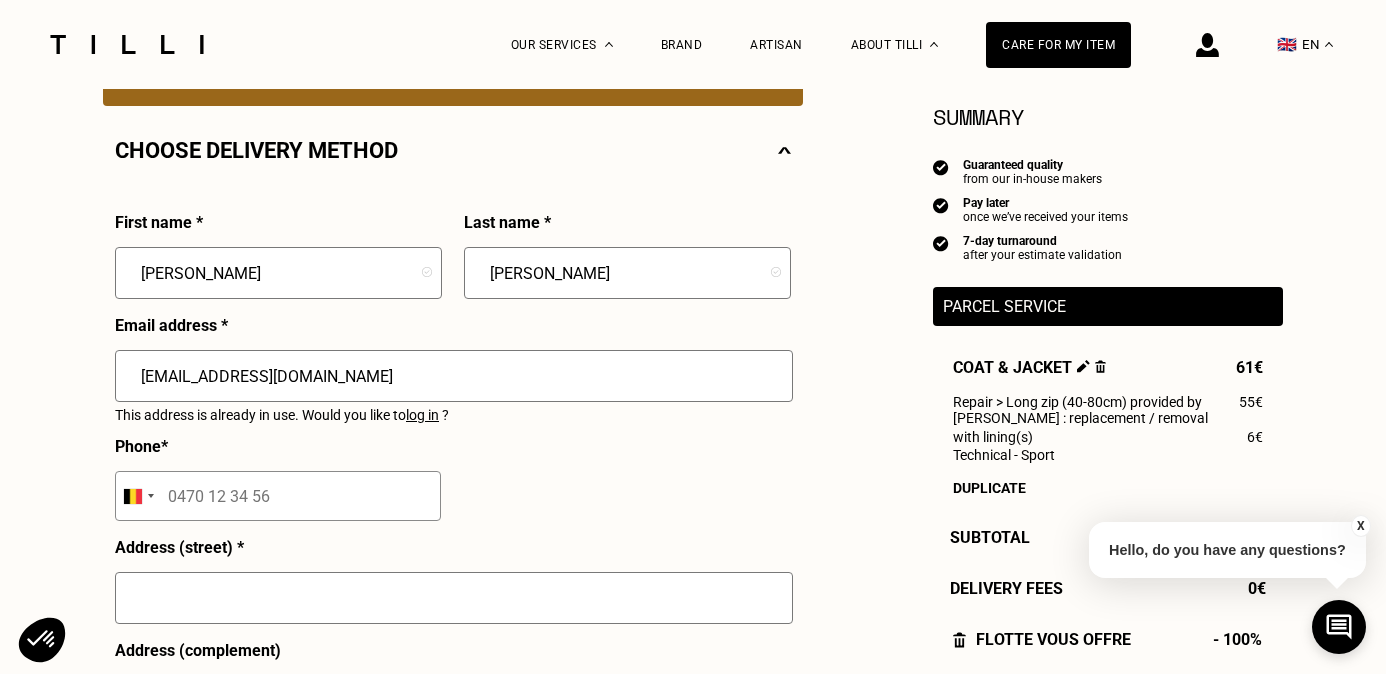 scroll, scrollTop: 436, scrollLeft: 0, axis: vertical 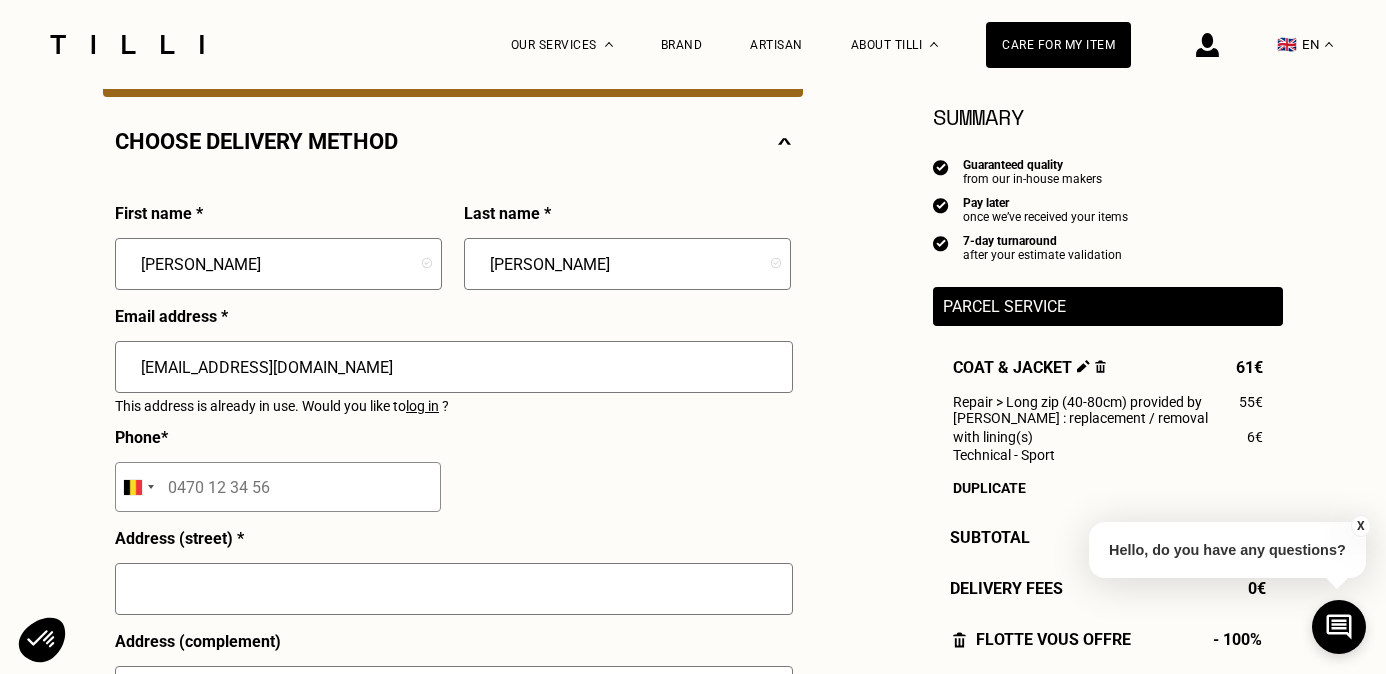 type on "[EMAIL_ADDRESS][DOMAIN_NAME]" 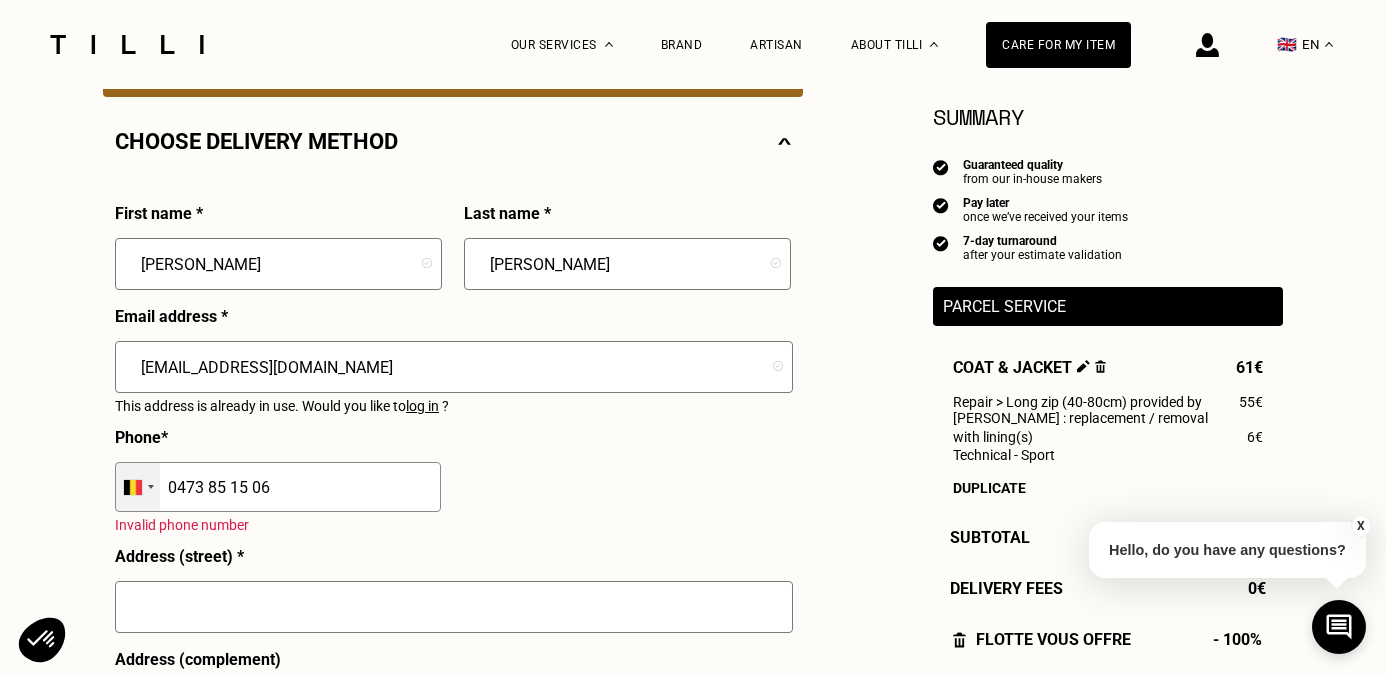 type on "0473 85 15 06" 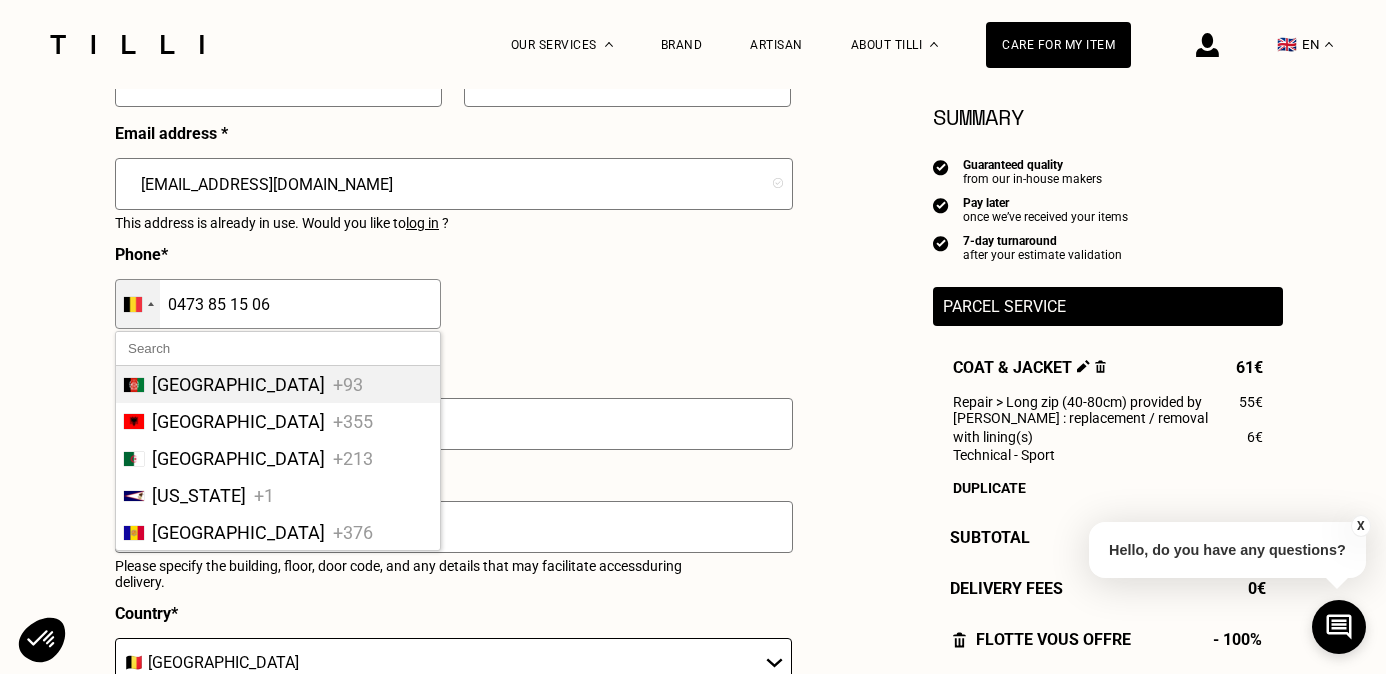scroll, scrollTop: 646, scrollLeft: 0, axis: vertical 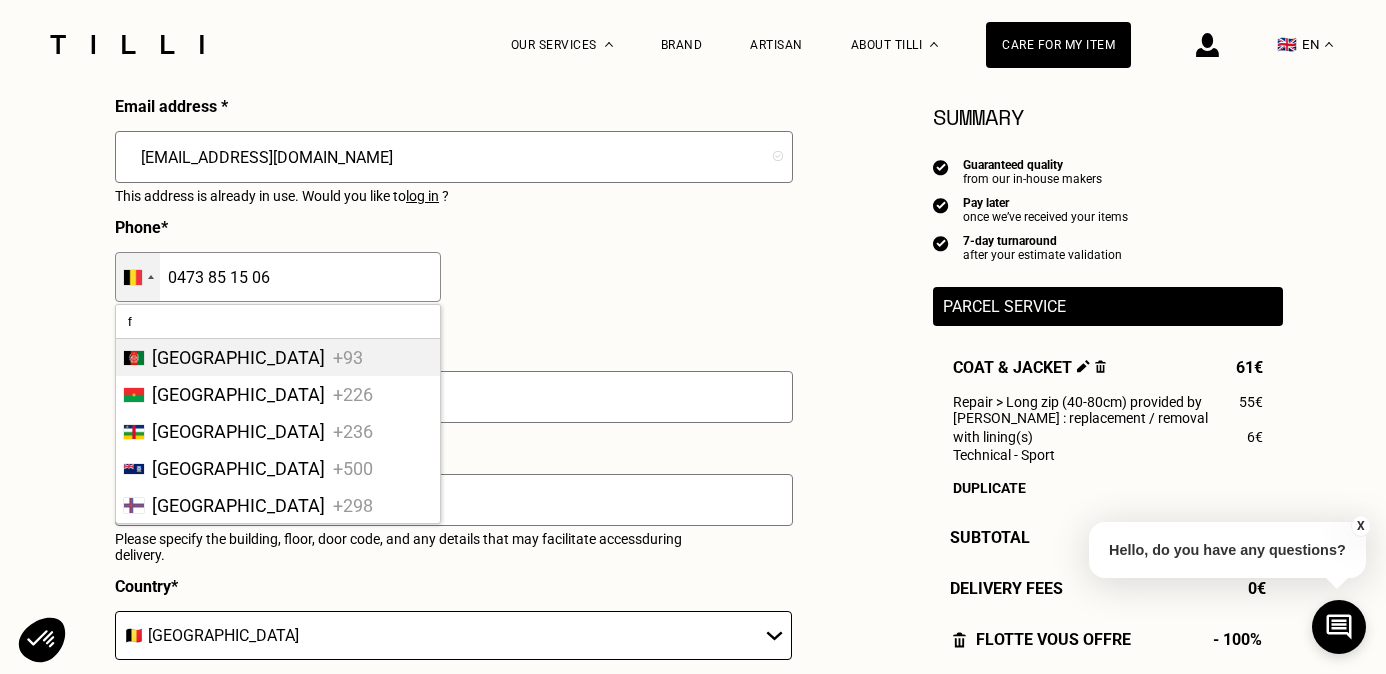 type on "fr" 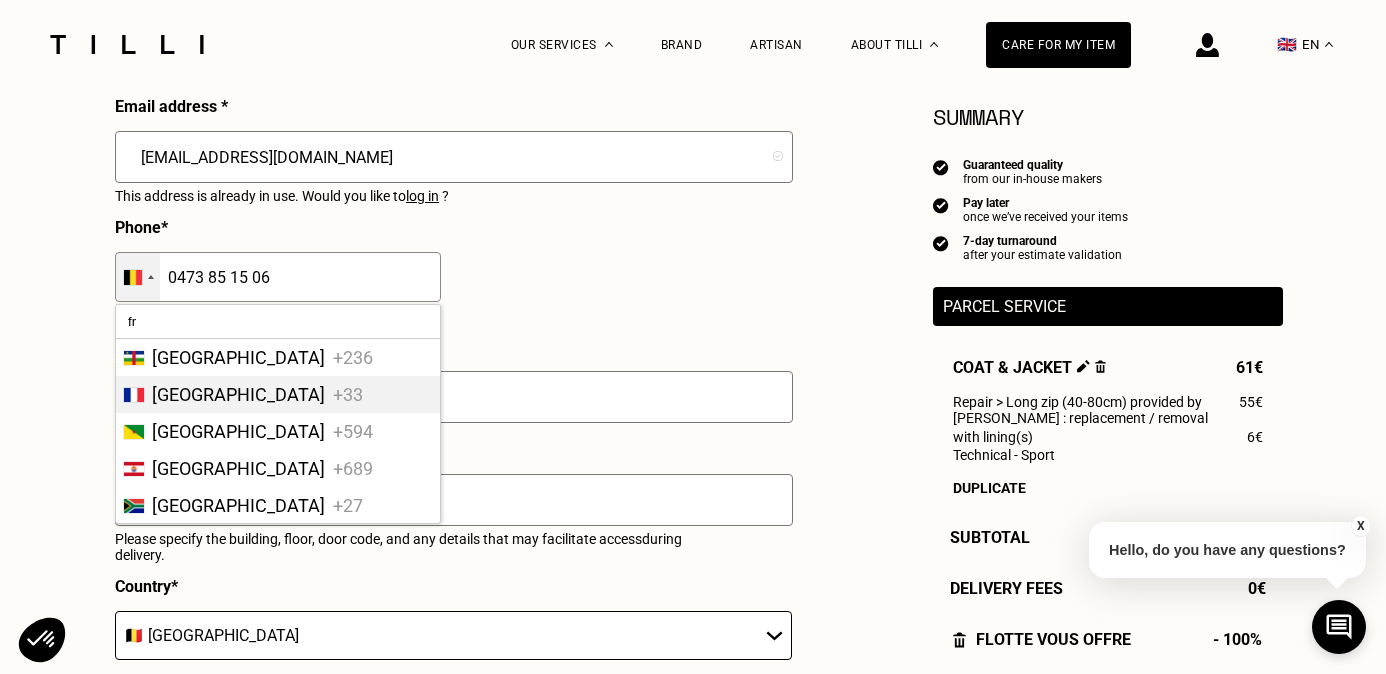click on "[GEOGRAPHIC_DATA]" at bounding box center [238, 394] 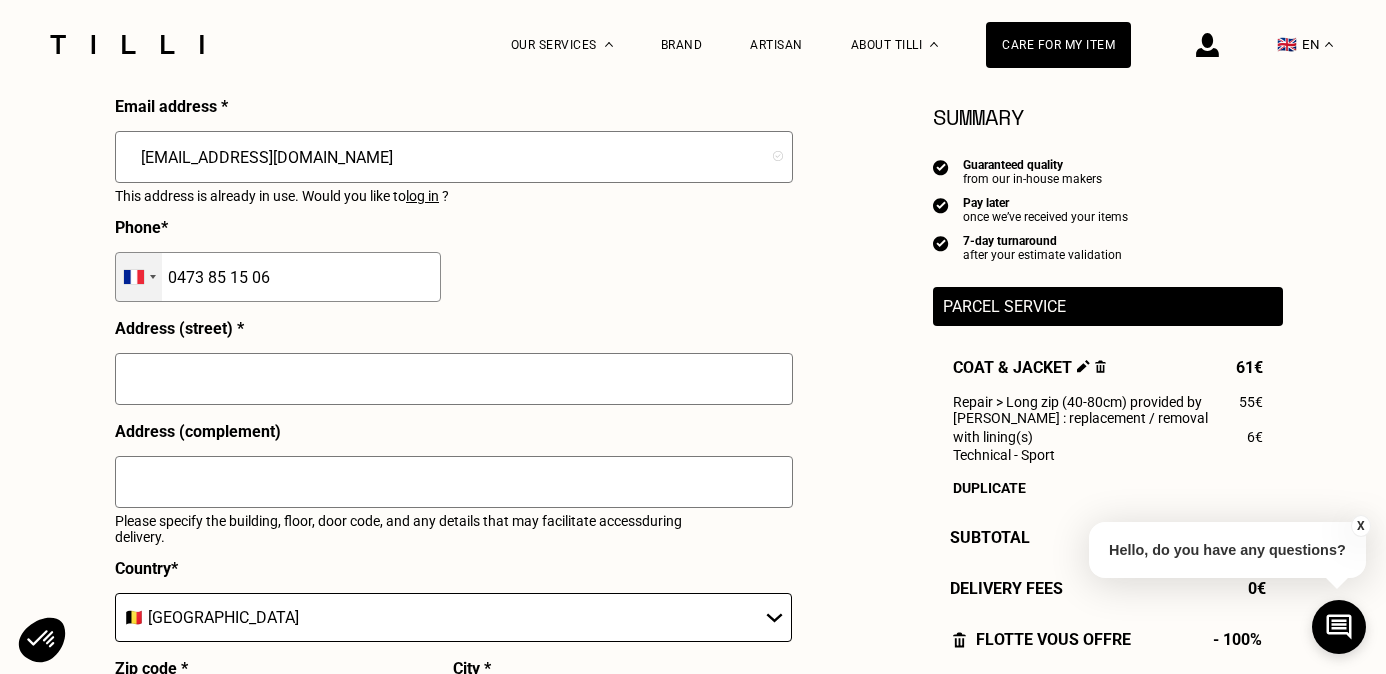 click at bounding box center [454, 379] 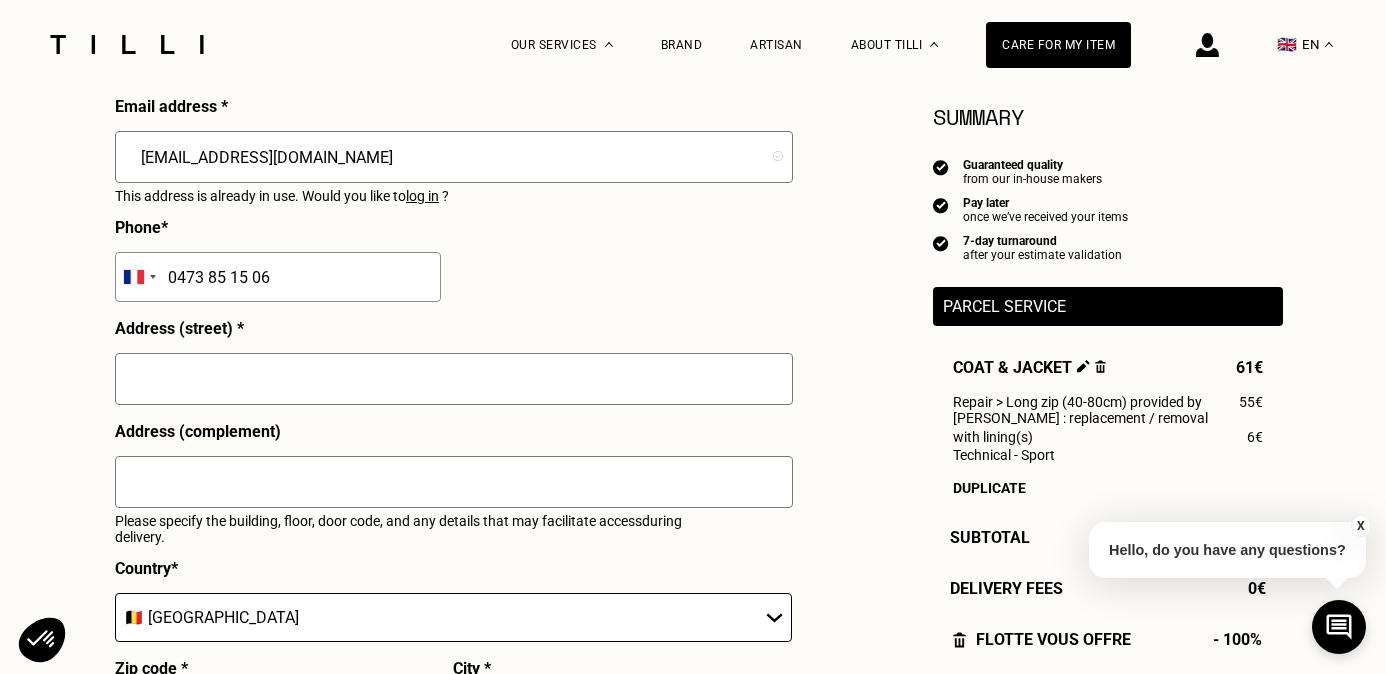 click at bounding box center [454, 379] 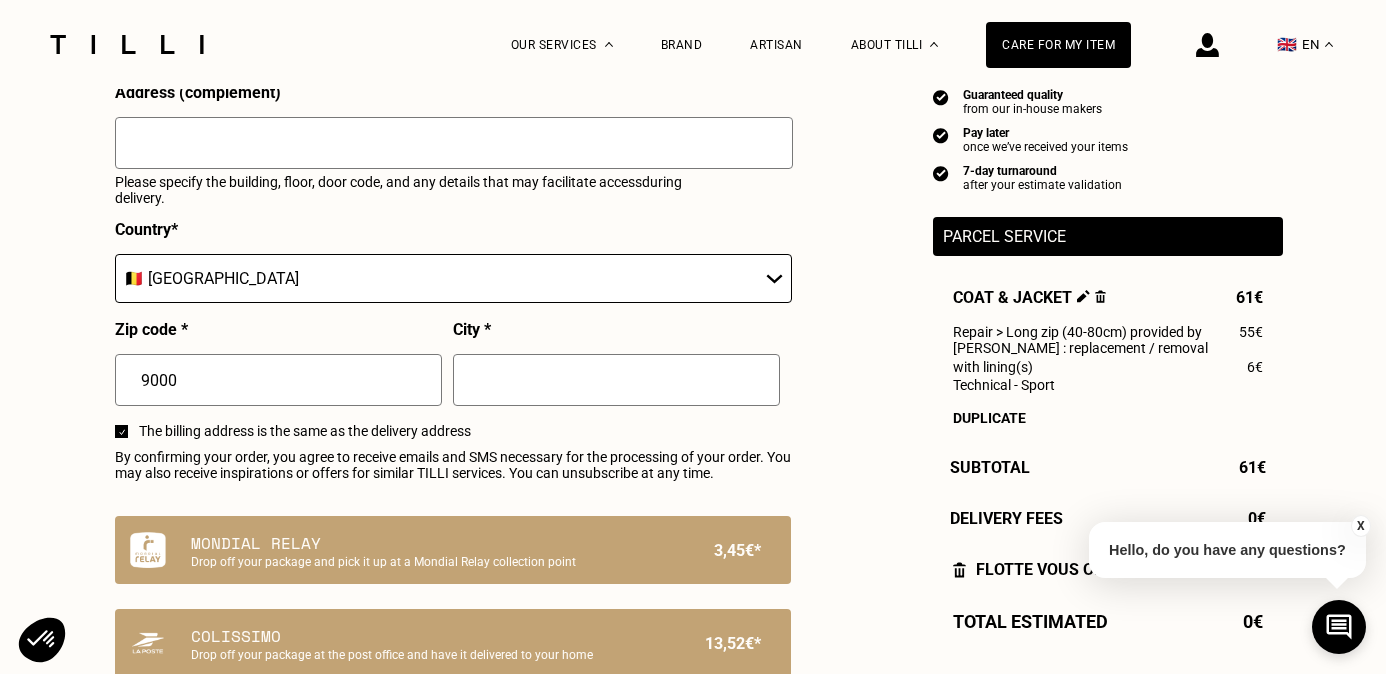 scroll, scrollTop: 982, scrollLeft: 0, axis: vertical 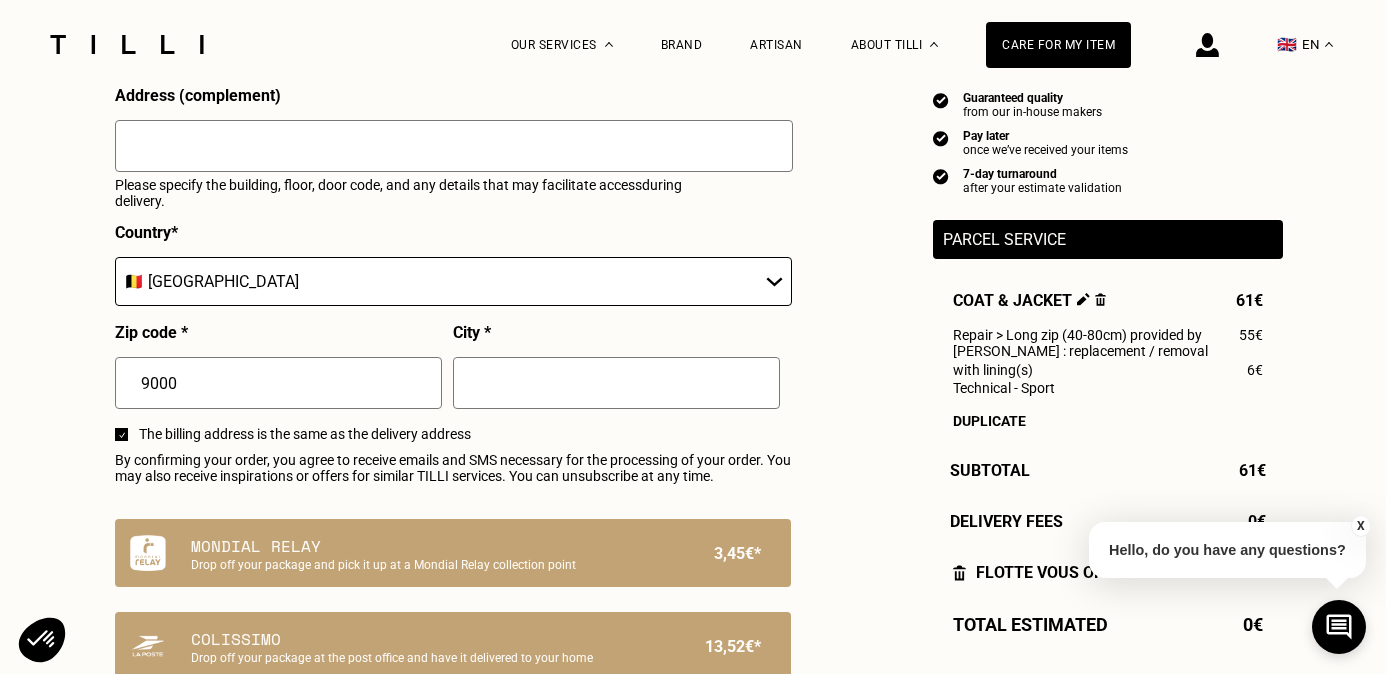 type on "[STREET_ADDRESS]" 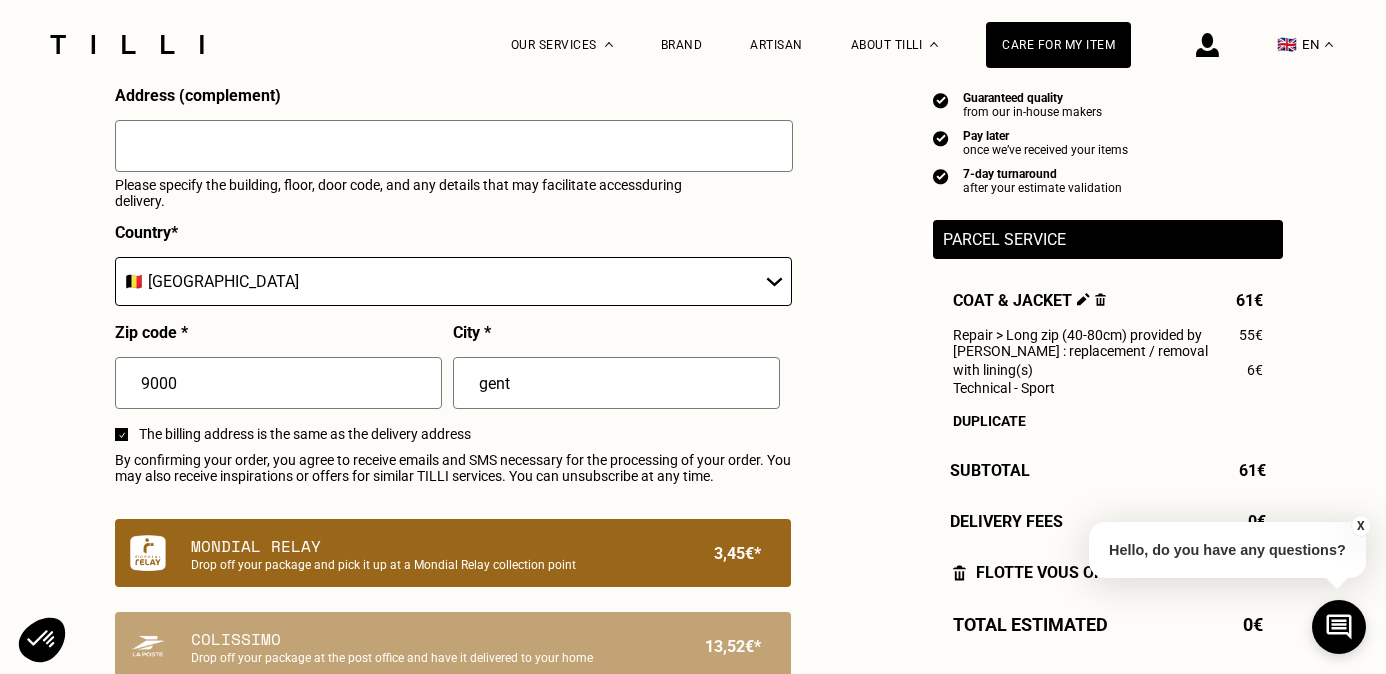 scroll, scrollTop: 1040, scrollLeft: 0, axis: vertical 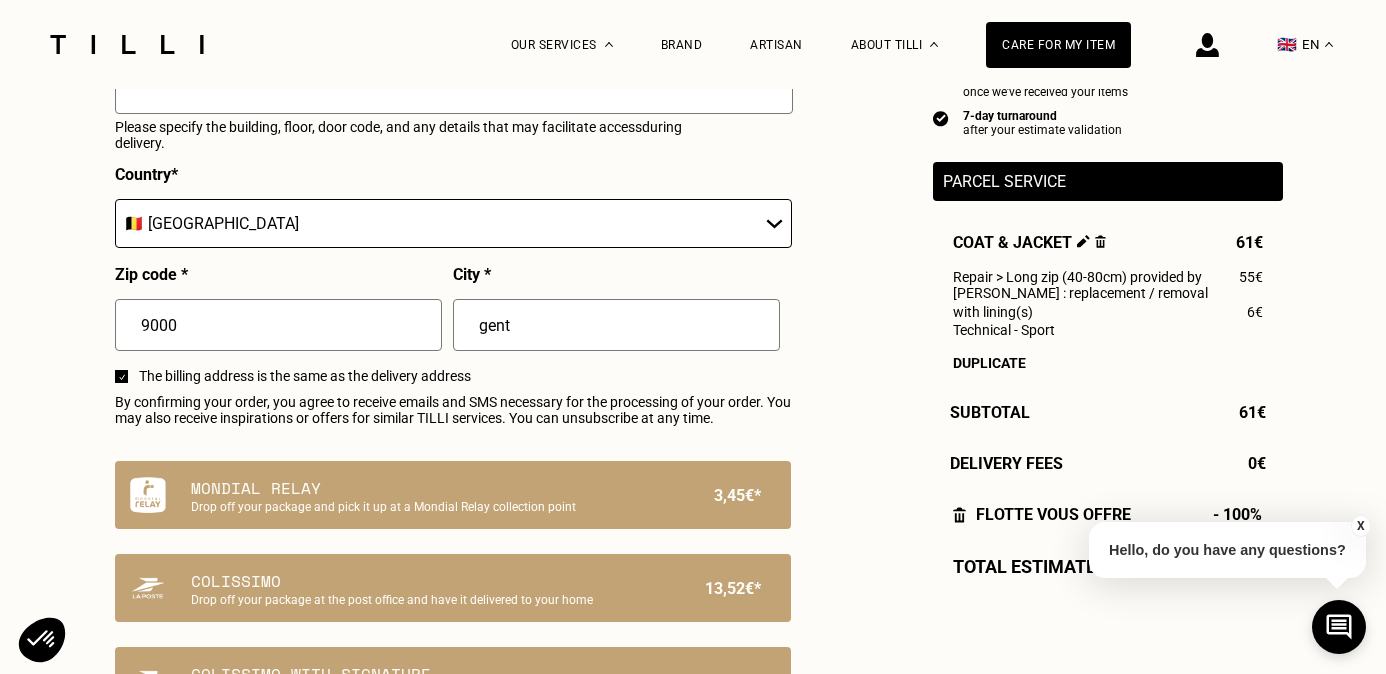 type on "gent" 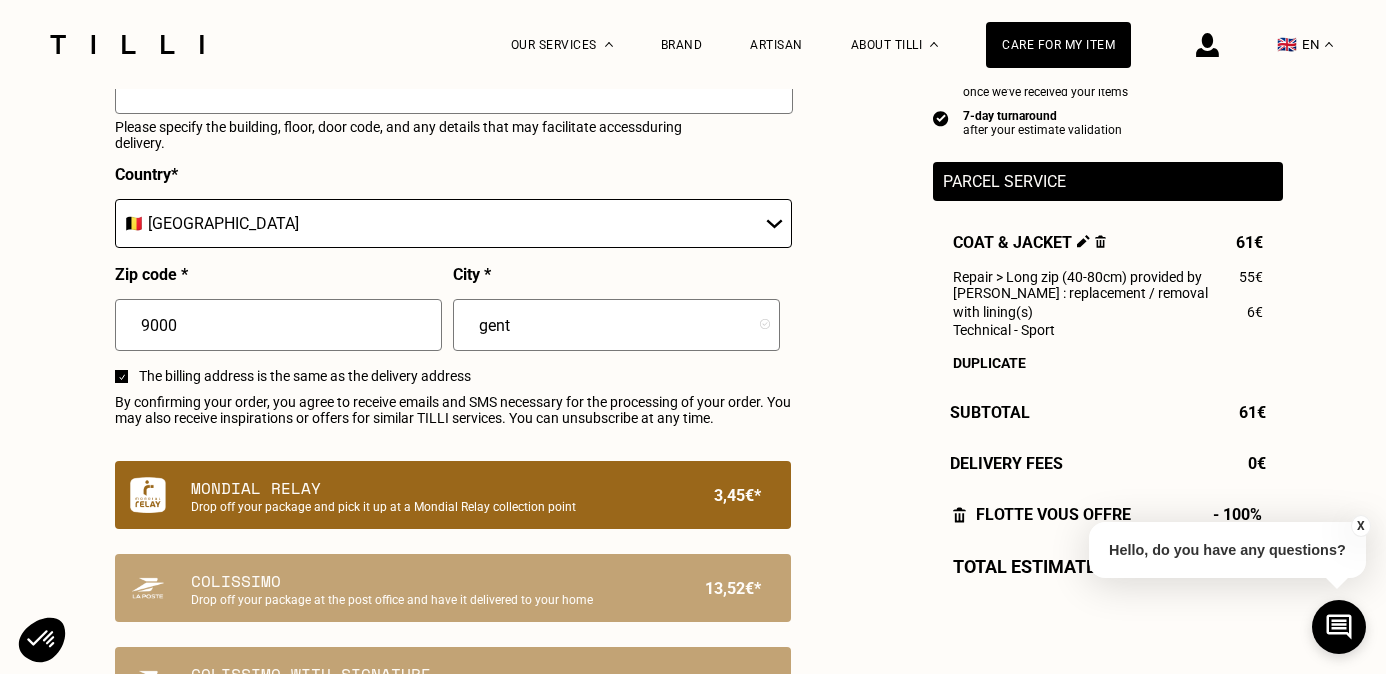 click on "Mondial Relay" at bounding box center (419, 488) 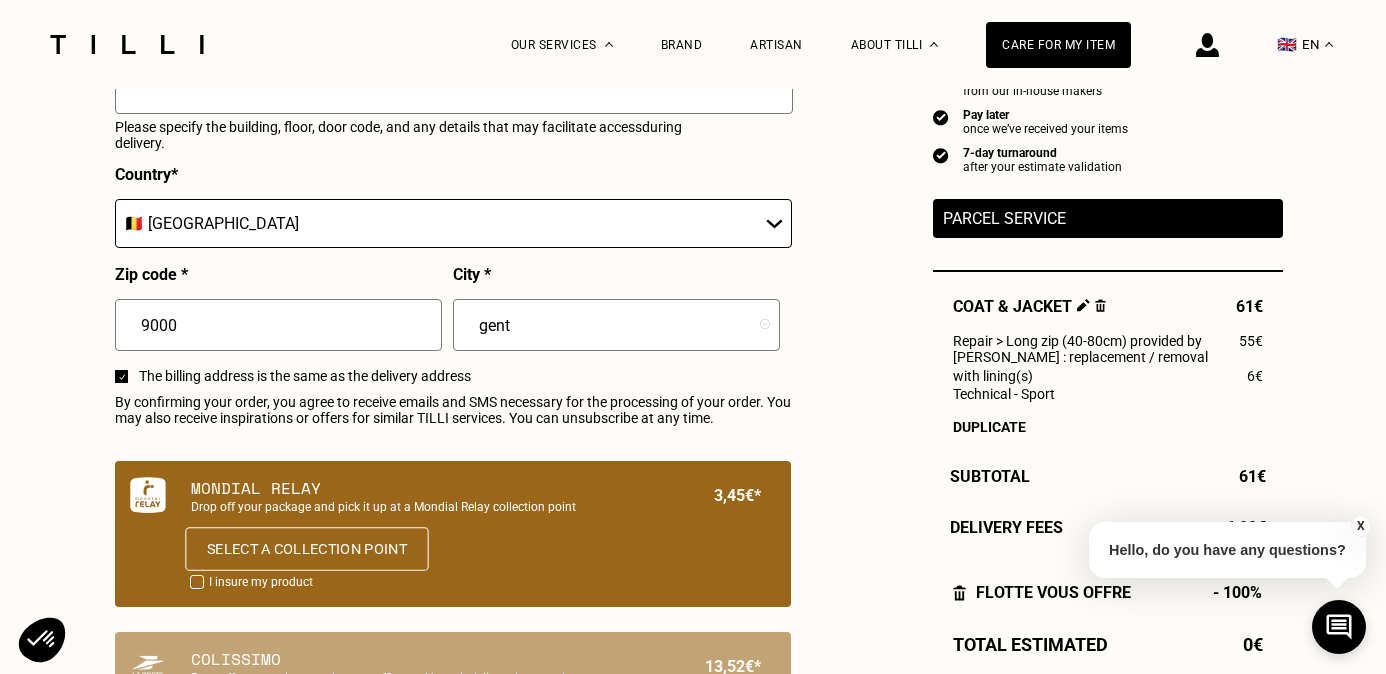click on "Select a collection point" at bounding box center (306, 549) 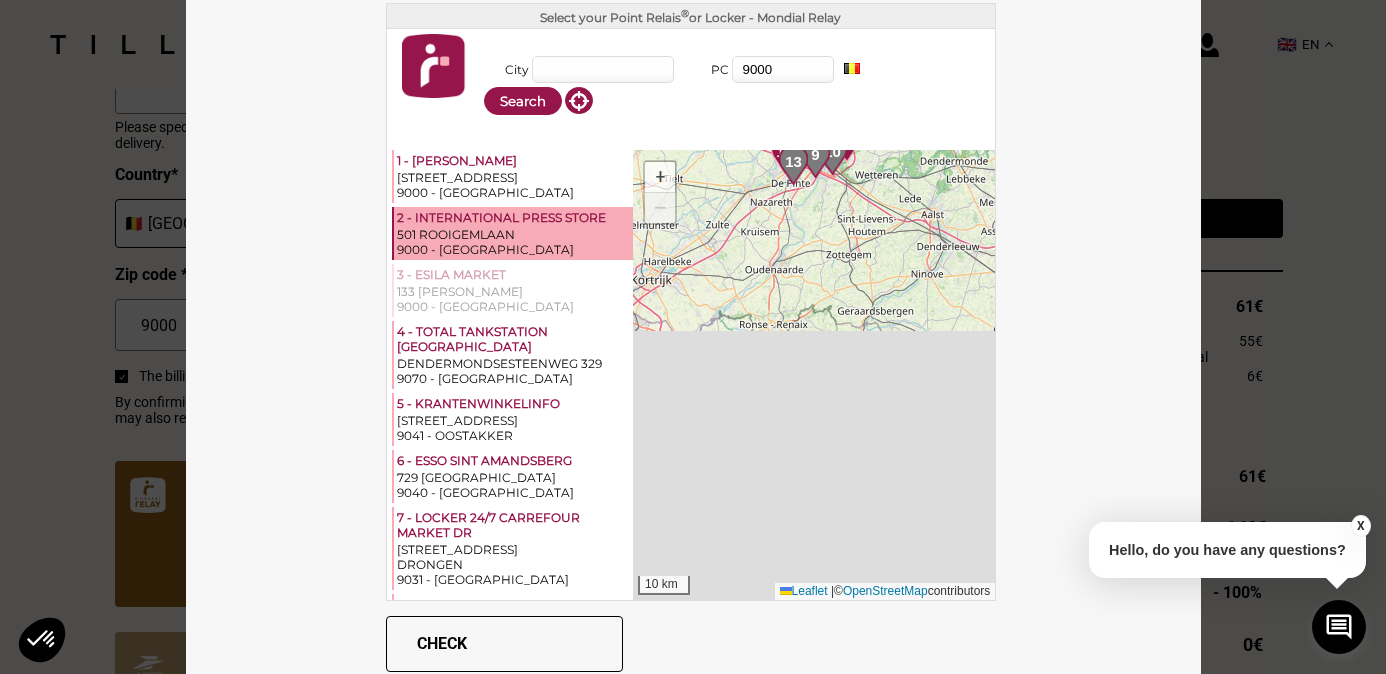 click on "2 - INTERNATIONAL PRESS STORE" at bounding box center [514, 218] 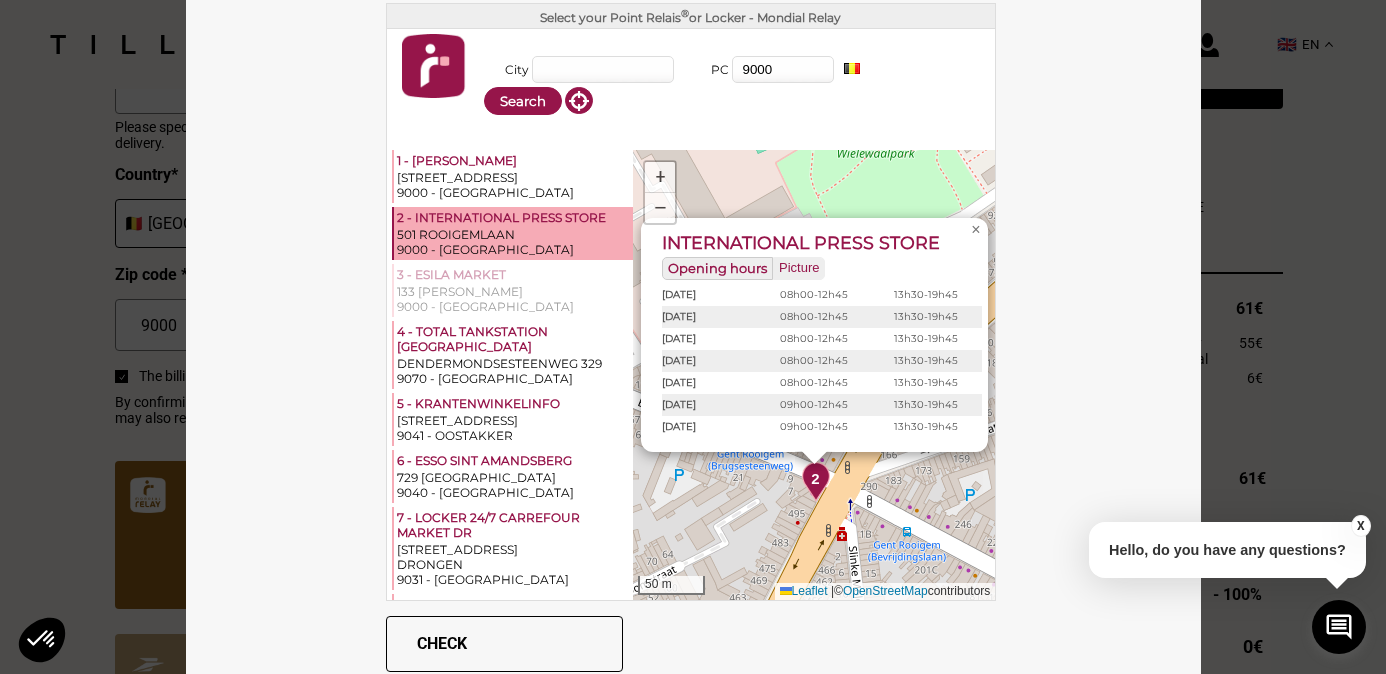 click on "Check" at bounding box center (504, 644) 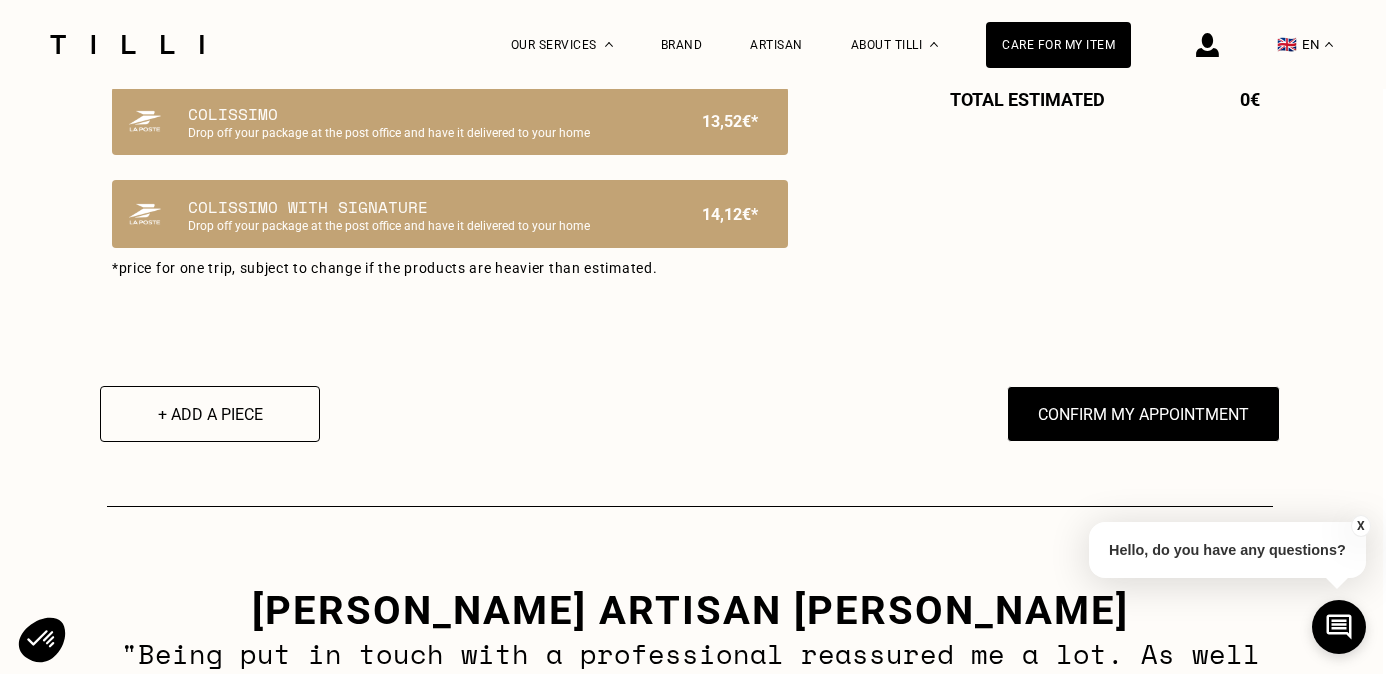 scroll, scrollTop: 1898, scrollLeft: 3, axis: both 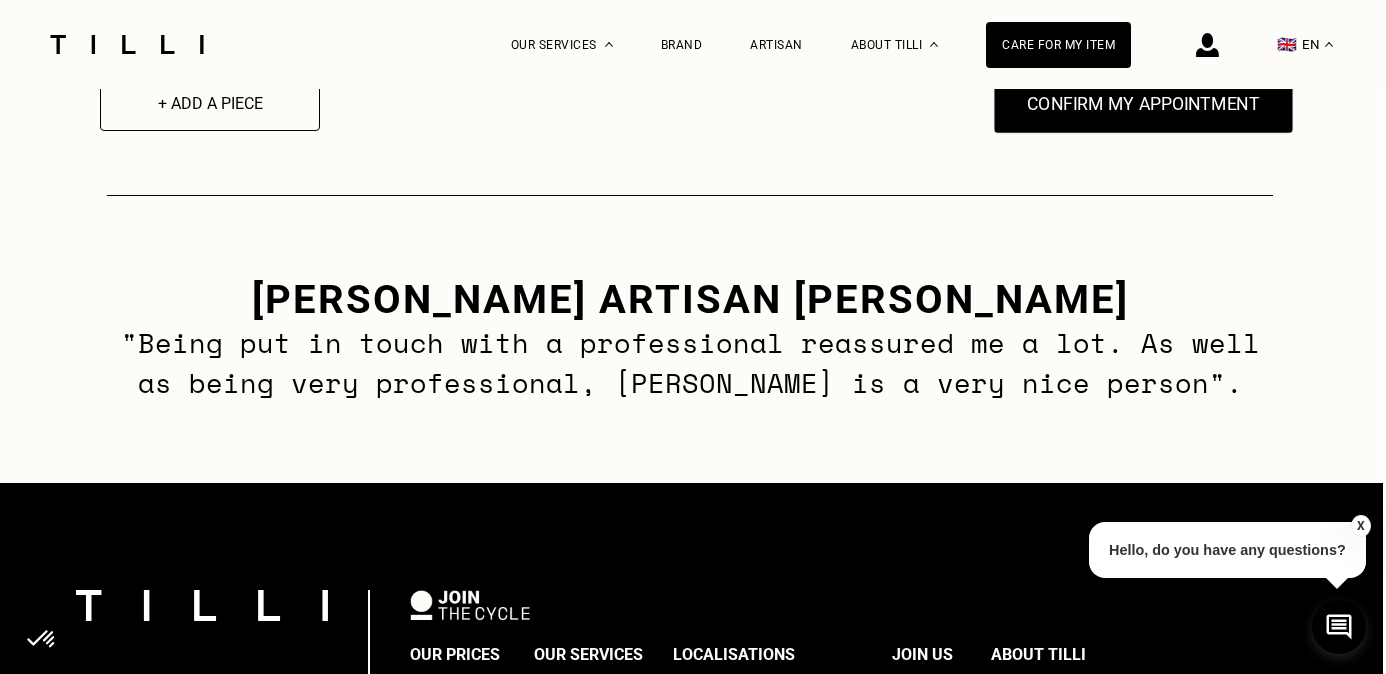 click on "Confirm my appointment" at bounding box center (1143, 103) 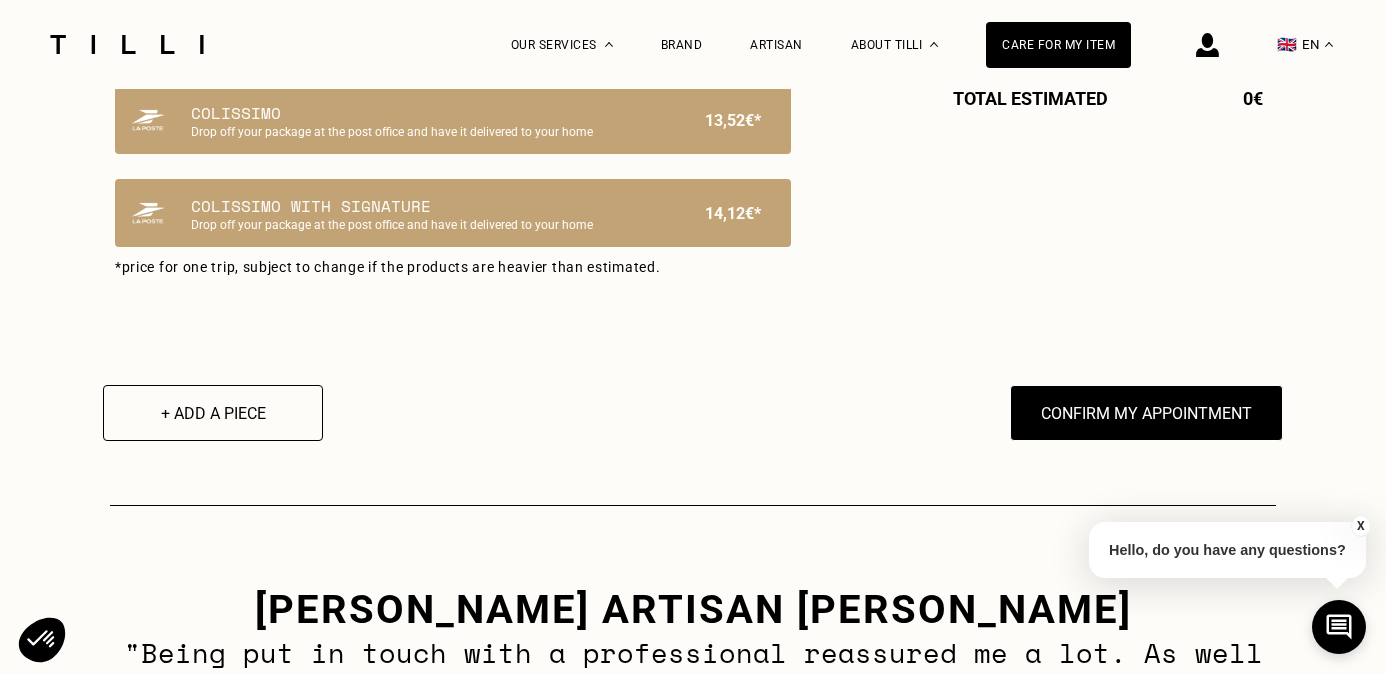 scroll, scrollTop: 1599, scrollLeft: 0, axis: vertical 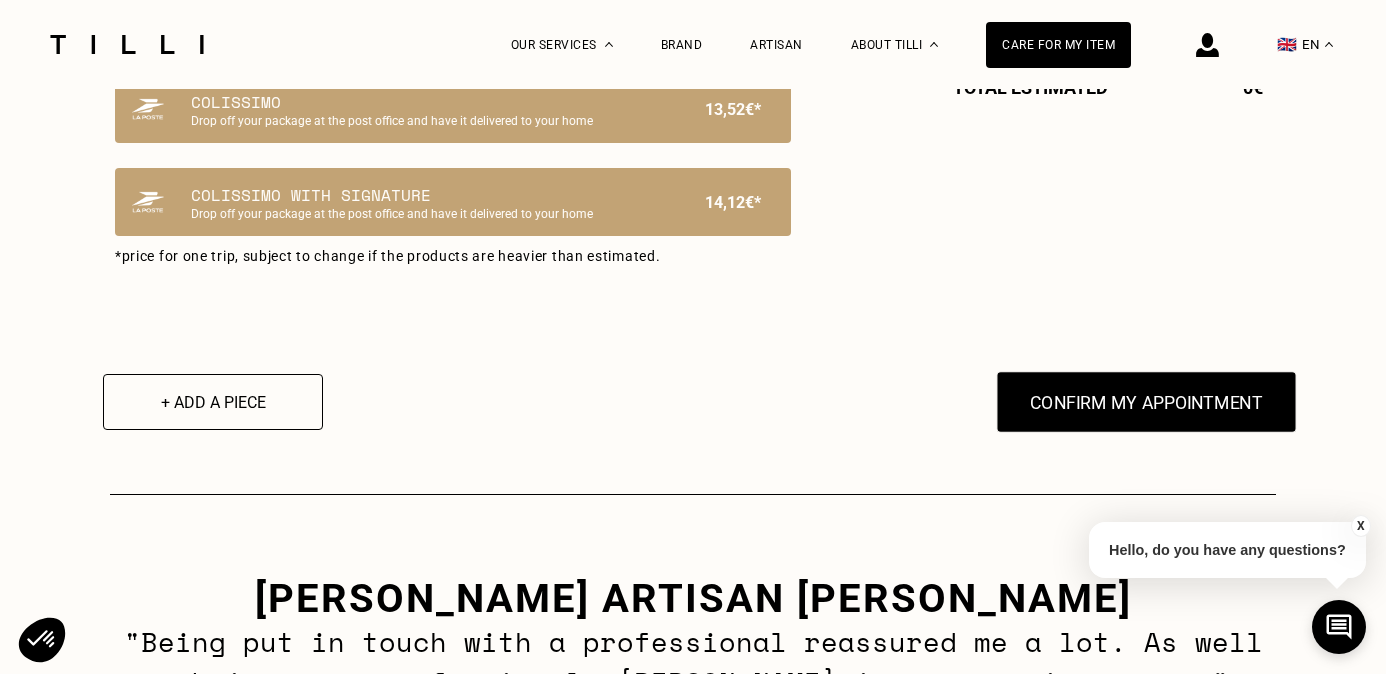 click on "Confirm my appointment" at bounding box center [1146, 402] 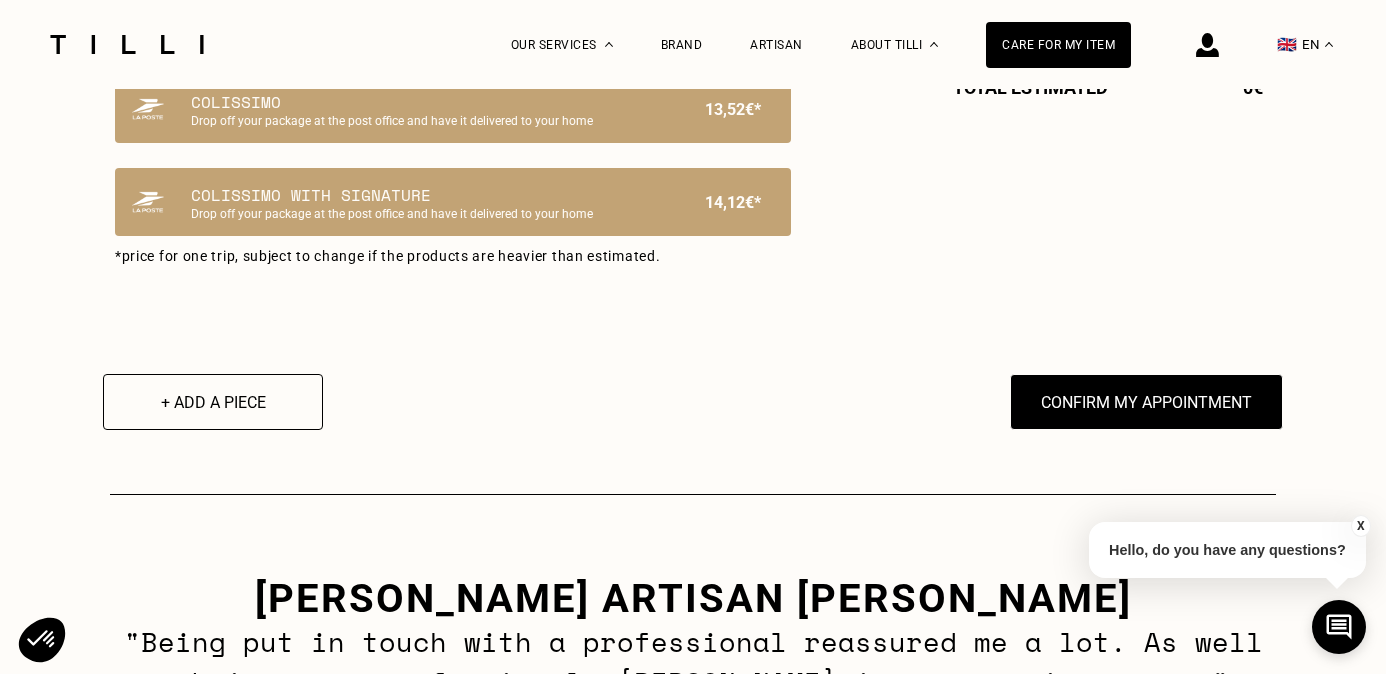click on "X" at bounding box center (1361, 526) 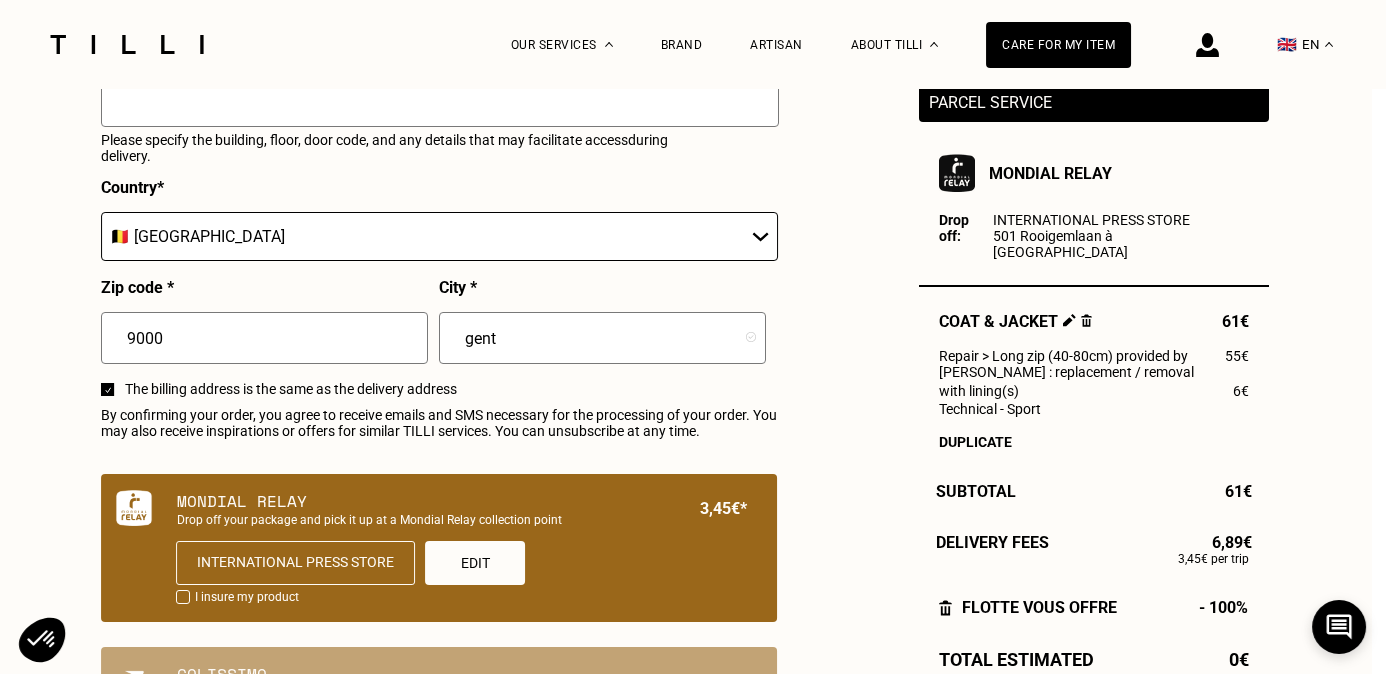 scroll, scrollTop: 991, scrollLeft: 14, axis: both 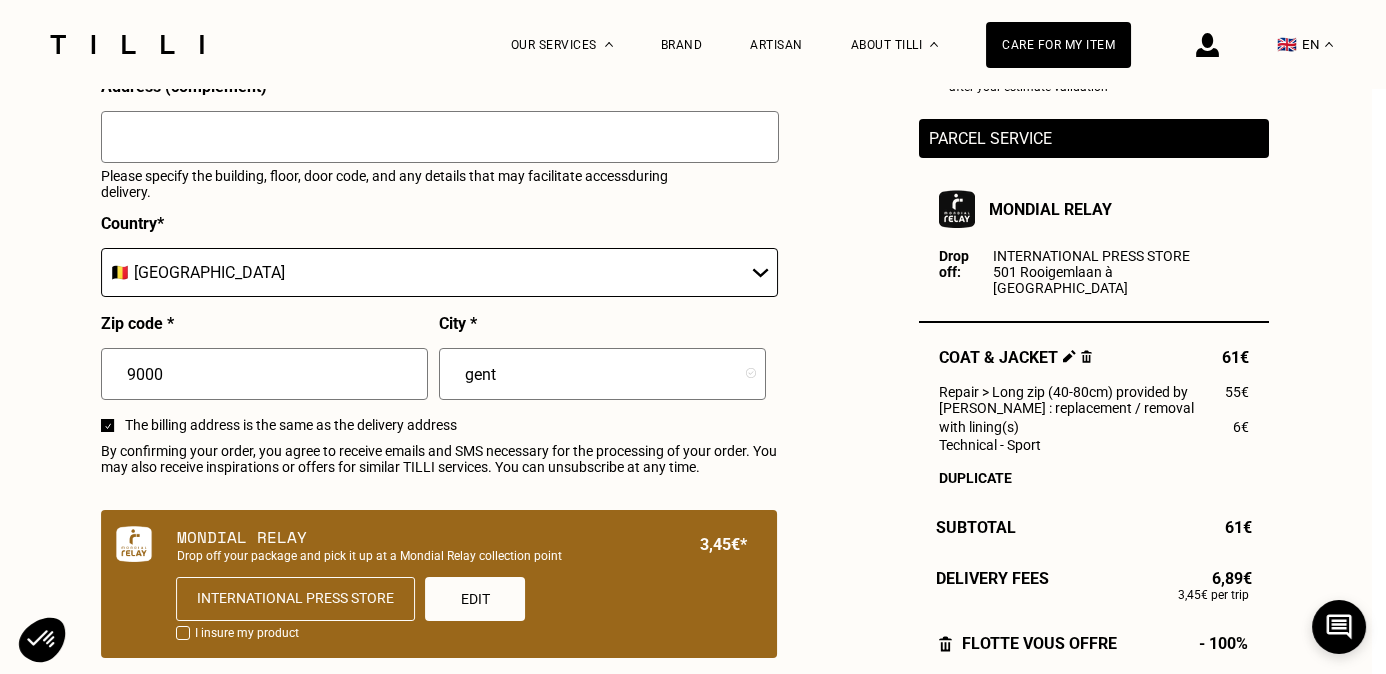 click at bounding box center (183, 633) 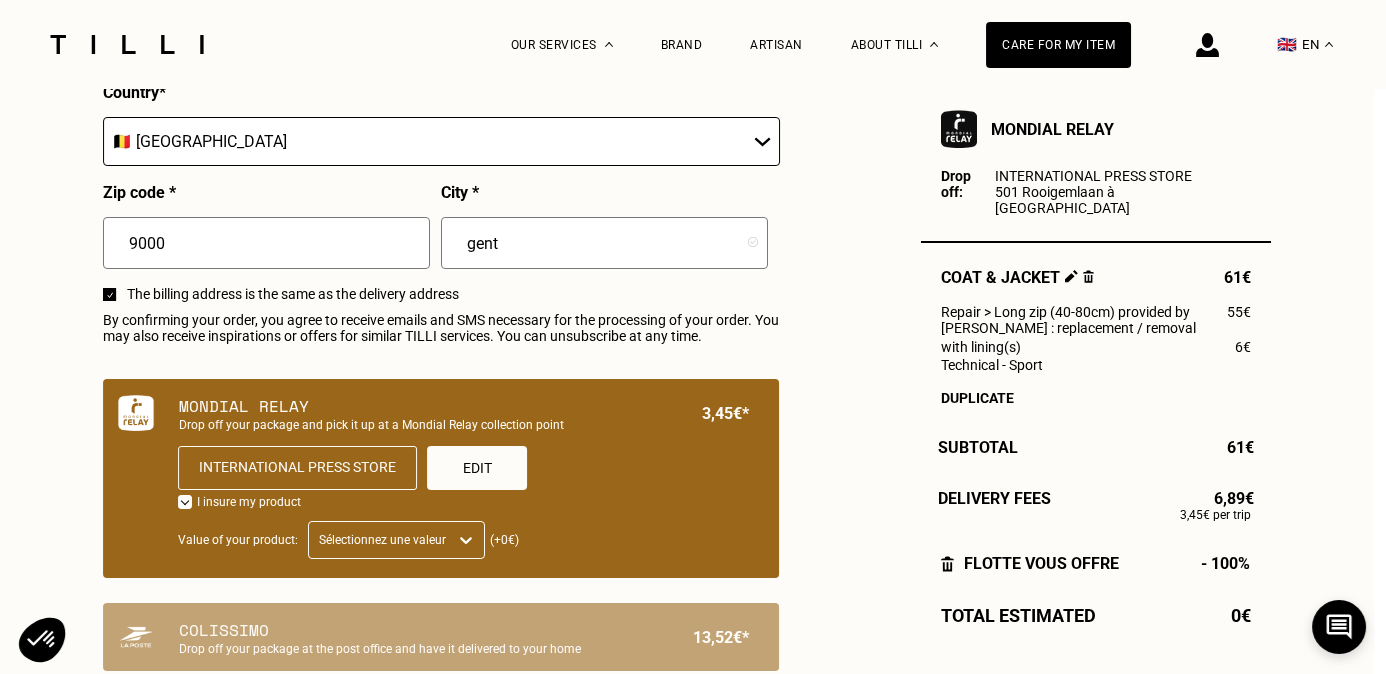 scroll, scrollTop: 1121, scrollLeft: 11, axis: both 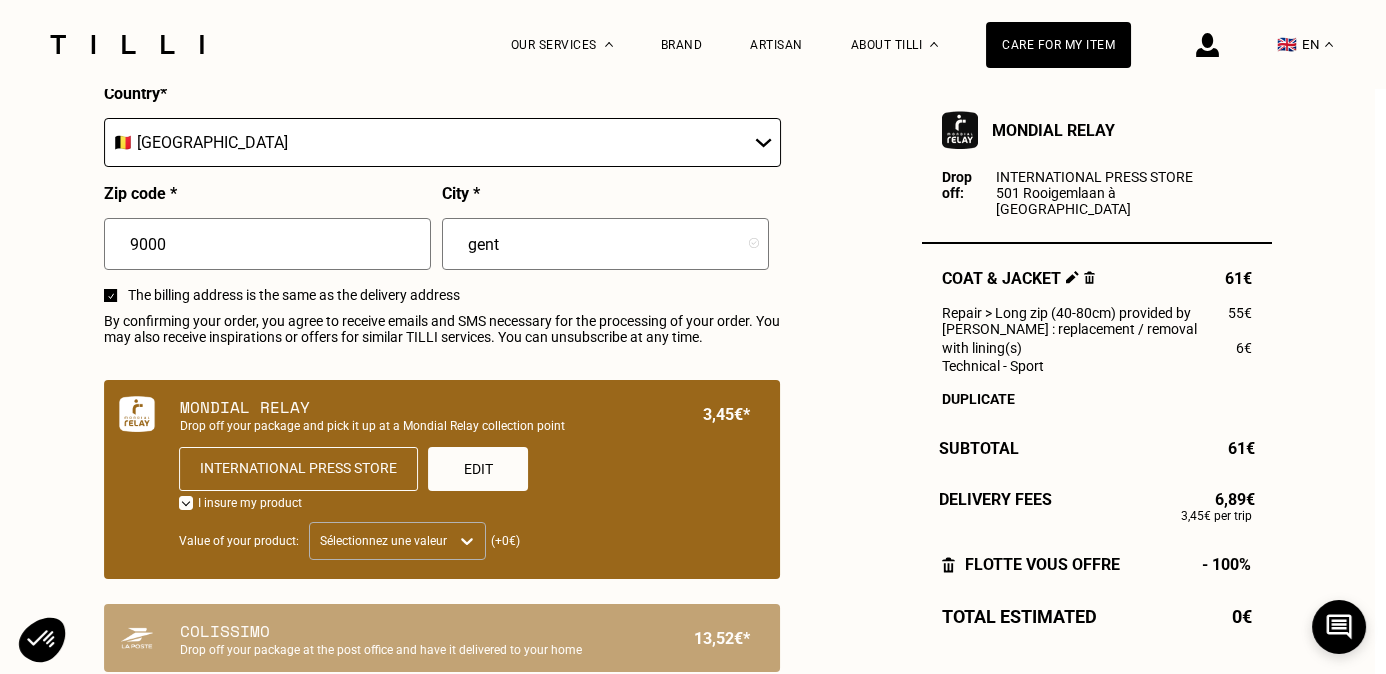 click on "Sélectionnez une valeur" at bounding box center (383, 541) 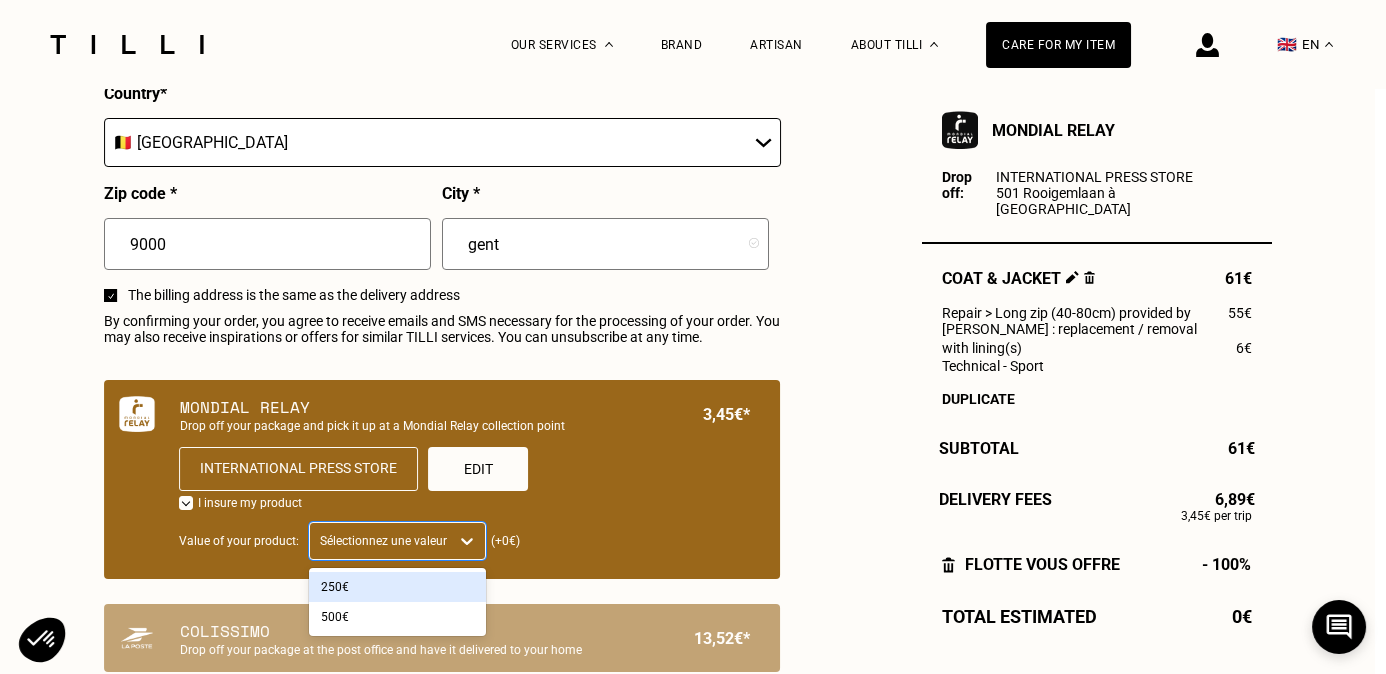 click on "I insure my product Value of your product: 250€, 1 of 2. 2 results available. Use Up and Down to choose options, press Enter to select the currently focused option, press Escape to exit the menu, press Tab to select the option and exit the menu. Sélectionnez une valeur 250€ 500€ (+0€)" at bounding box center [464, 530] 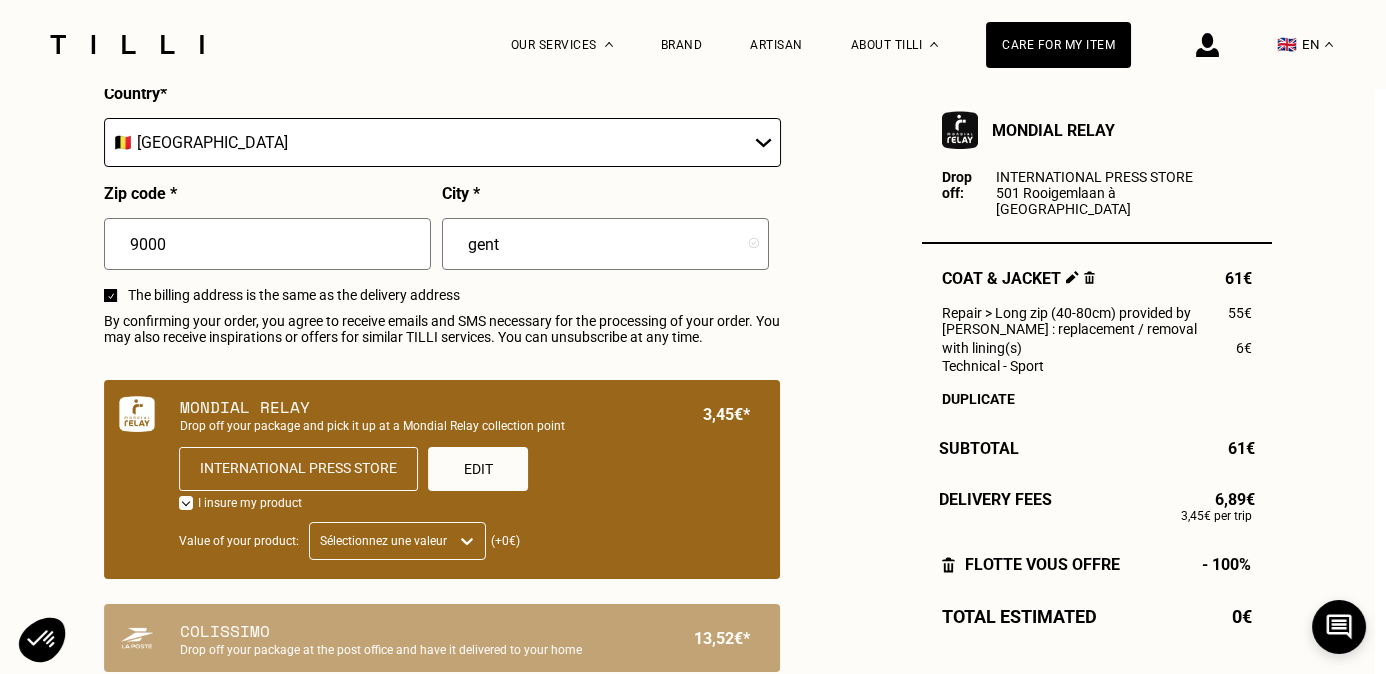 click at bounding box center [186, 503] 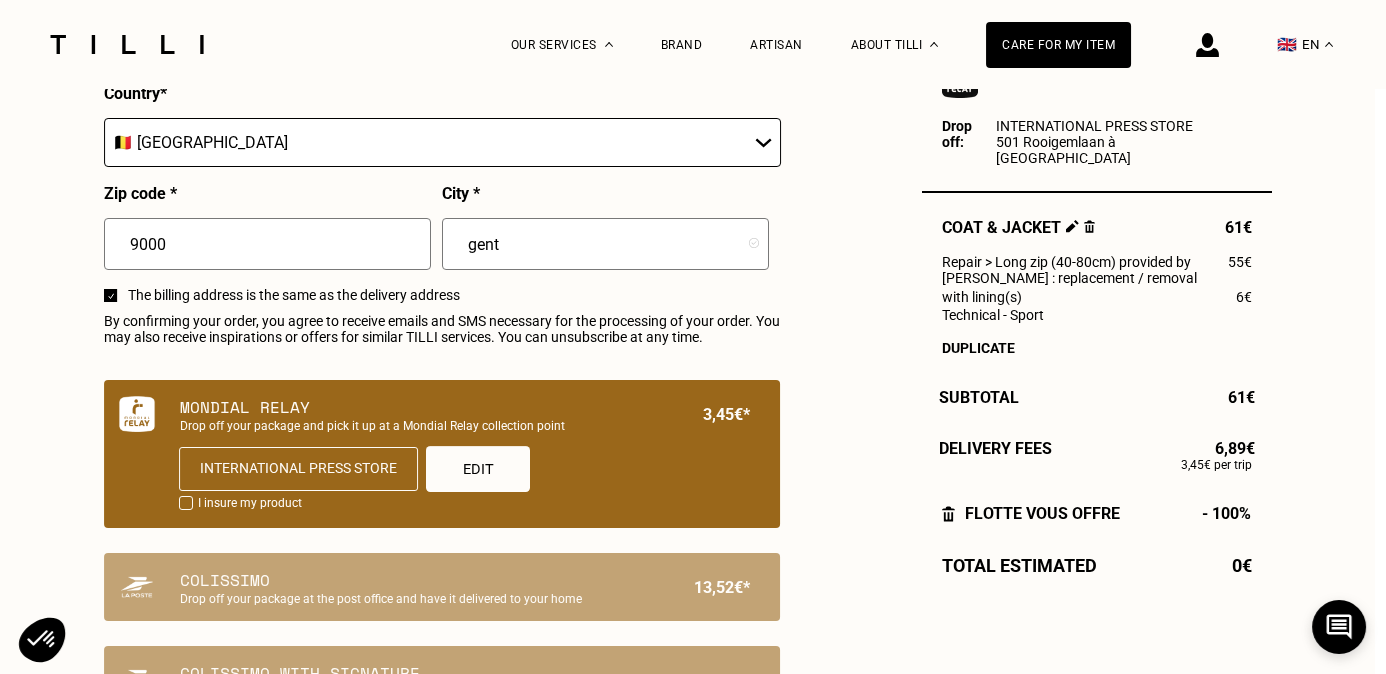 click on "Edit" at bounding box center [478, 469] 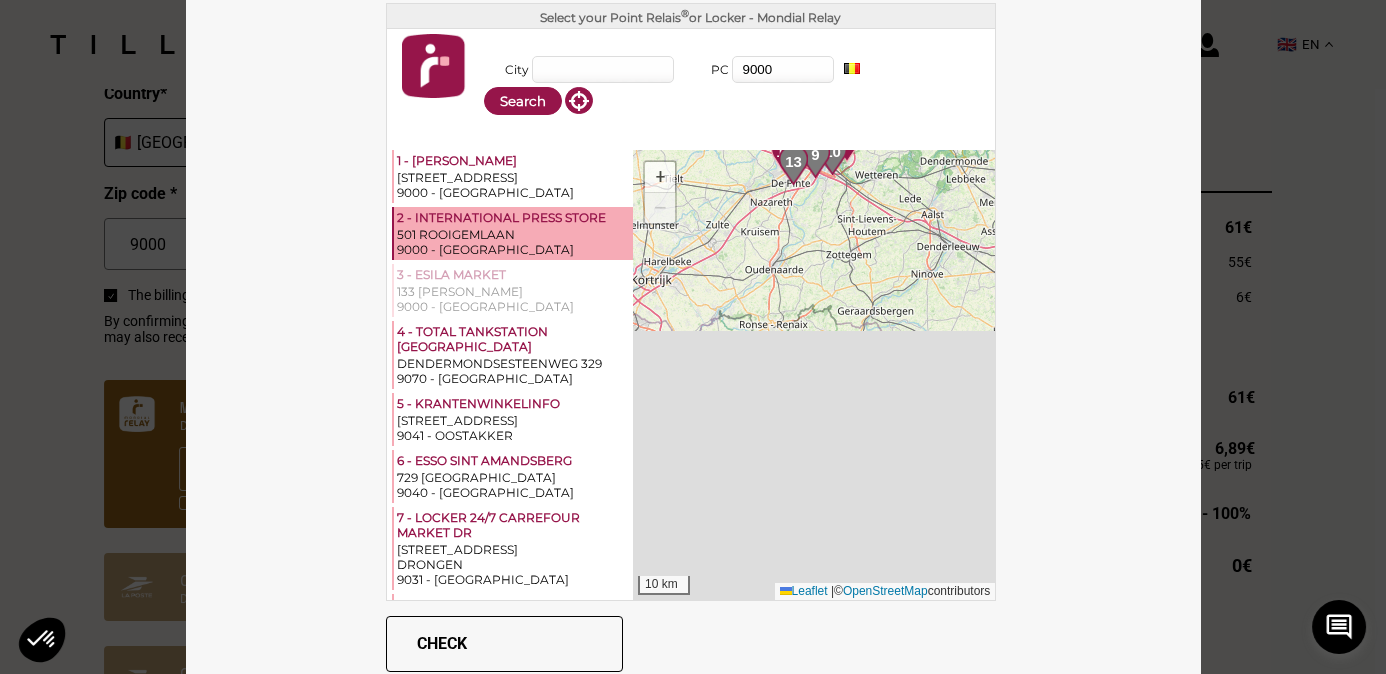 click on "501 ROOIGEMLAAN" at bounding box center [514, 234] 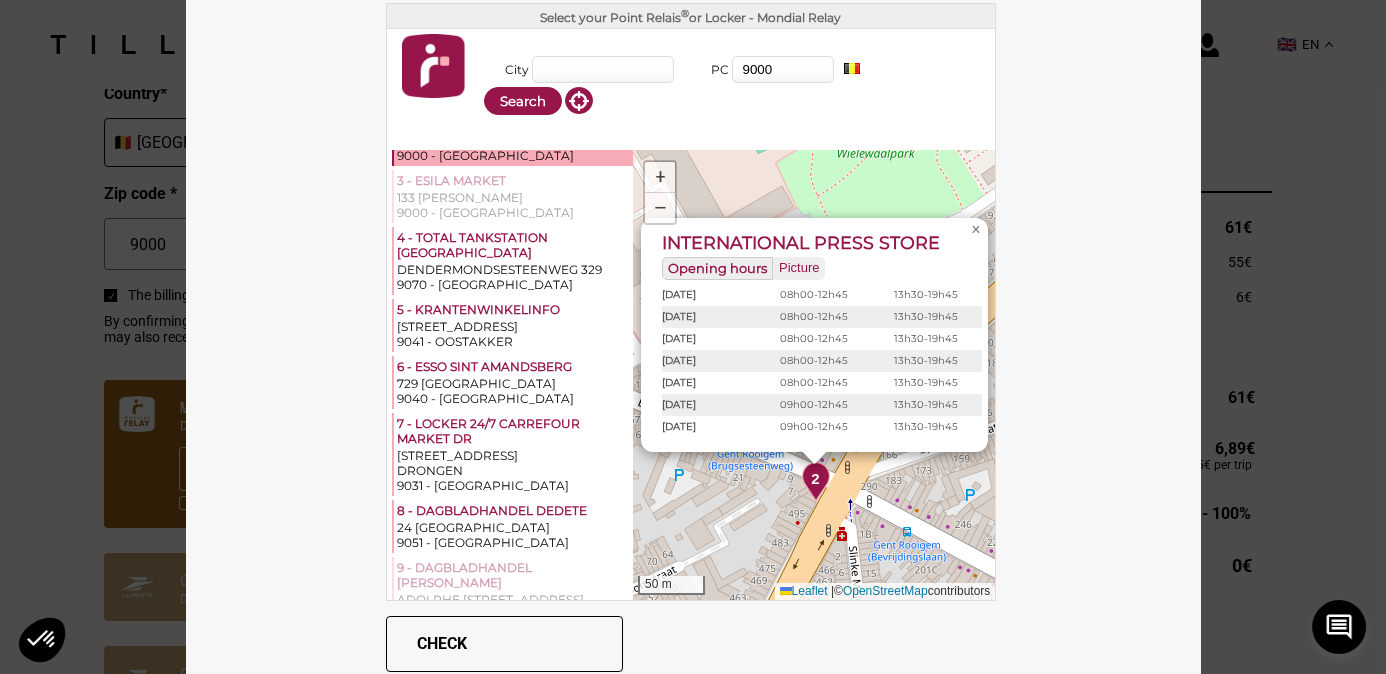 scroll, scrollTop: 0, scrollLeft: 0, axis: both 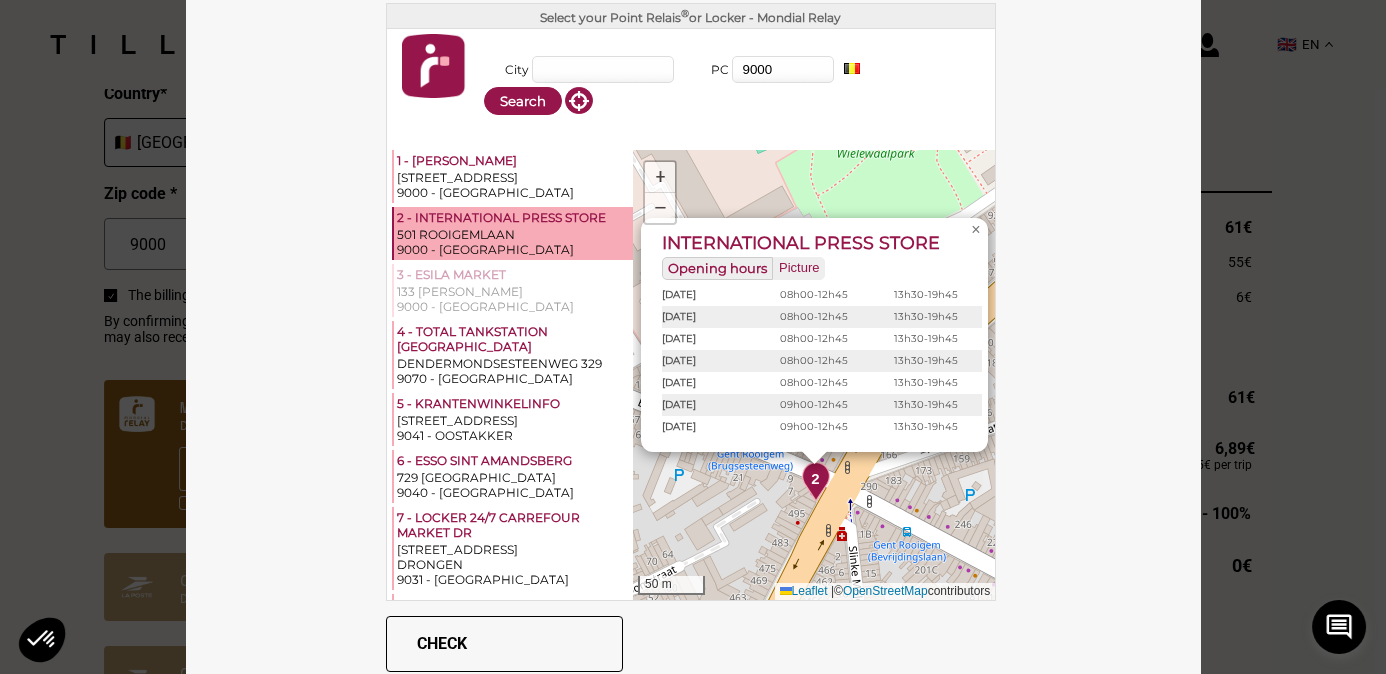 click on "501 ROOIGEMLAAN" at bounding box center (514, 234) 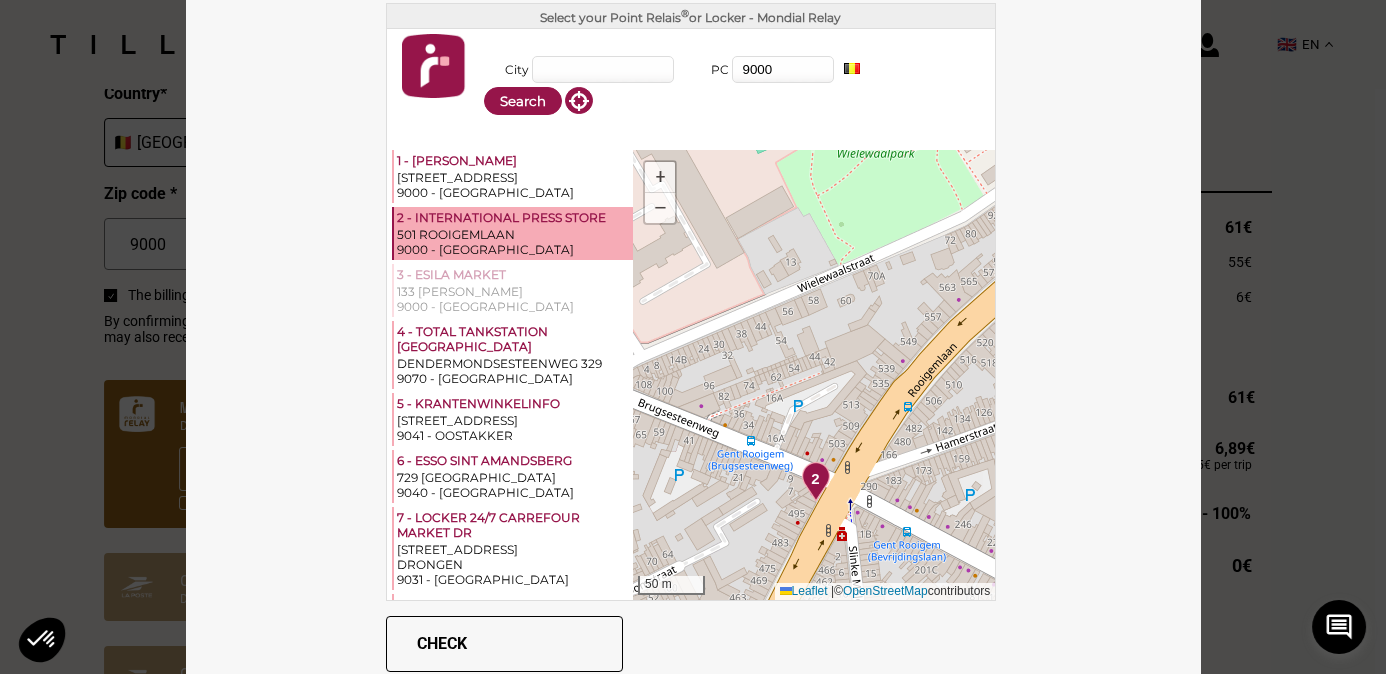 click on "501 ROOIGEMLAAN" at bounding box center [514, 234] 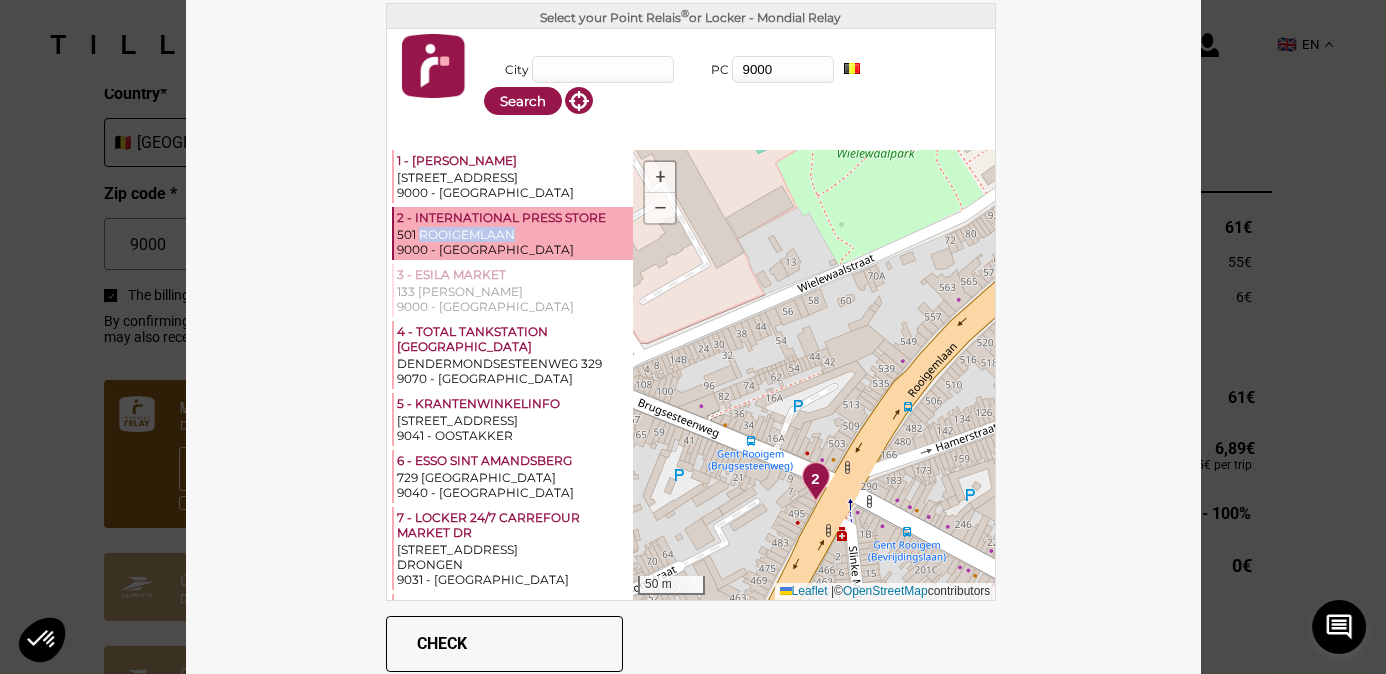 click on "501 ROOIGEMLAAN" at bounding box center [514, 234] 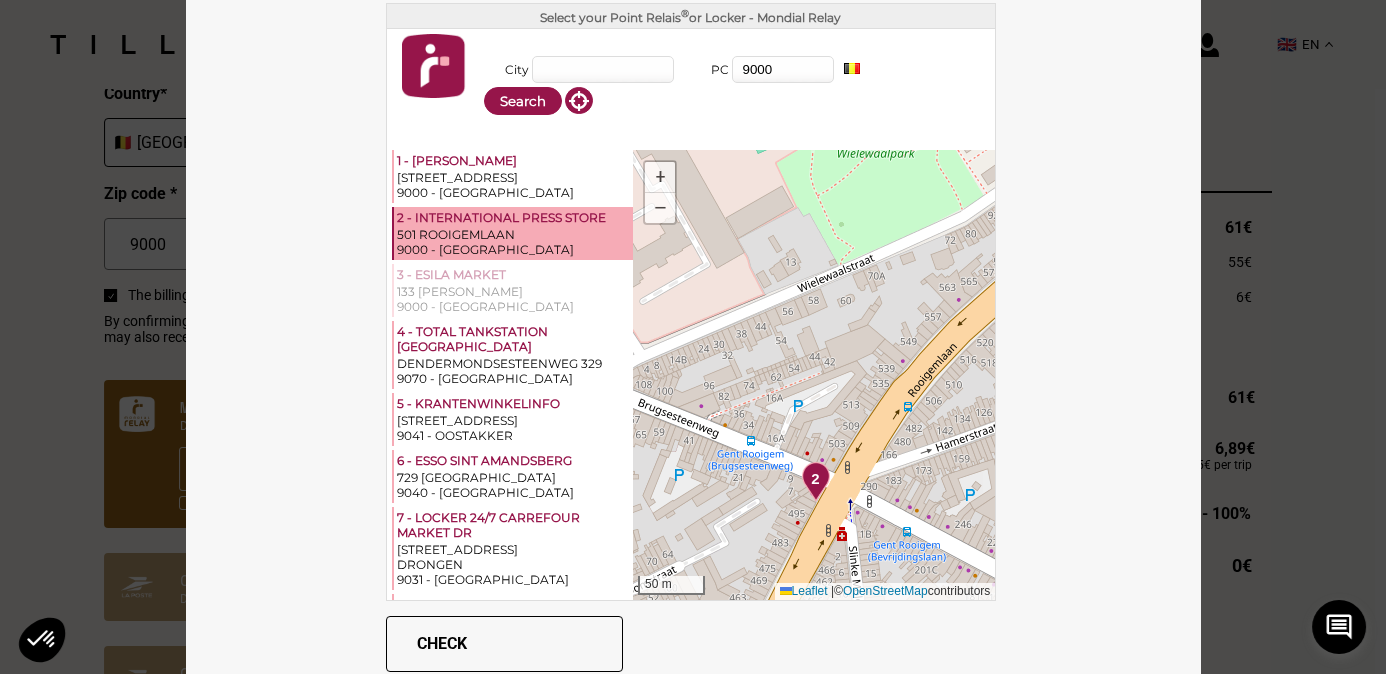 click on "Check" at bounding box center [504, 644] 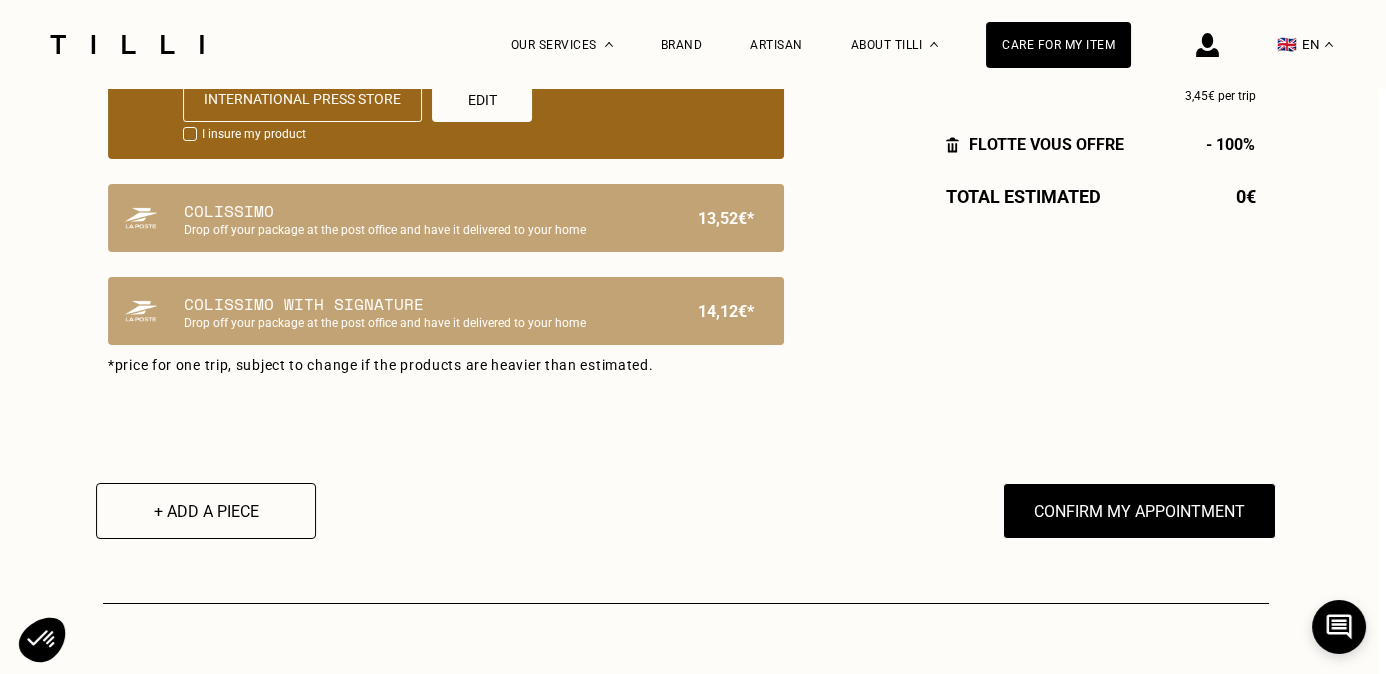 scroll, scrollTop: 1495, scrollLeft: 7, axis: both 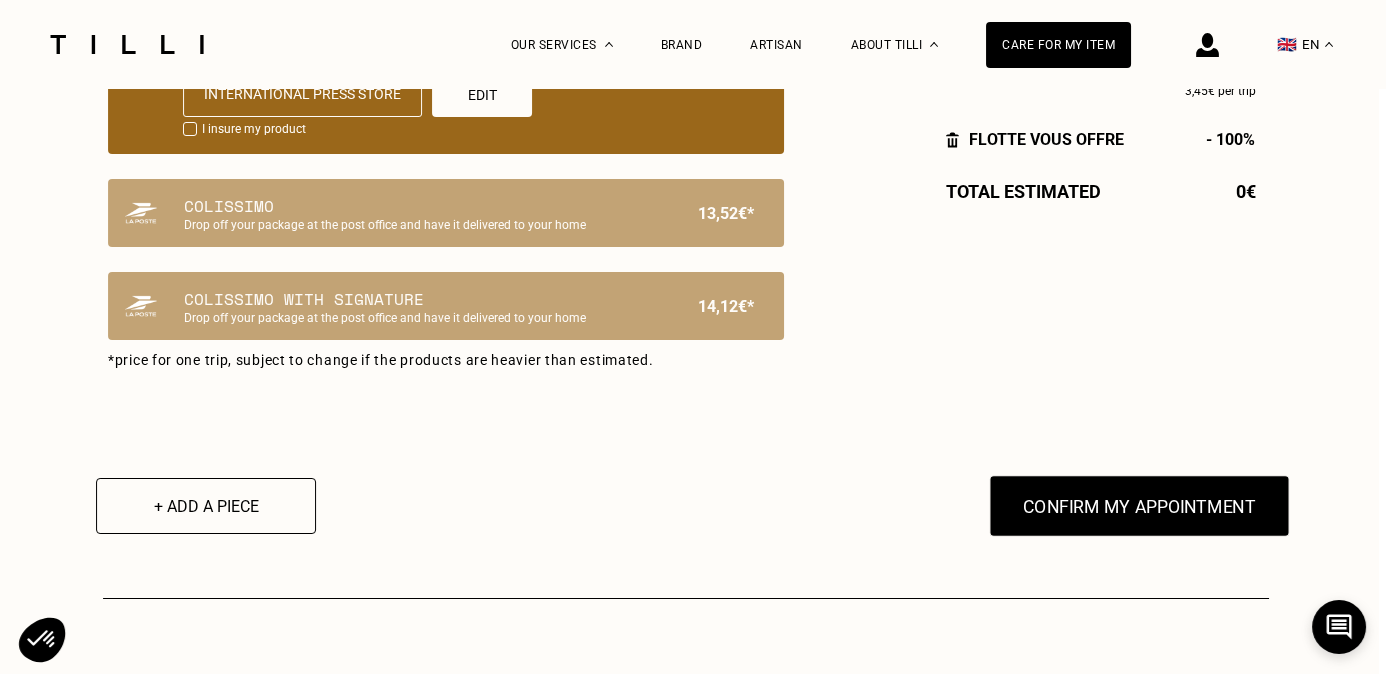 click on "Confirm my appointment" at bounding box center (1139, 506) 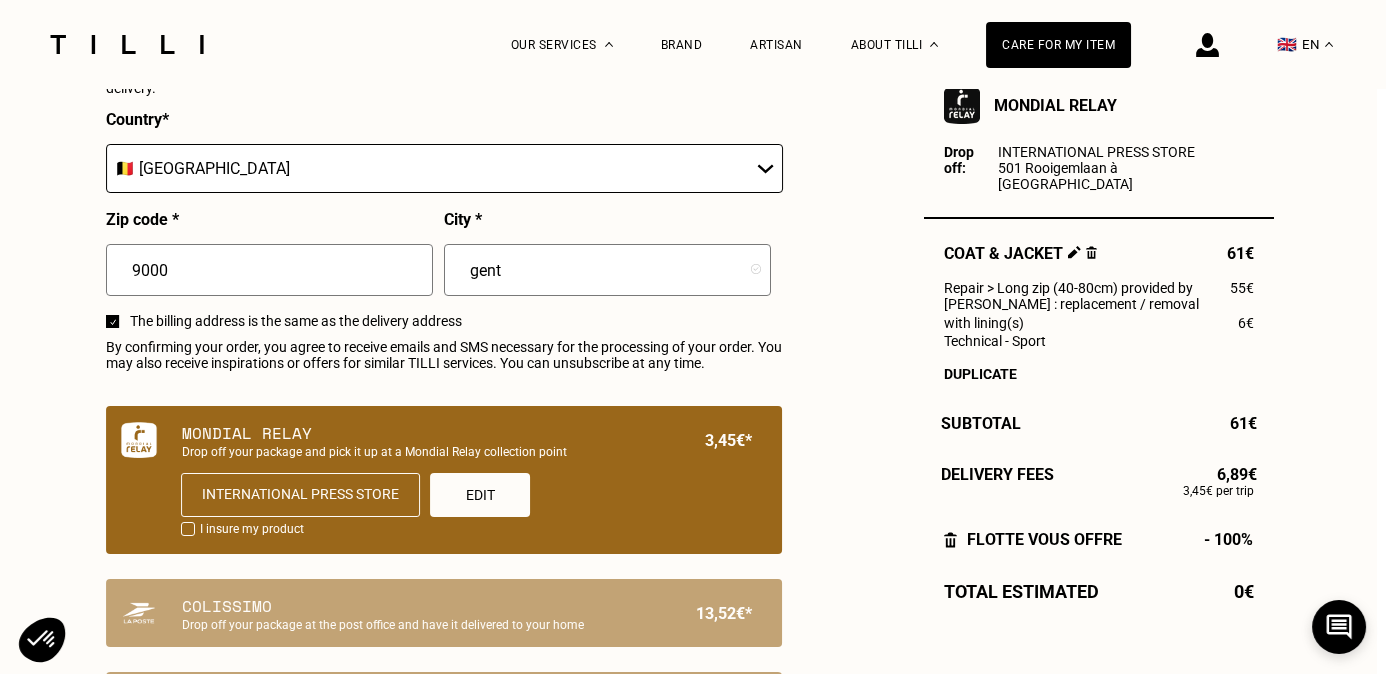 scroll, scrollTop: 1088, scrollLeft: 9, axis: both 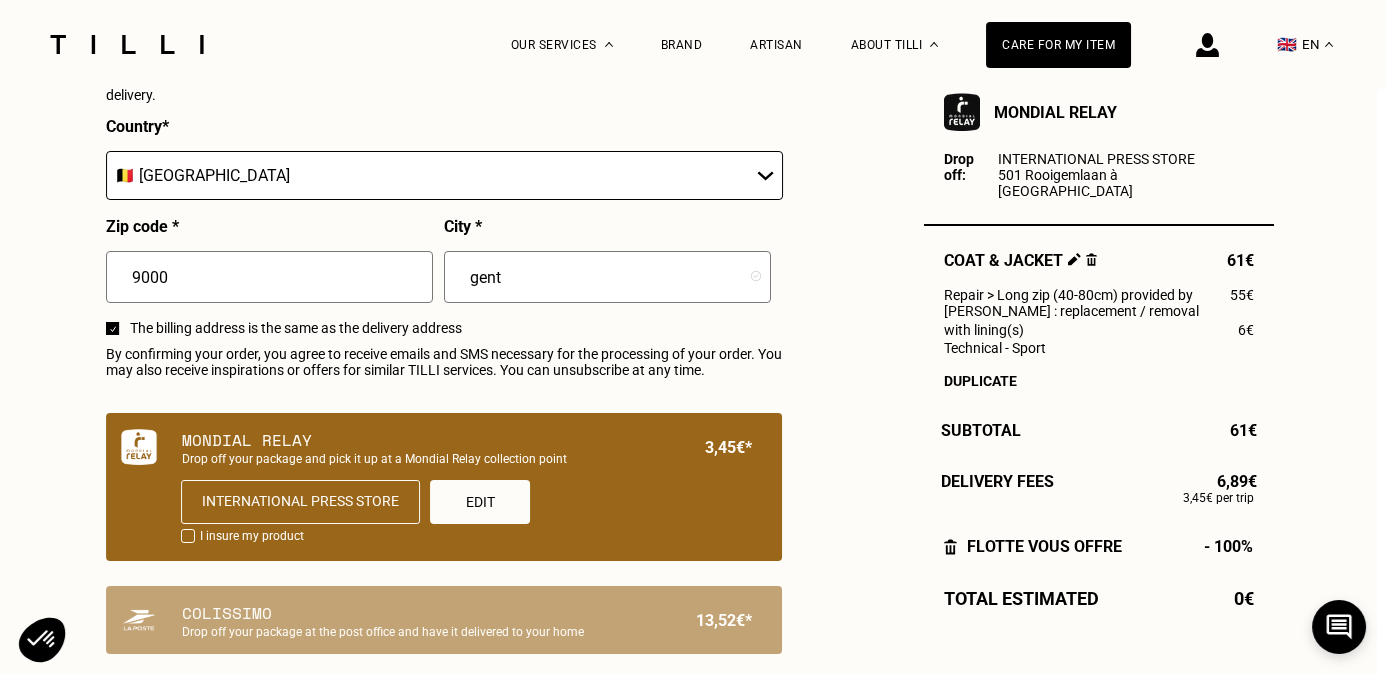 click on "Choose delivery method First name * [PERSON_NAME] Last name * [PERSON_NAME] Email address * [EMAIL_ADDRESS][DOMAIN_NAME] This address is already in use. Would you like to  log in   ? Phone * fr [GEOGRAPHIC_DATA] +236 [GEOGRAPHIC_DATA] +33 [GEOGRAPHIC_DATA] +594 [GEOGRAPHIC_DATA] +689 [GEOGRAPHIC_DATA] [PHONE_NUMBER] Invalid phone number Invalid address Address (street) * serpentstraat 5 Address (complement) Please specify the building, floor, door code, and any details that may facilitate access  during delivery. Country * 🇦🇹   [GEOGRAPHIC_DATA] 🇧🇪   [GEOGRAPHIC_DATA] 🇧🇬   [GEOGRAPHIC_DATA] 🇭🇷   [GEOGRAPHIC_DATA] 🇨🇾   [GEOGRAPHIC_DATA] 🇨🇿   [GEOGRAPHIC_DATA] 🇩🇰   [GEOGRAPHIC_DATA] 🇪🇪   [GEOGRAPHIC_DATA] 🇫🇮   [GEOGRAPHIC_DATA] 🇫🇷   [GEOGRAPHIC_DATA] 🇩🇪   [GEOGRAPHIC_DATA] 🇬🇷   [GEOGRAPHIC_DATA] 🇭🇺   [GEOGRAPHIC_DATA] 🇮🇪   [GEOGRAPHIC_DATA] 🇮🇹   [GEOGRAPHIC_DATA] 🇱🇻   [GEOGRAPHIC_DATA] 🇱🇮   [GEOGRAPHIC_DATA] 🇱🇹   [GEOGRAPHIC_DATA] 🇱🇺   [GEOGRAPHIC_DATA] 🇲🇹   [GEOGRAPHIC_DATA] 🇳🇱   [GEOGRAPHIC_DATA] 🇳🇴   [GEOGRAPHIC_DATA] 🇵🇱   [GEOGRAPHIC_DATA] 🇵🇹   [GEOGRAPHIC_DATA] 🇷🇴   [GEOGRAPHIC_DATA] 🇸🇰   [GEOGRAPHIC_DATA] 🇸🇮" at bounding box center (444, 133) 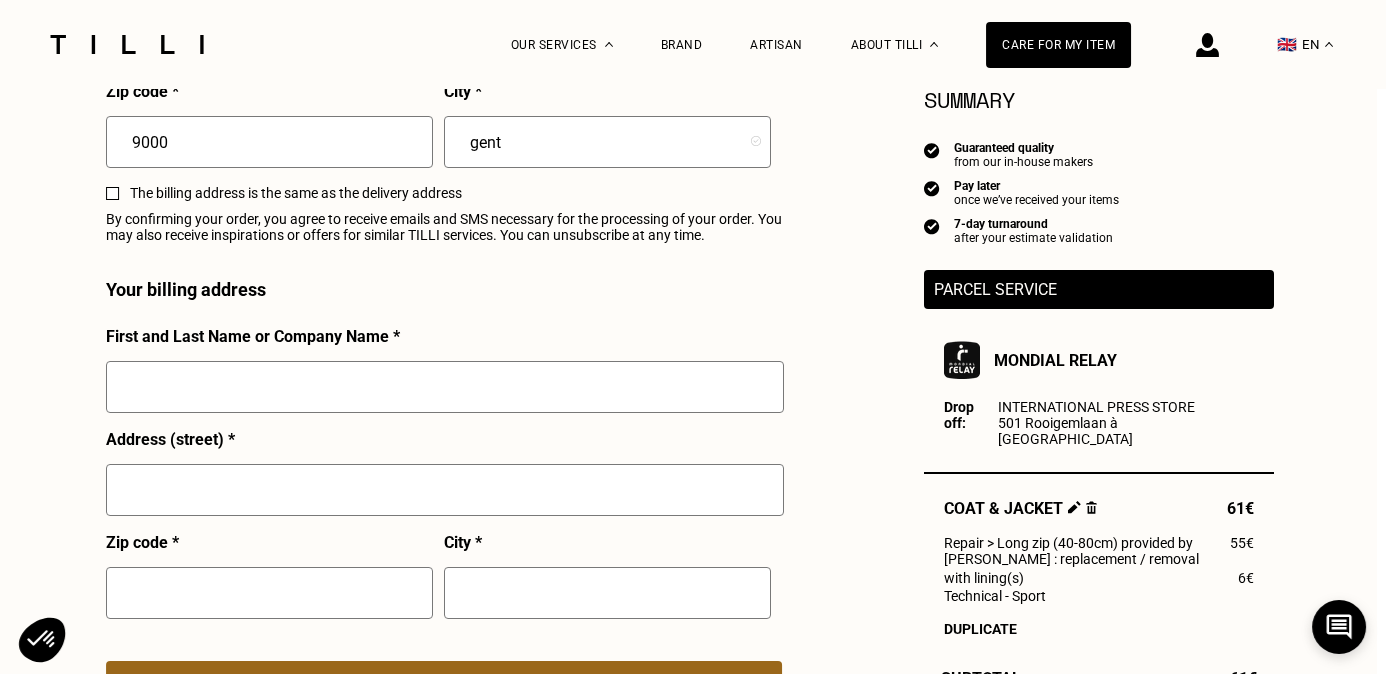 scroll, scrollTop: 1248, scrollLeft: 9, axis: both 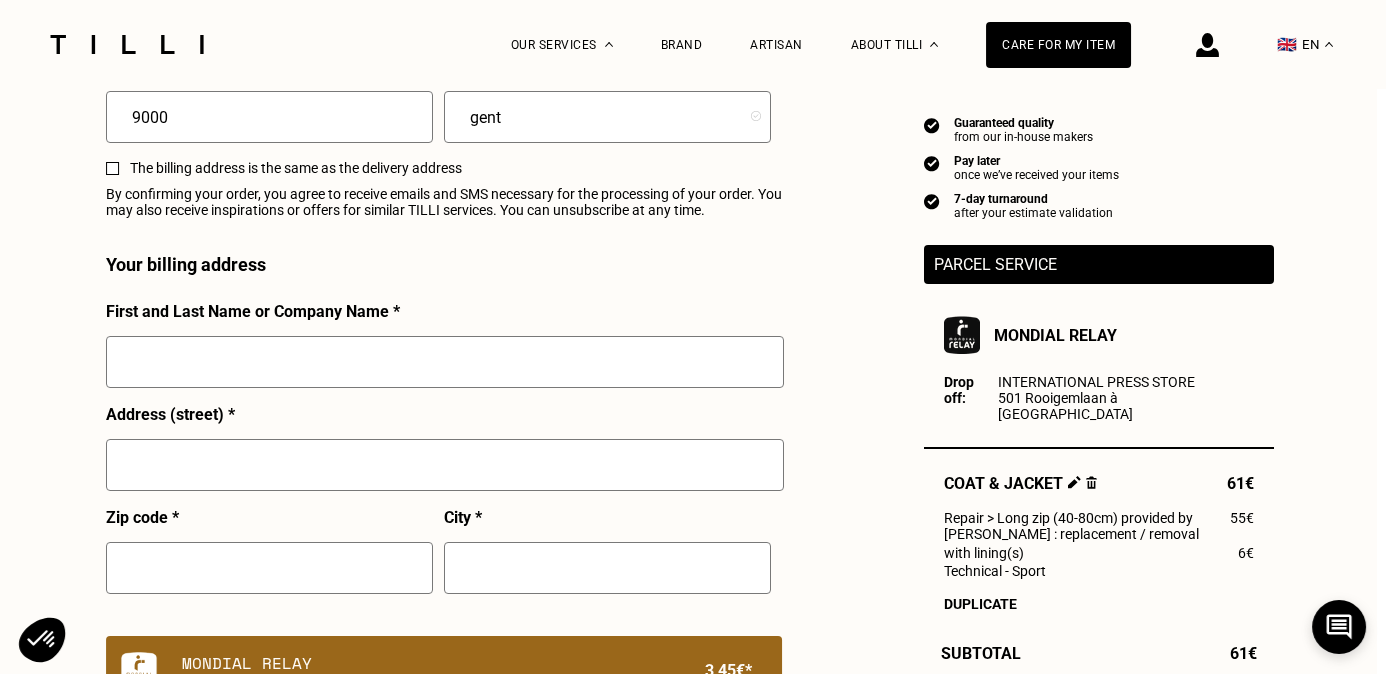 click at bounding box center (445, 362) 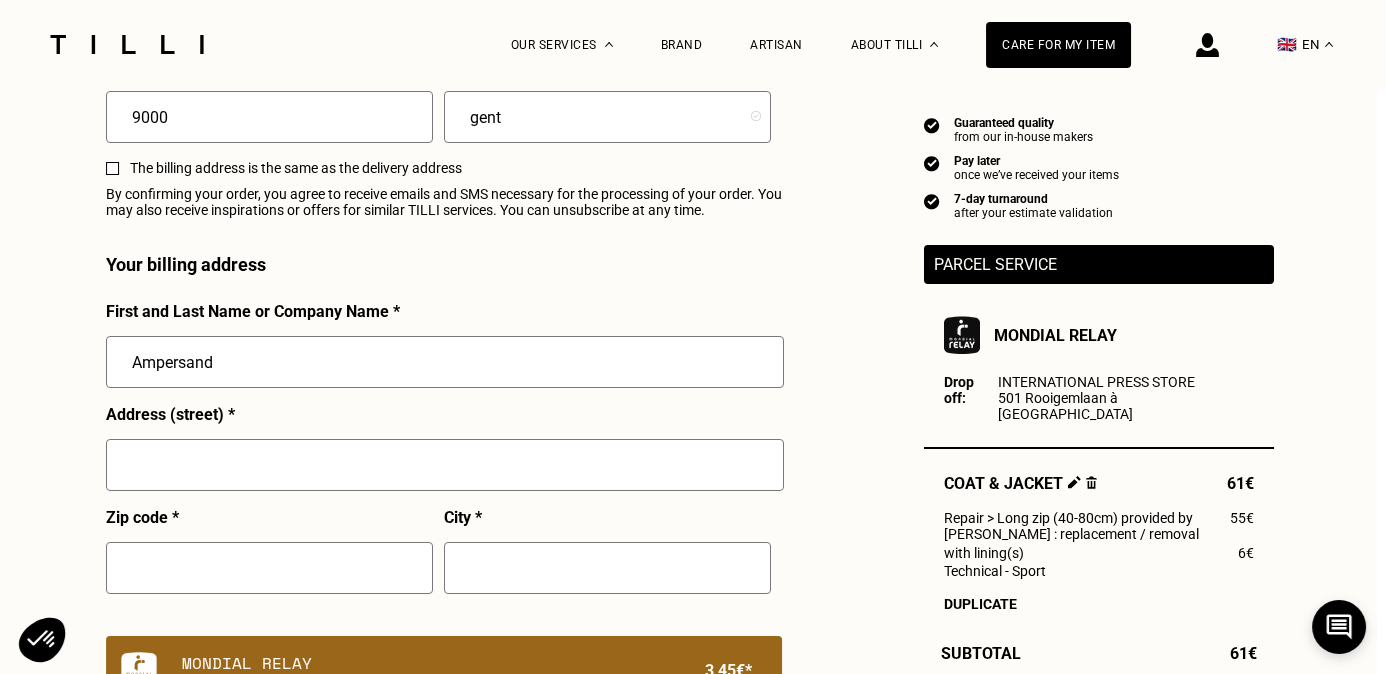 type on "Ampersand" 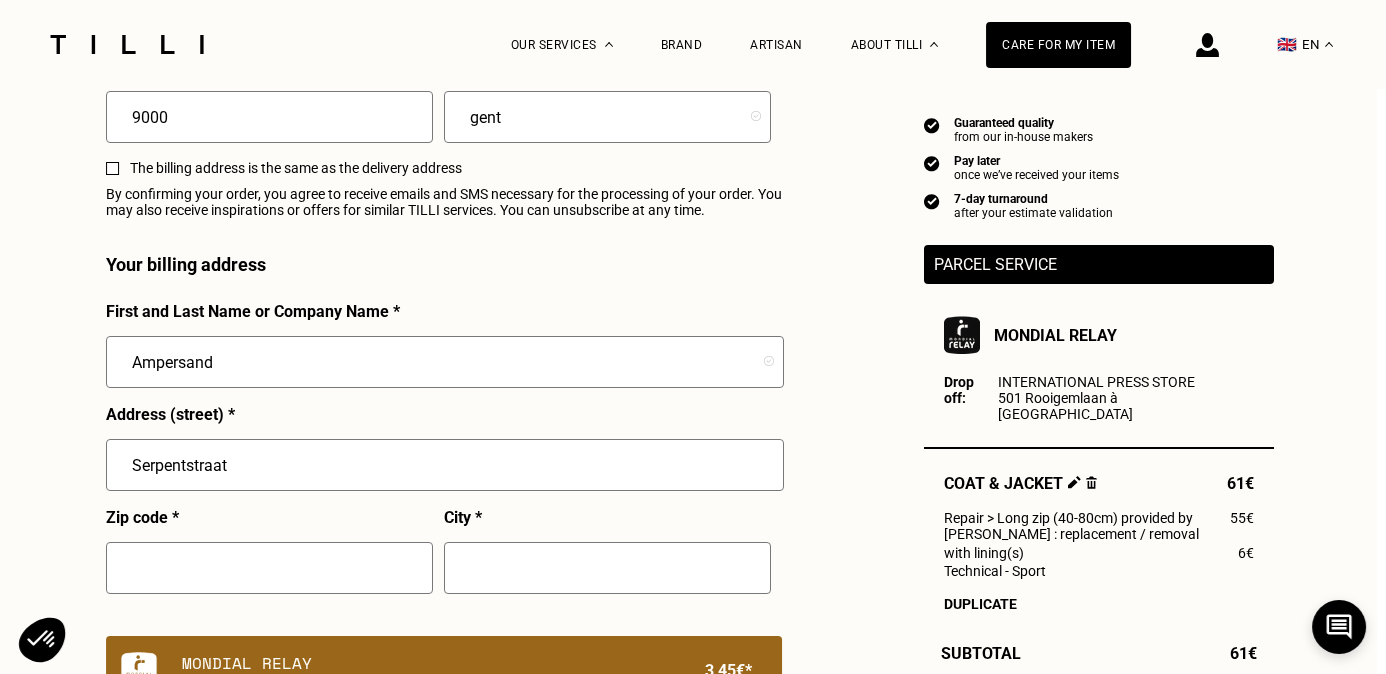 type on "Serpentstraat" 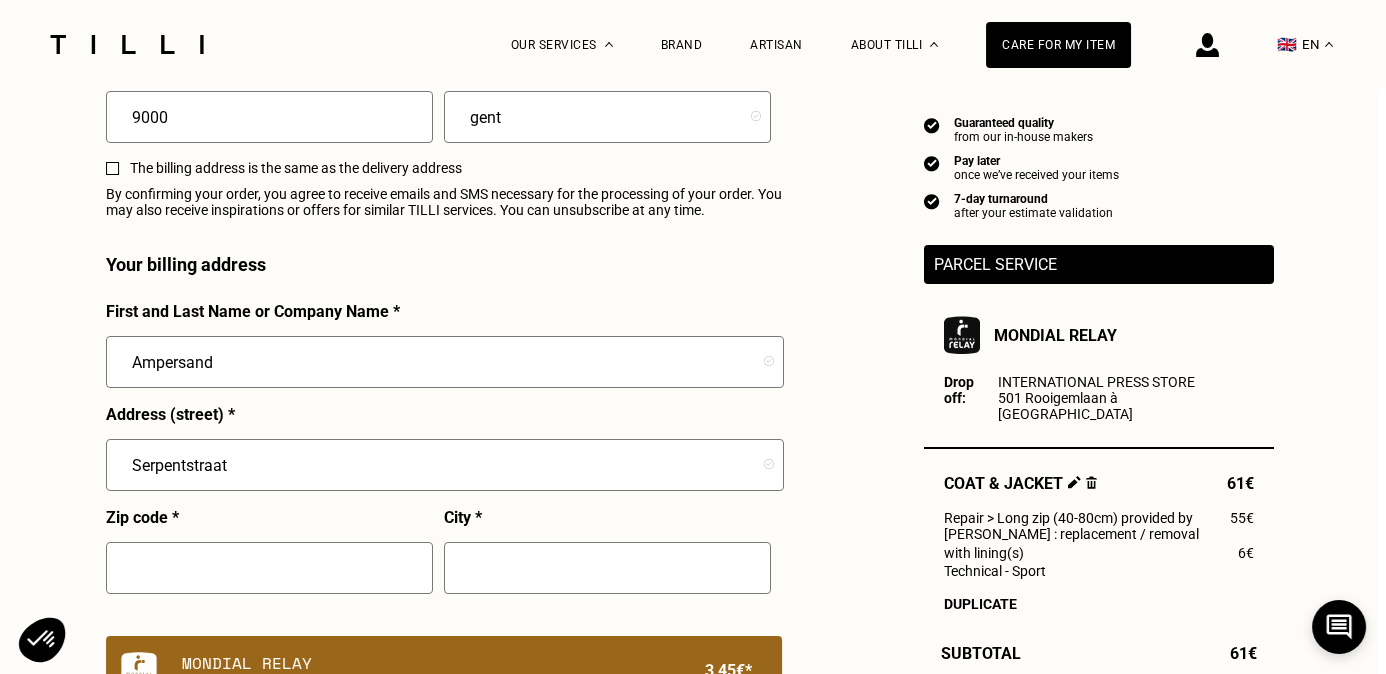 type on "5" 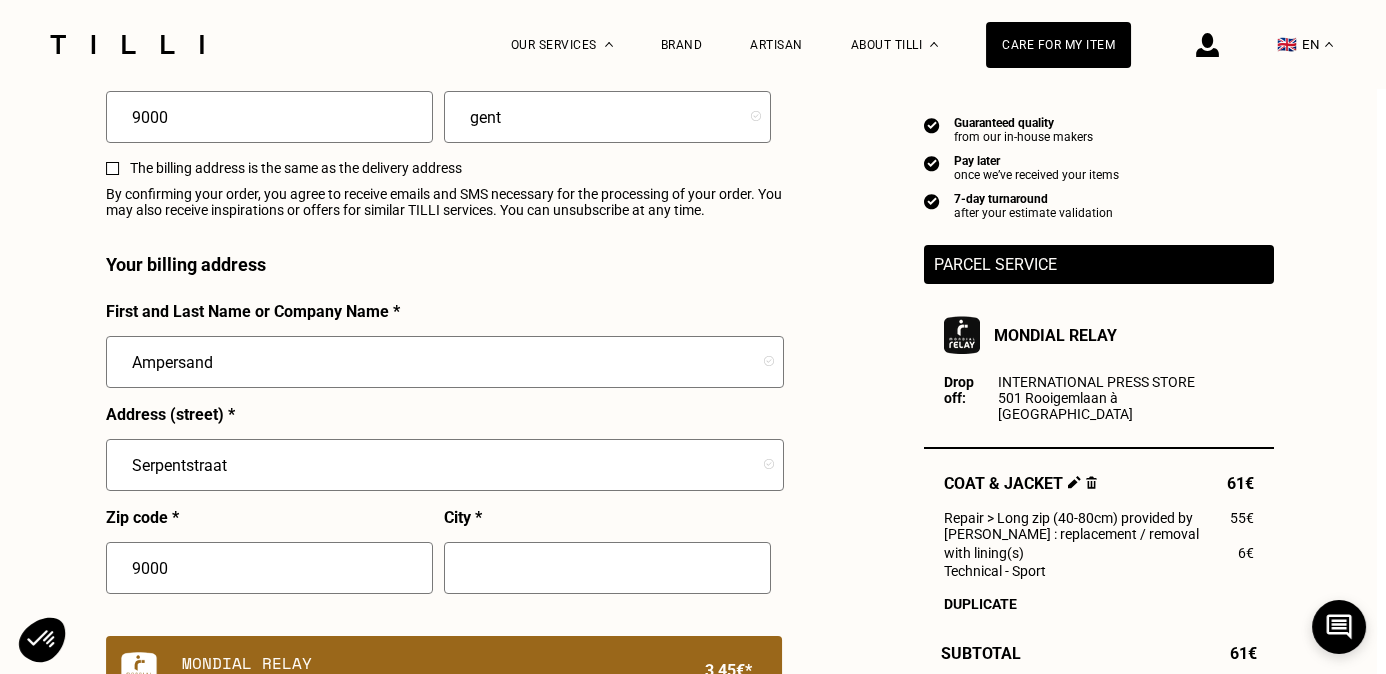 type on "9000" 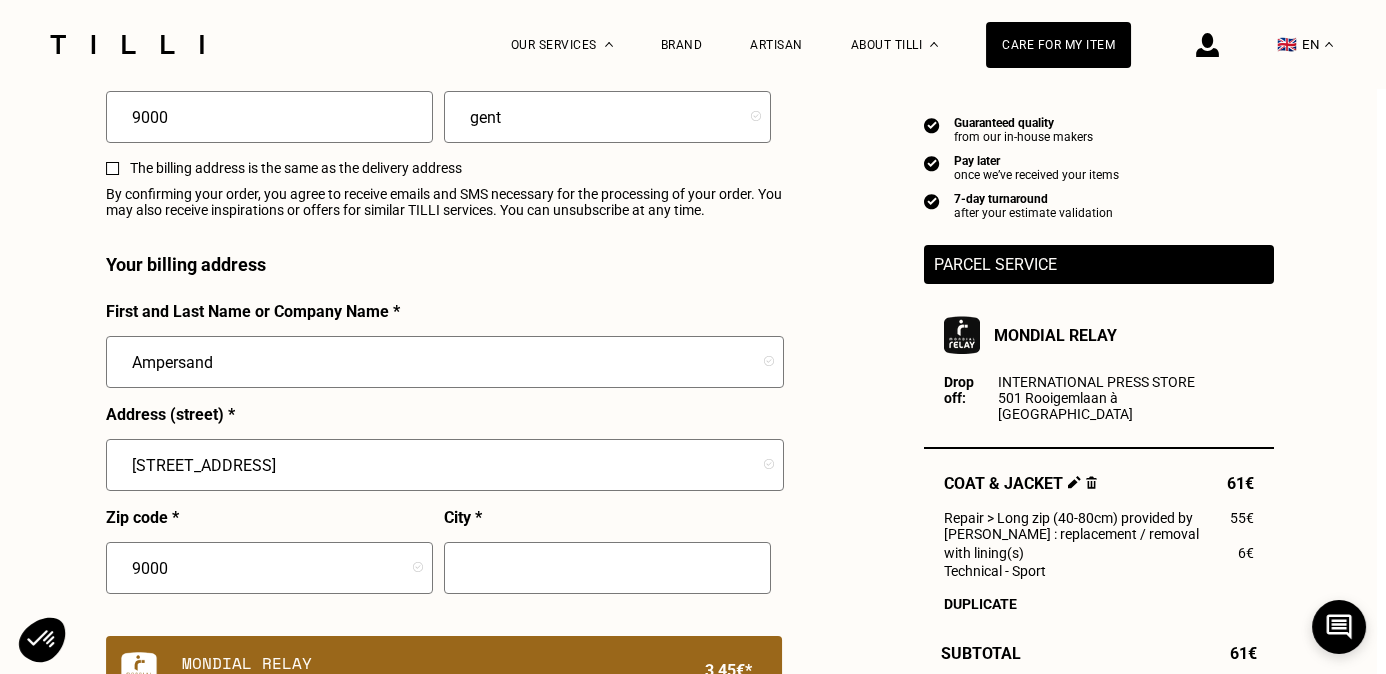 type on "[STREET_ADDRESS]" 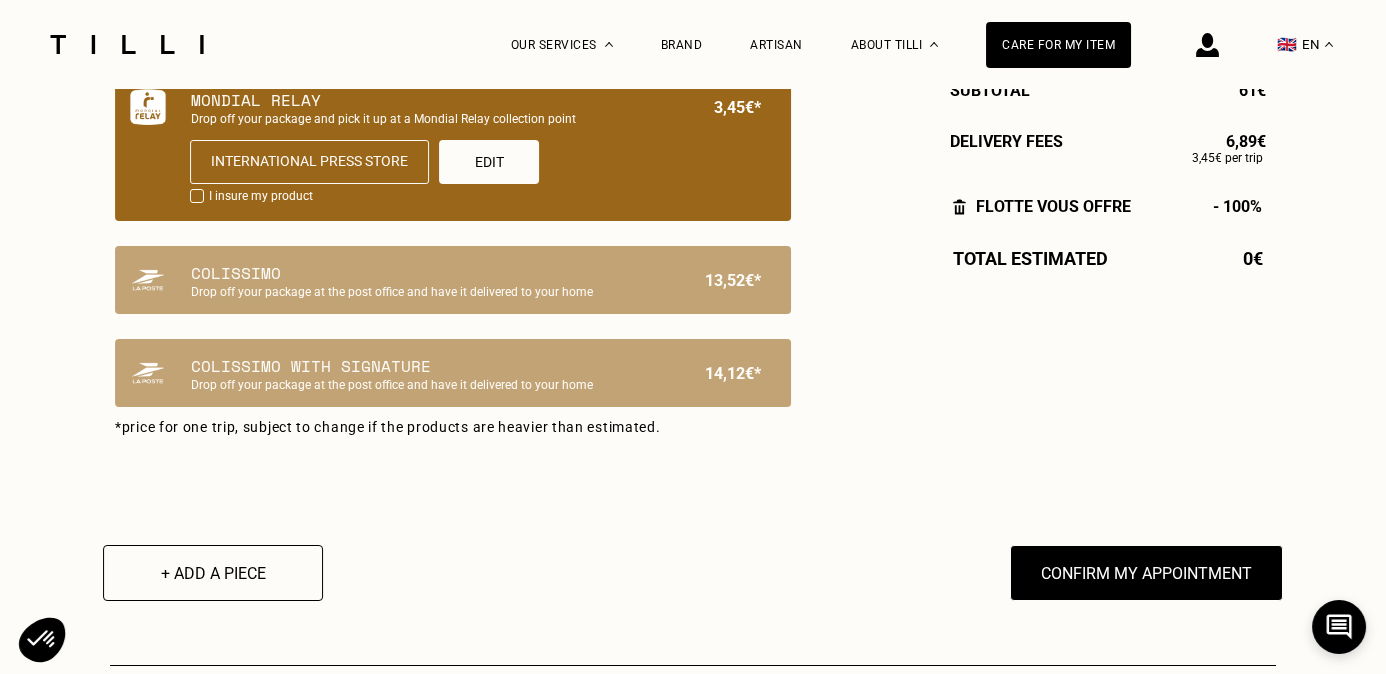 scroll, scrollTop: 1824, scrollLeft: 0, axis: vertical 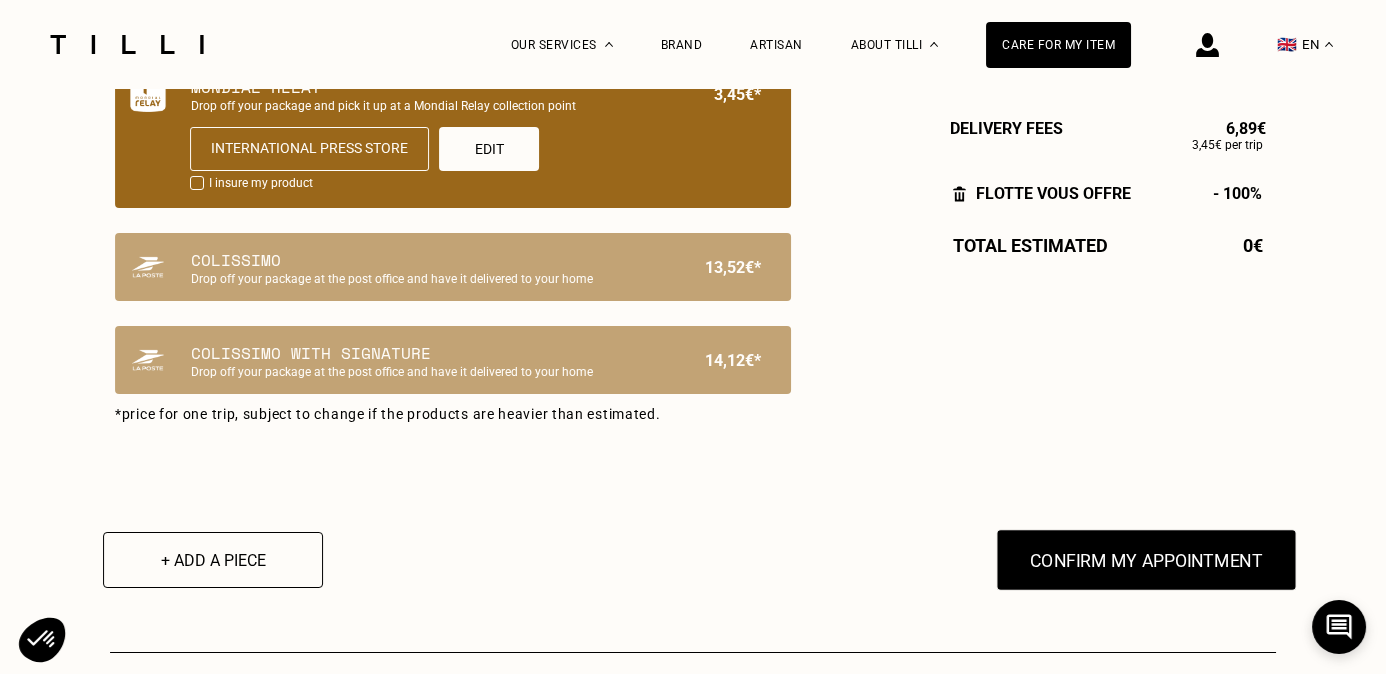 type on "Gent" 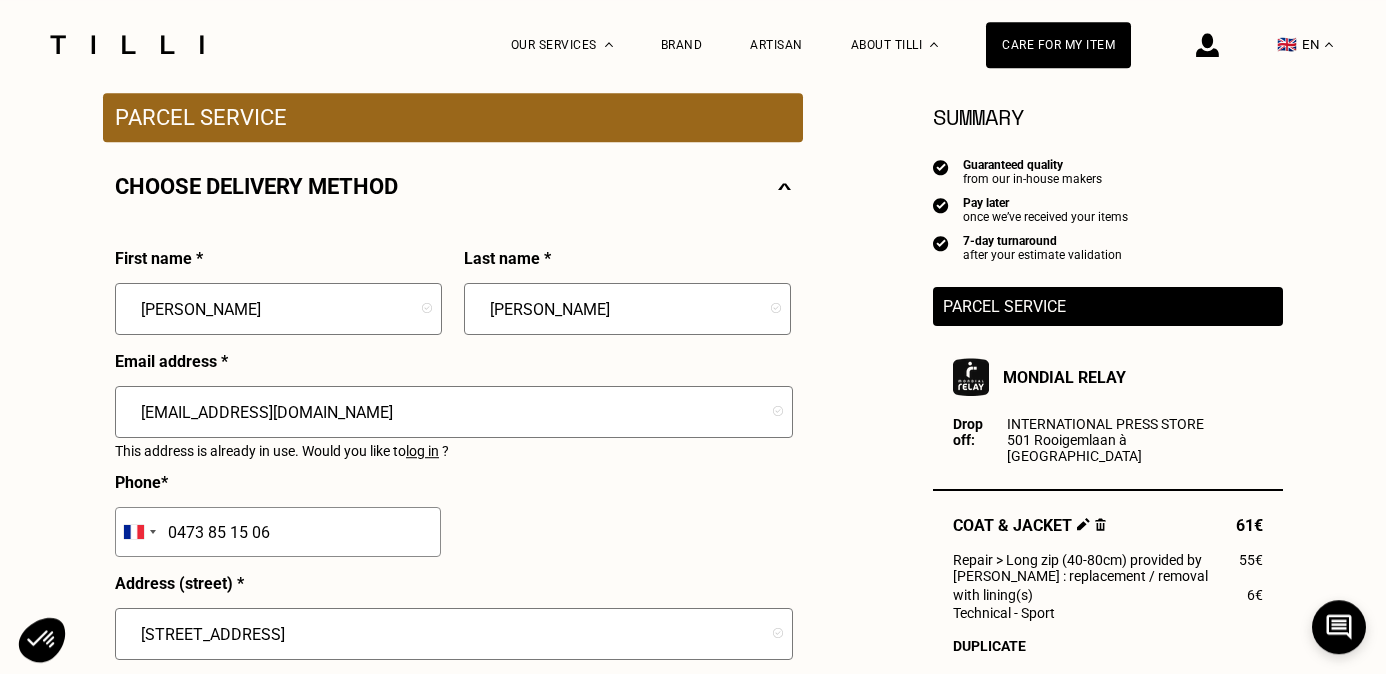 scroll, scrollTop: 410, scrollLeft: 0, axis: vertical 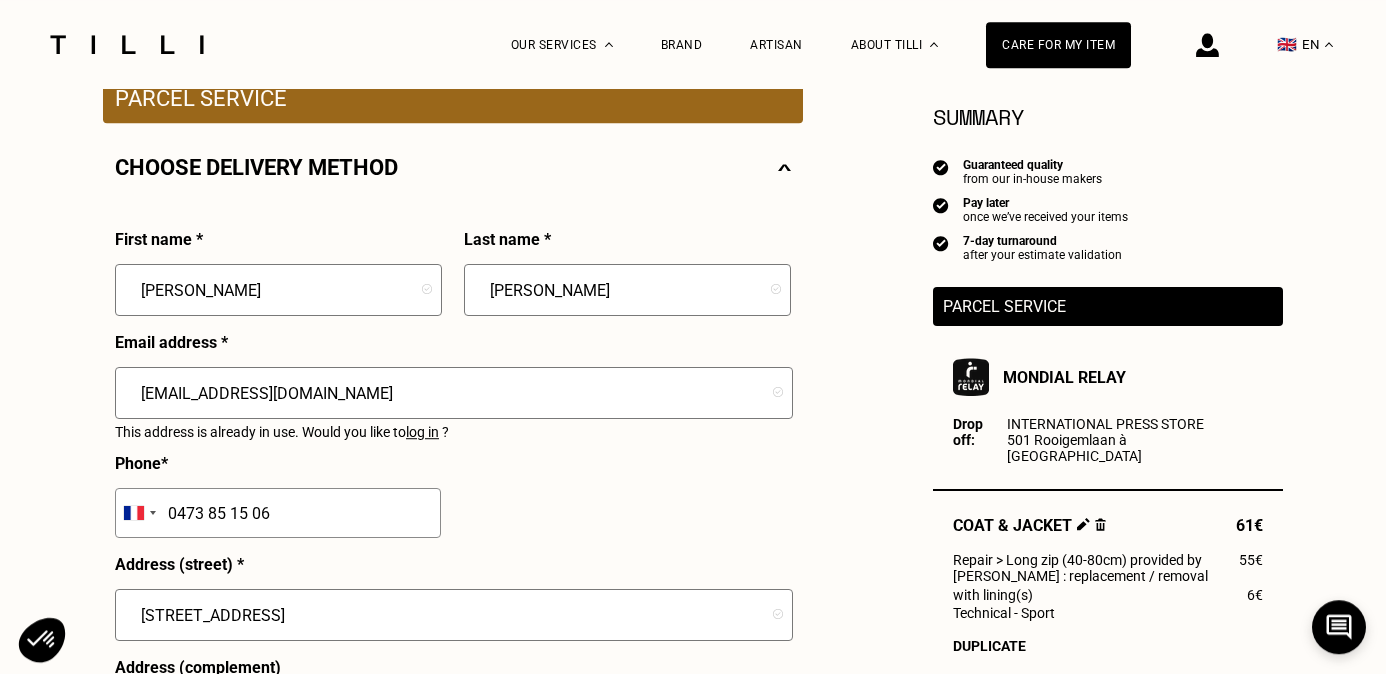 click on "log in" at bounding box center (422, 432) 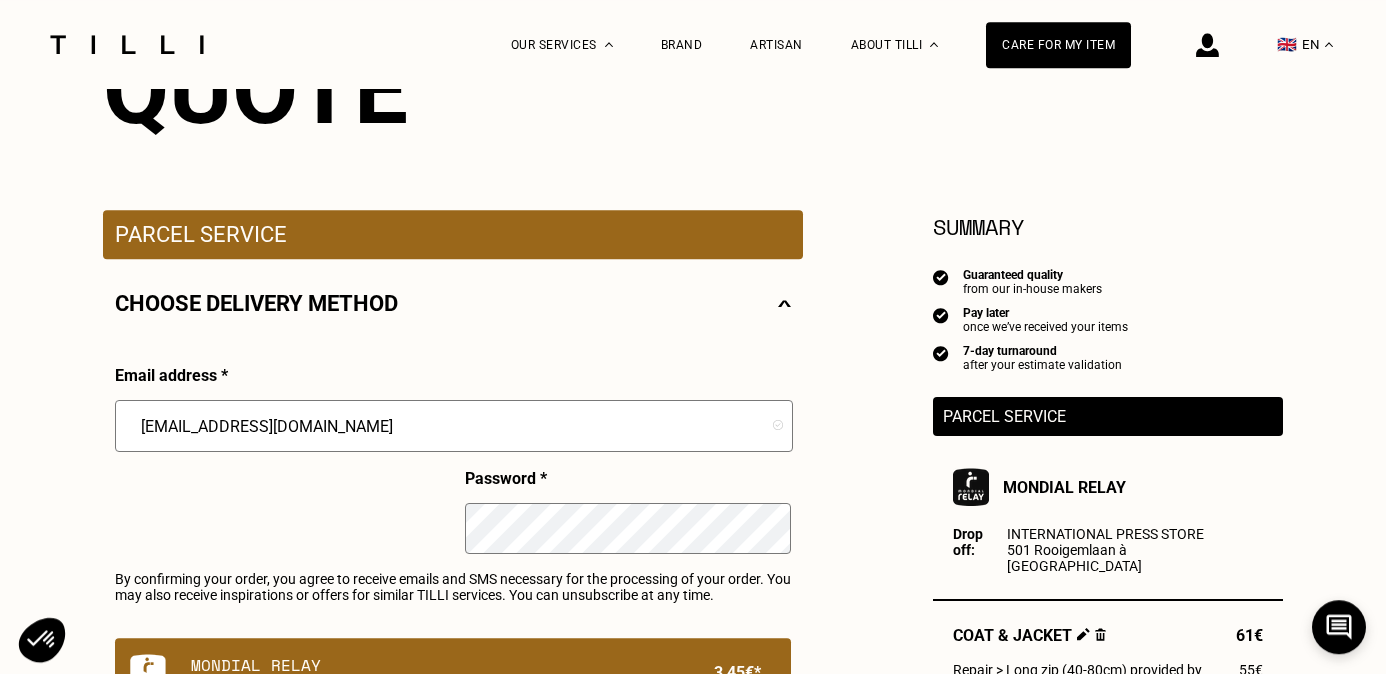 scroll, scrollTop: 212, scrollLeft: 0, axis: vertical 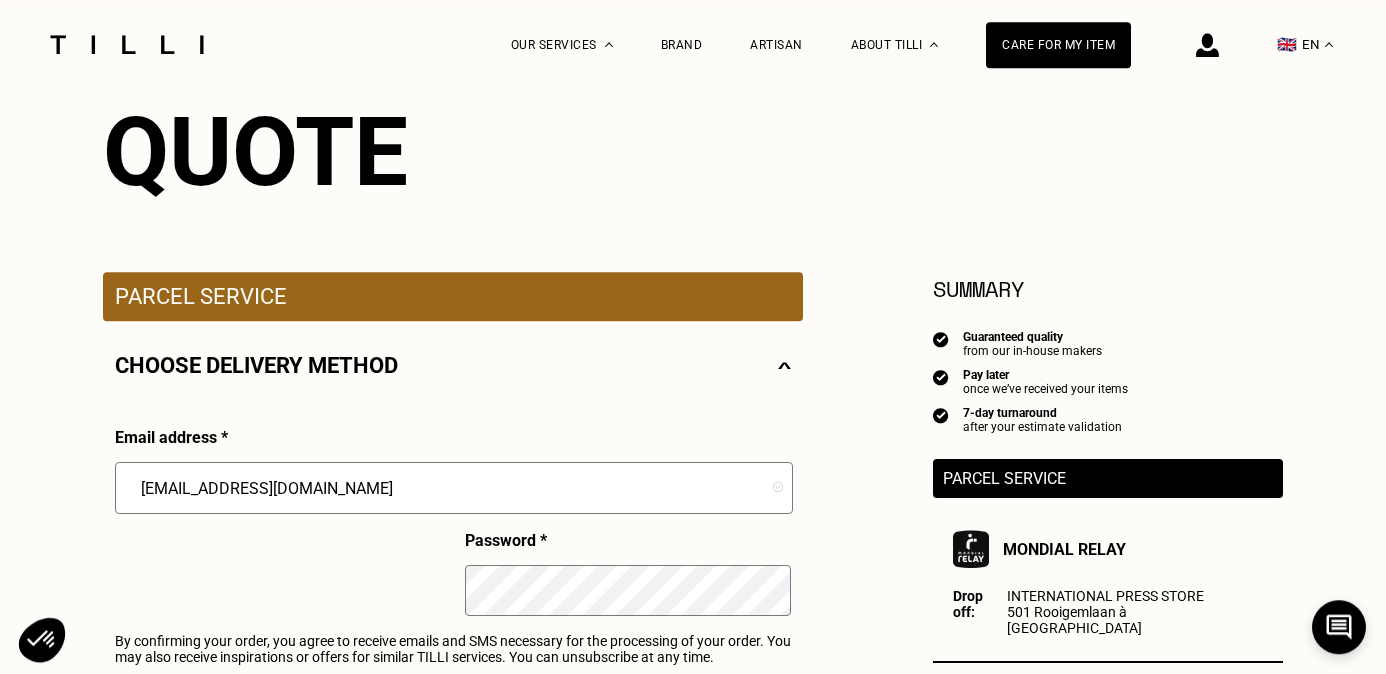 click at bounding box center (1207, 45) 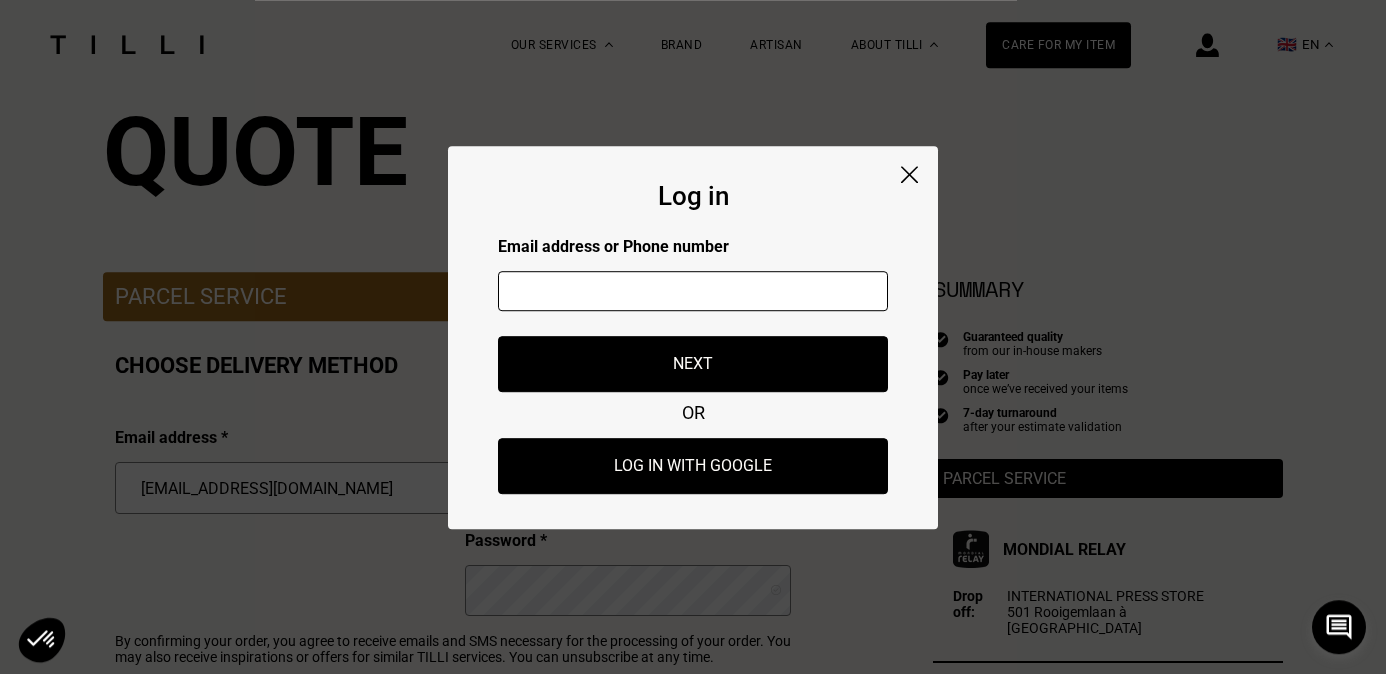 click at bounding box center [693, 291] 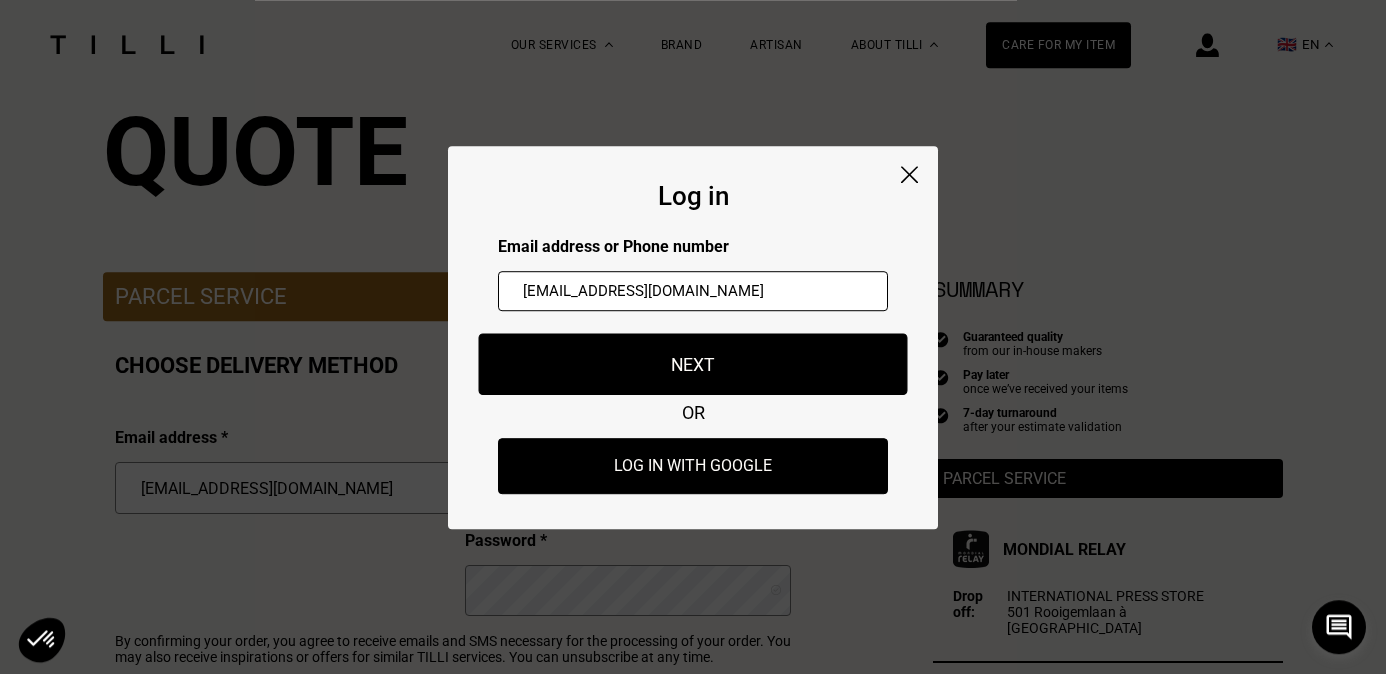 type on "[EMAIL_ADDRESS][DOMAIN_NAME]" 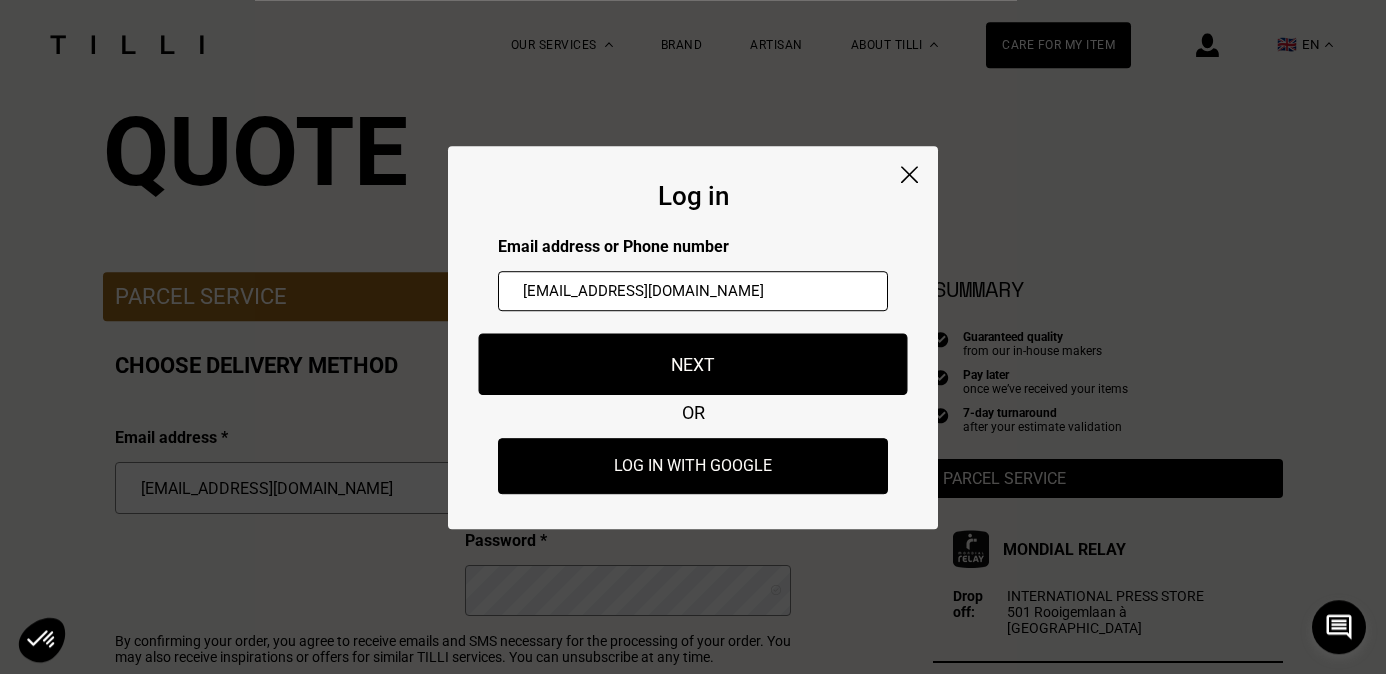 click on "Next" at bounding box center [693, 364] 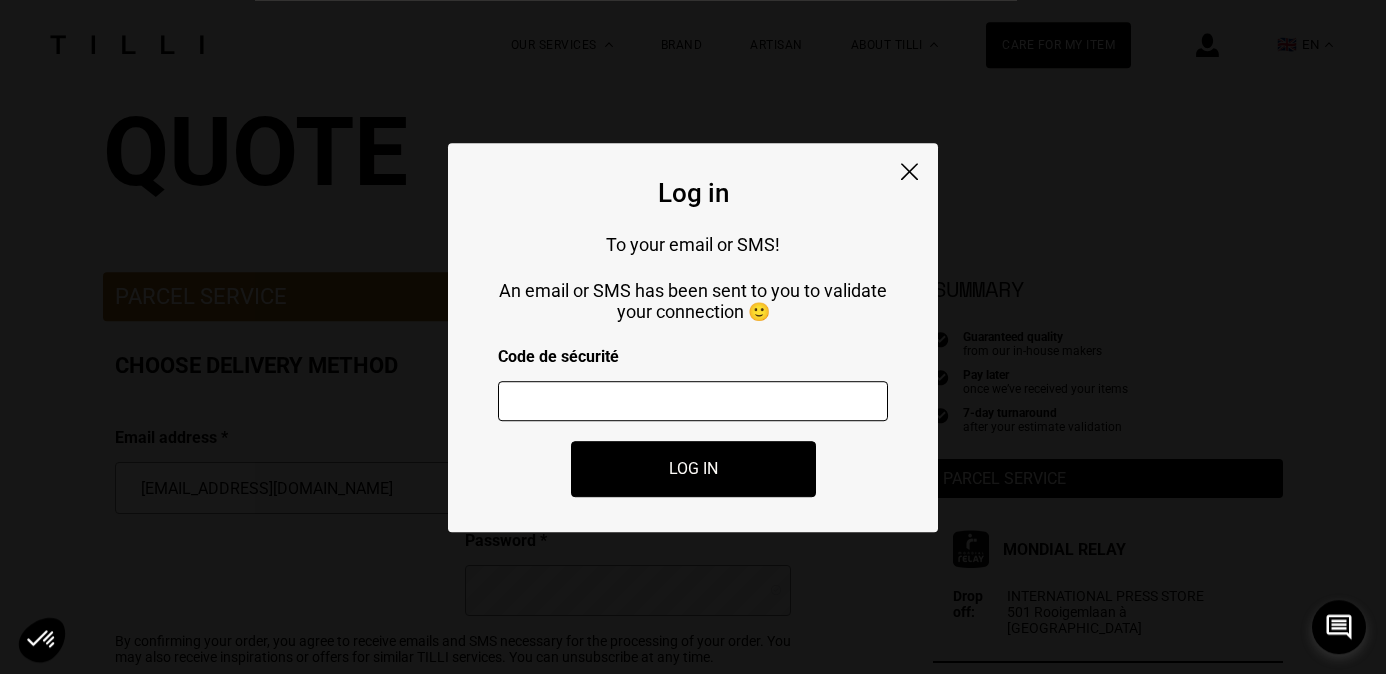 click at bounding box center [693, 401] 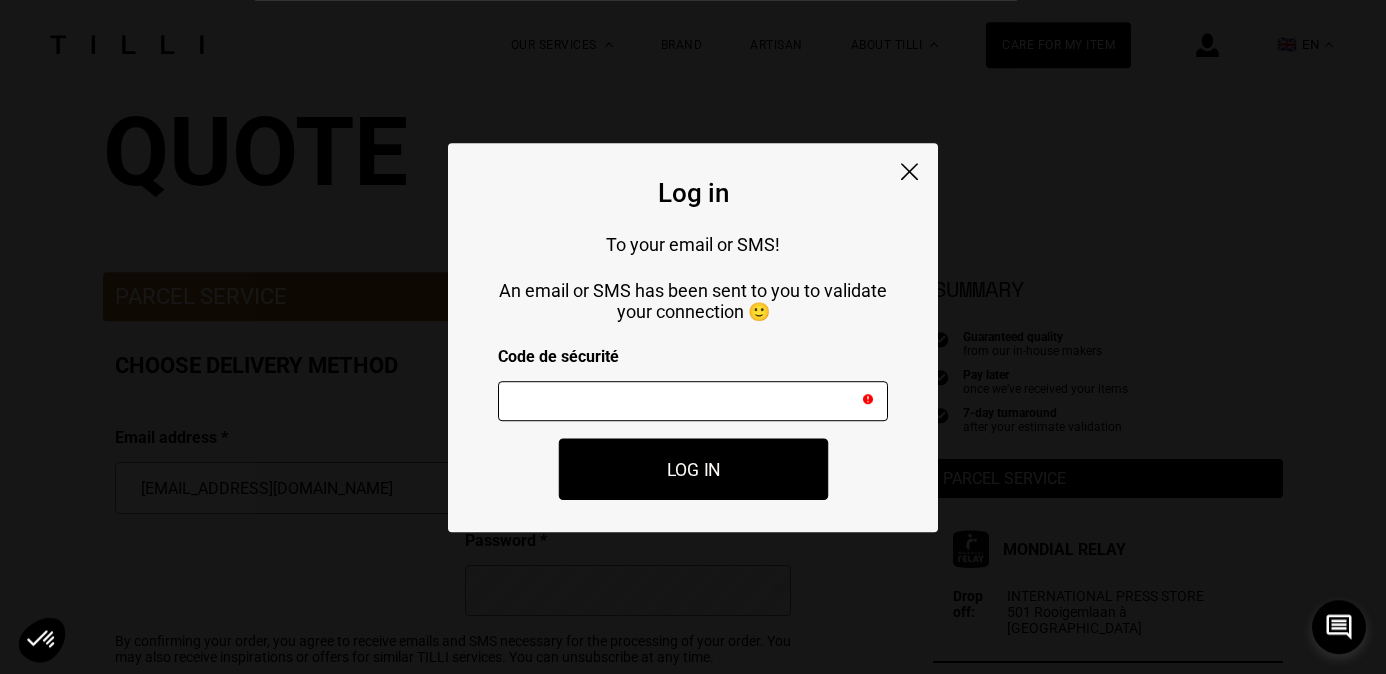 click on "Log in" at bounding box center [693, 469] 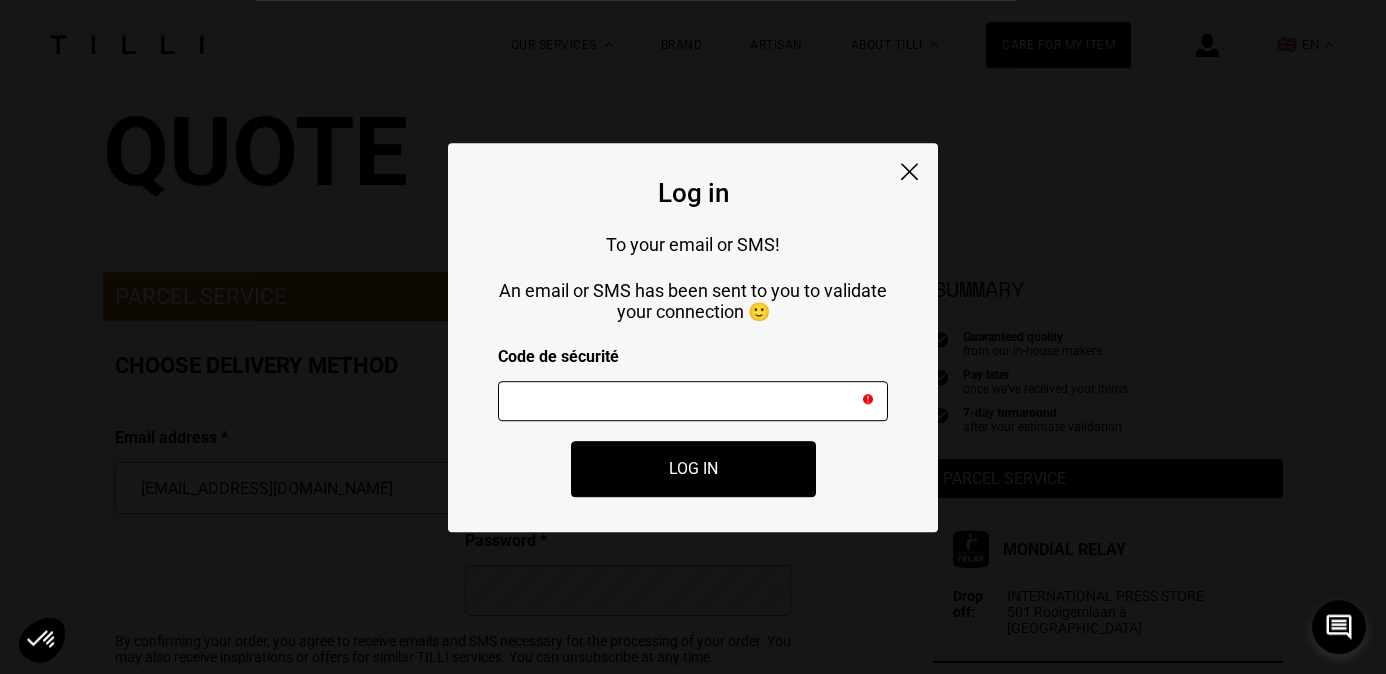 click at bounding box center [693, 401] 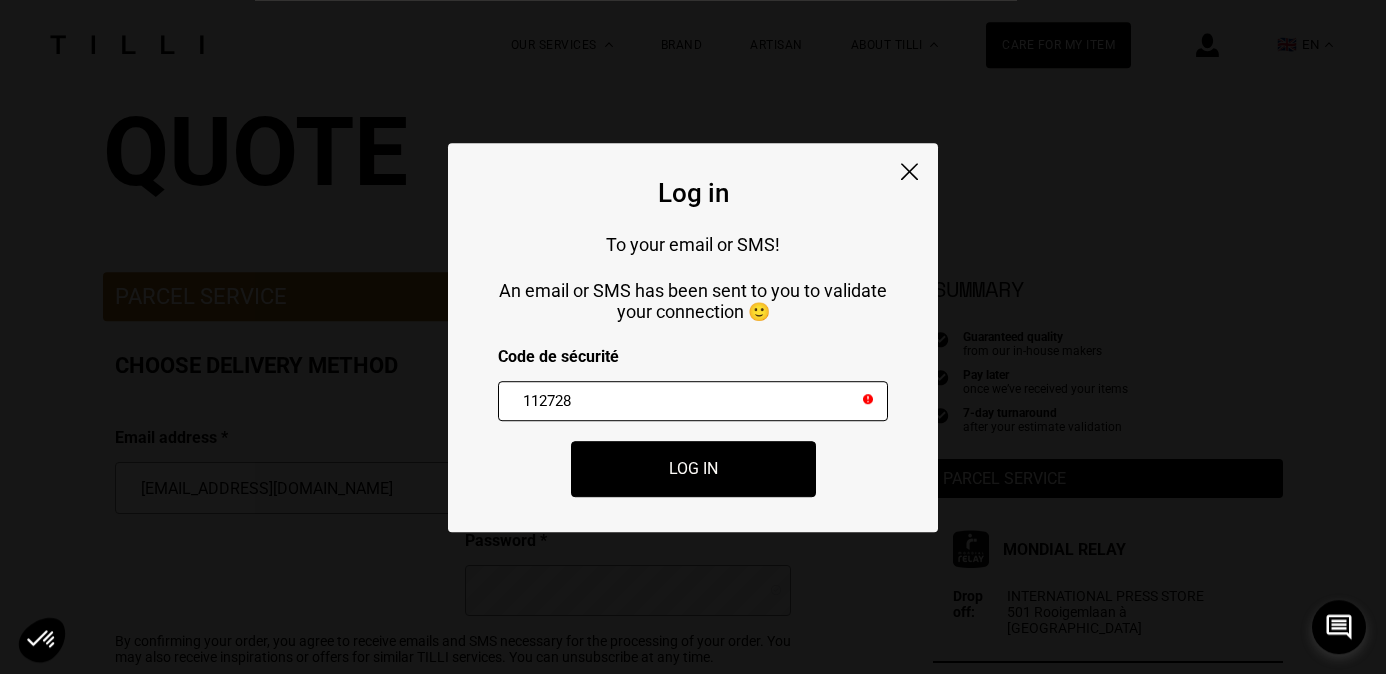 type on "112728" 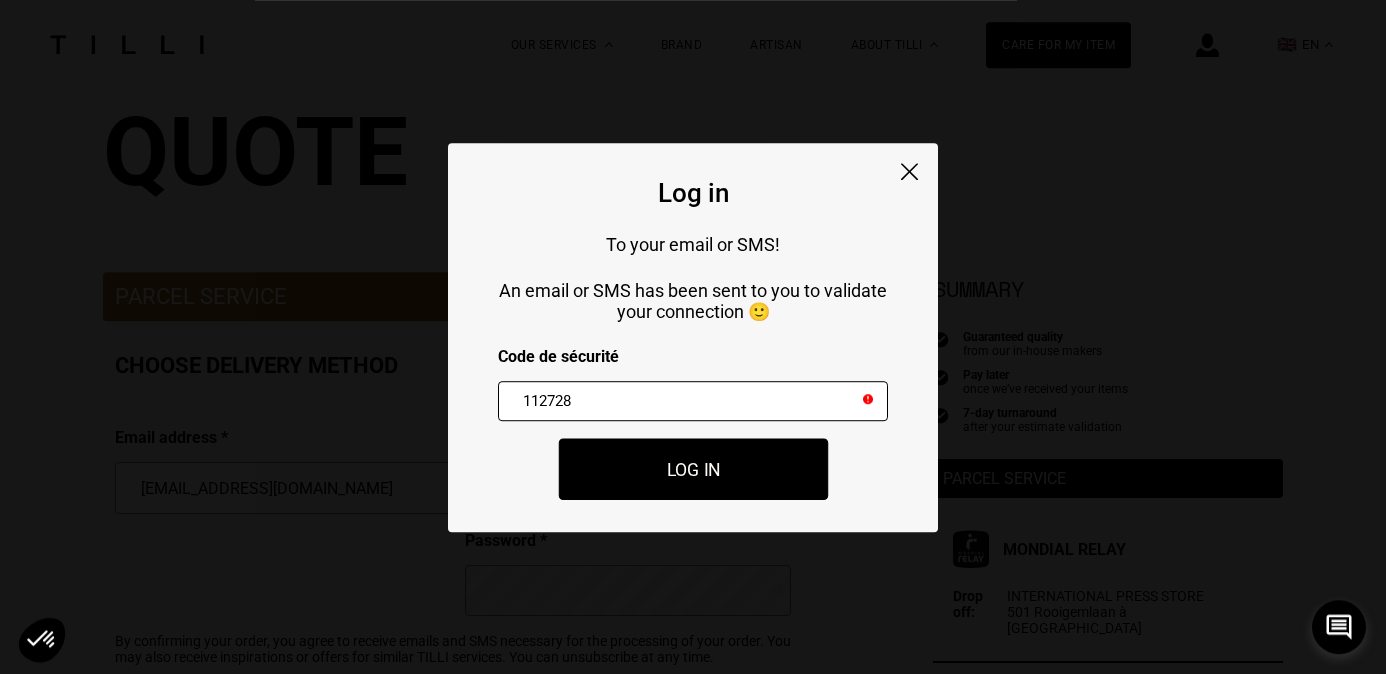 click on "Log in" at bounding box center [693, 469] 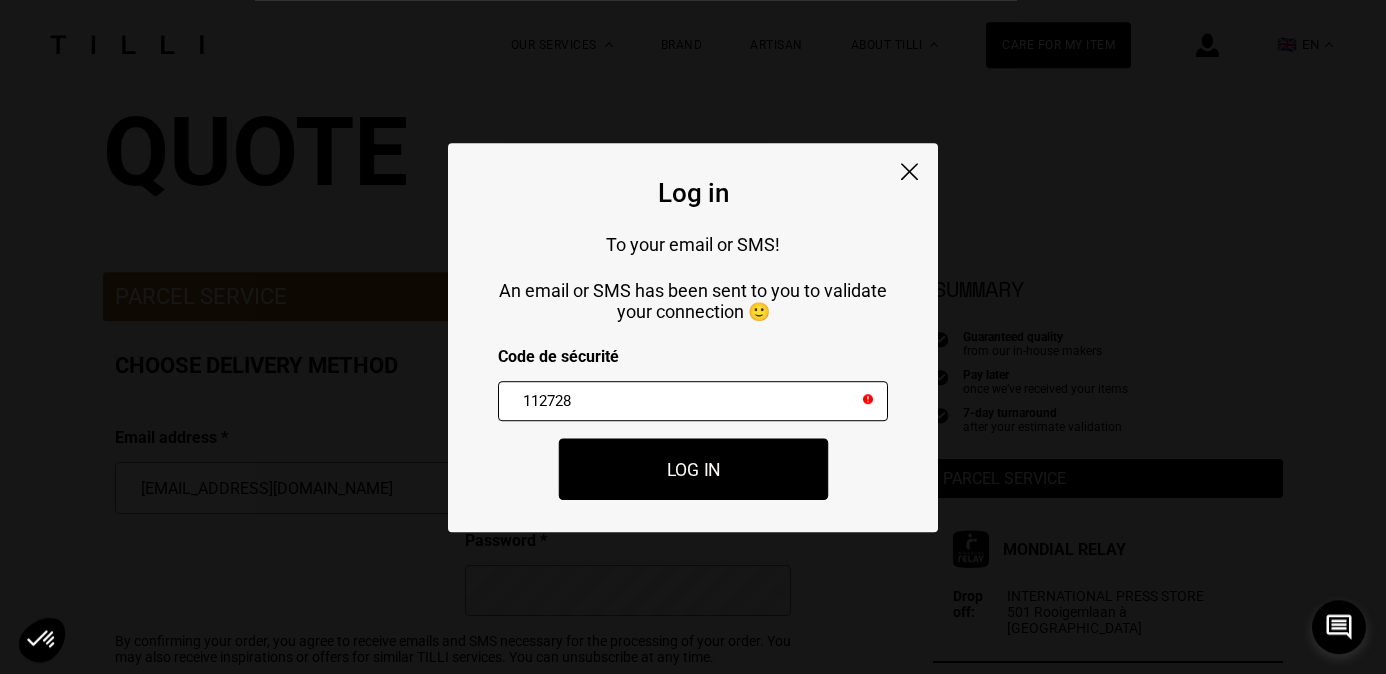 select on "BE" 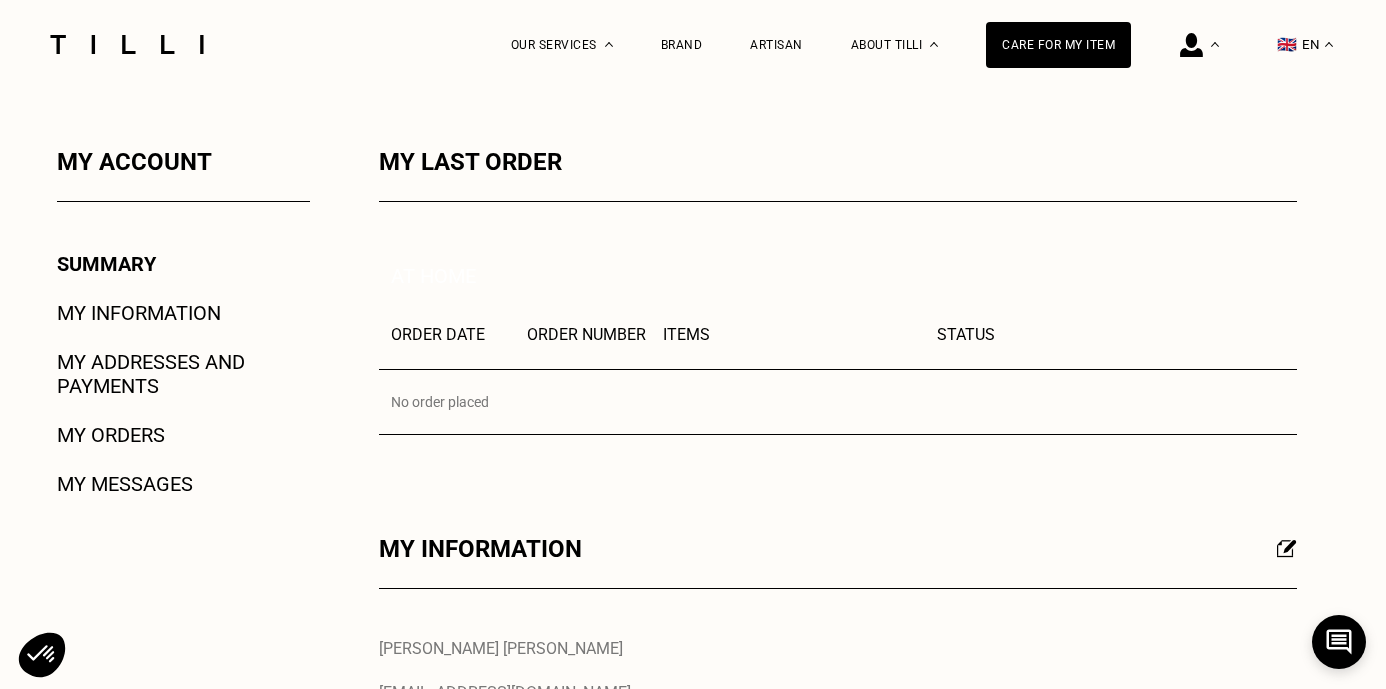 scroll, scrollTop: 299, scrollLeft: 0, axis: vertical 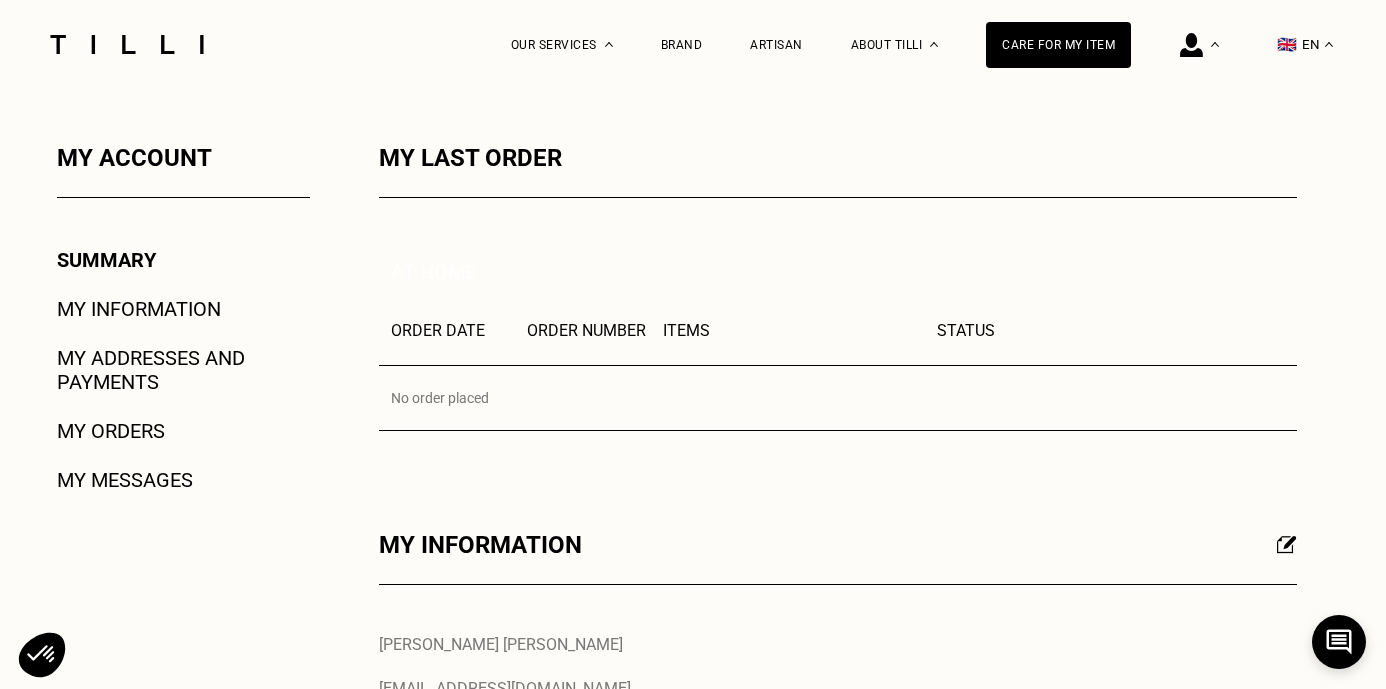 click at bounding box center (127, 44) 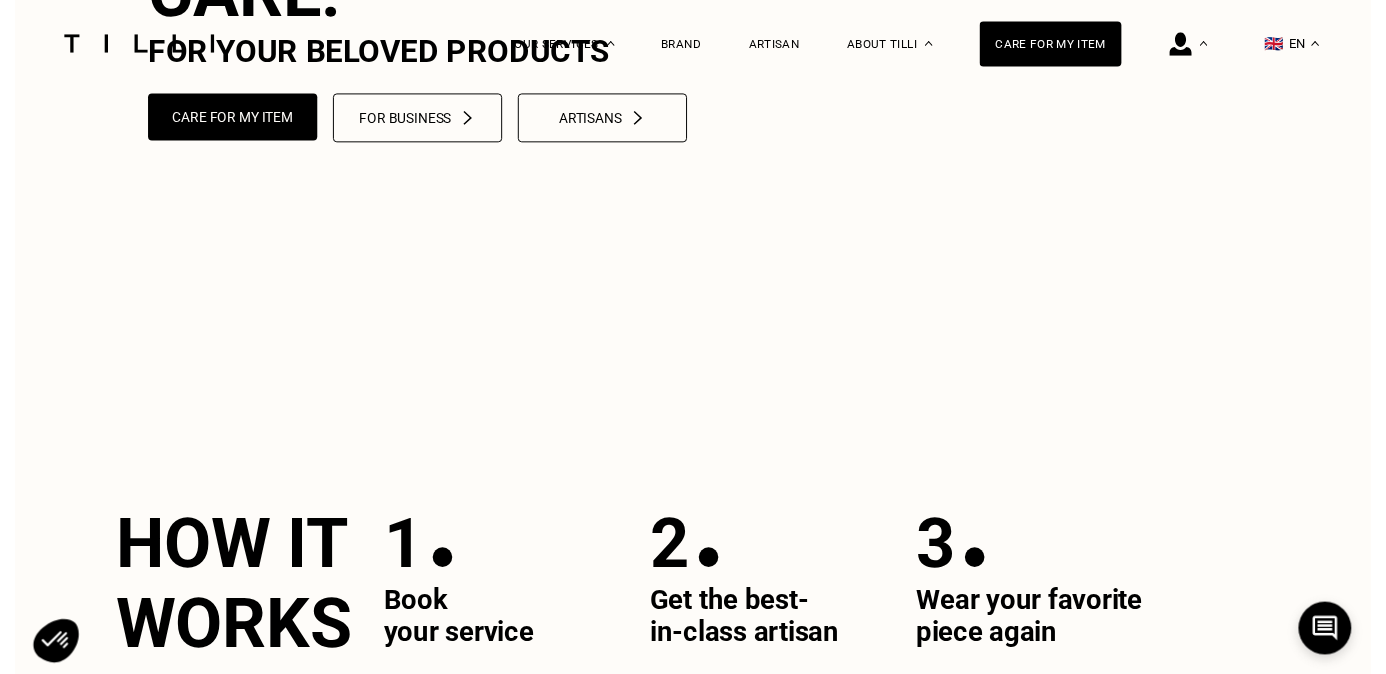 scroll, scrollTop: 0, scrollLeft: 0, axis: both 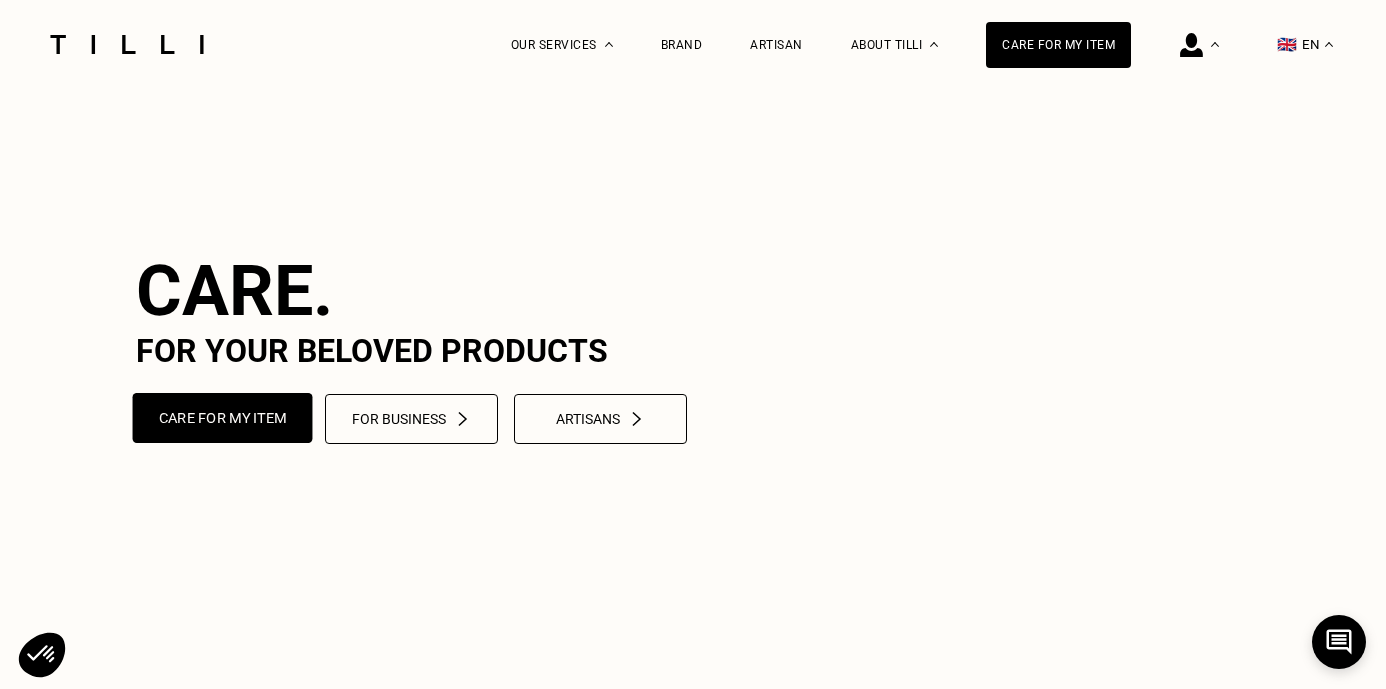 click on "Care for my item" at bounding box center [223, 418] 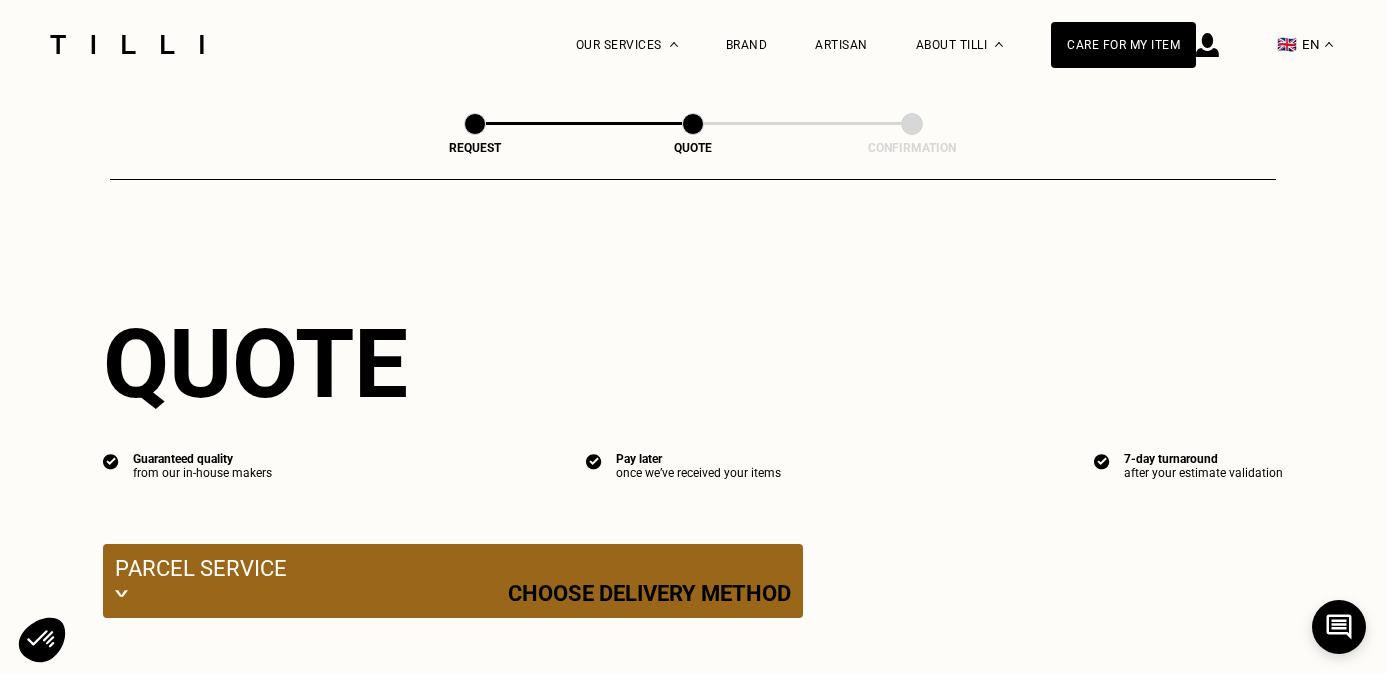 select on "BE" 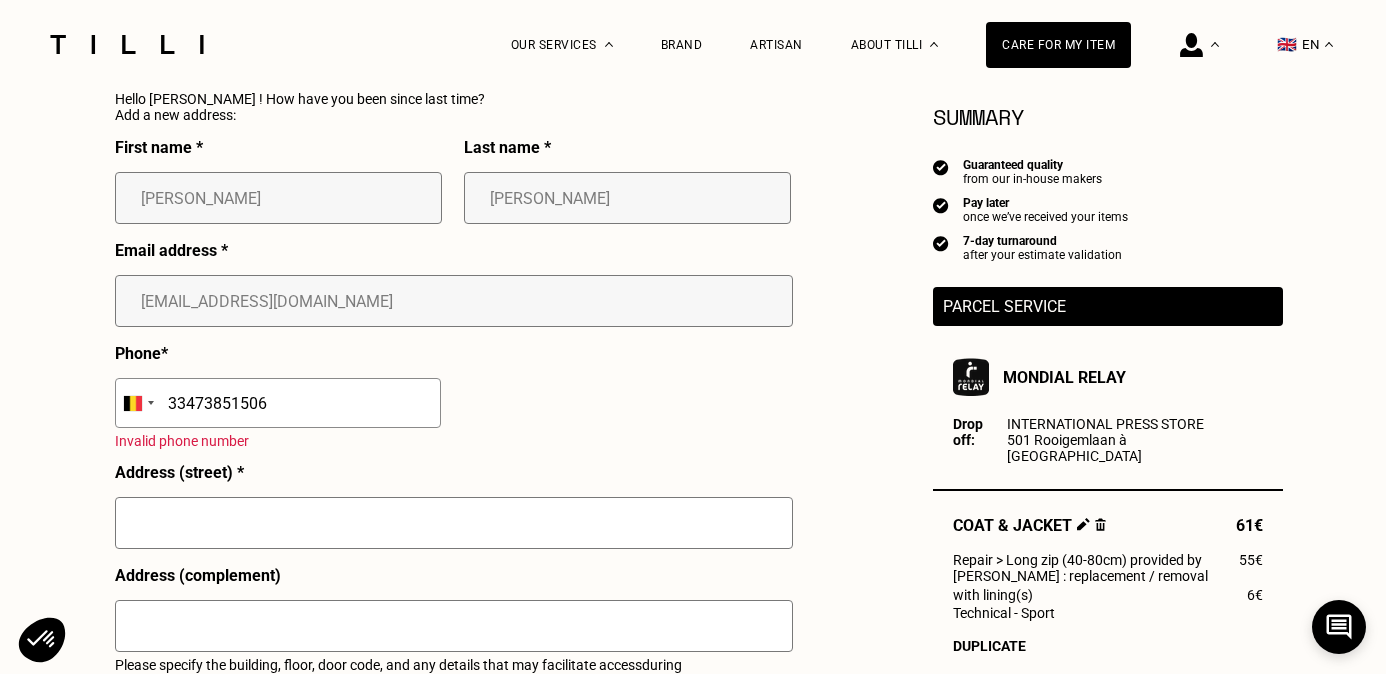 scroll, scrollTop: 558, scrollLeft: 0, axis: vertical 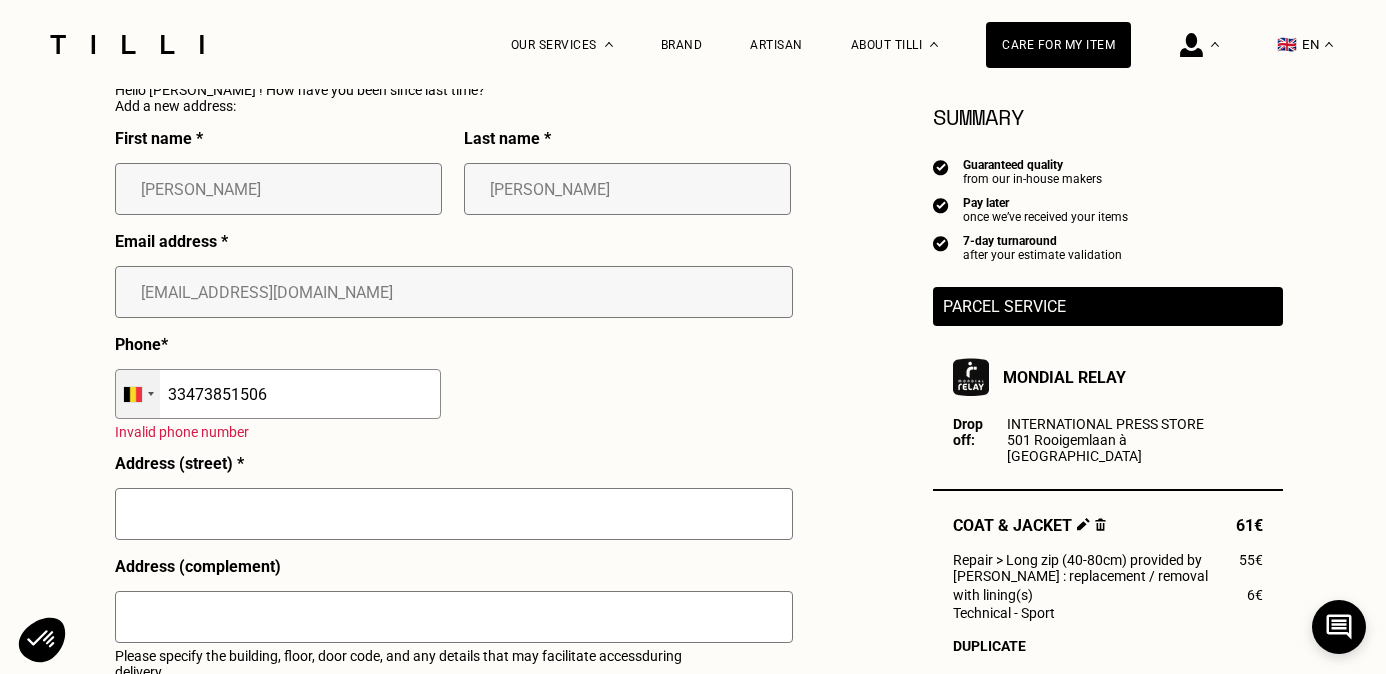 click at bounding box center (138, 394) 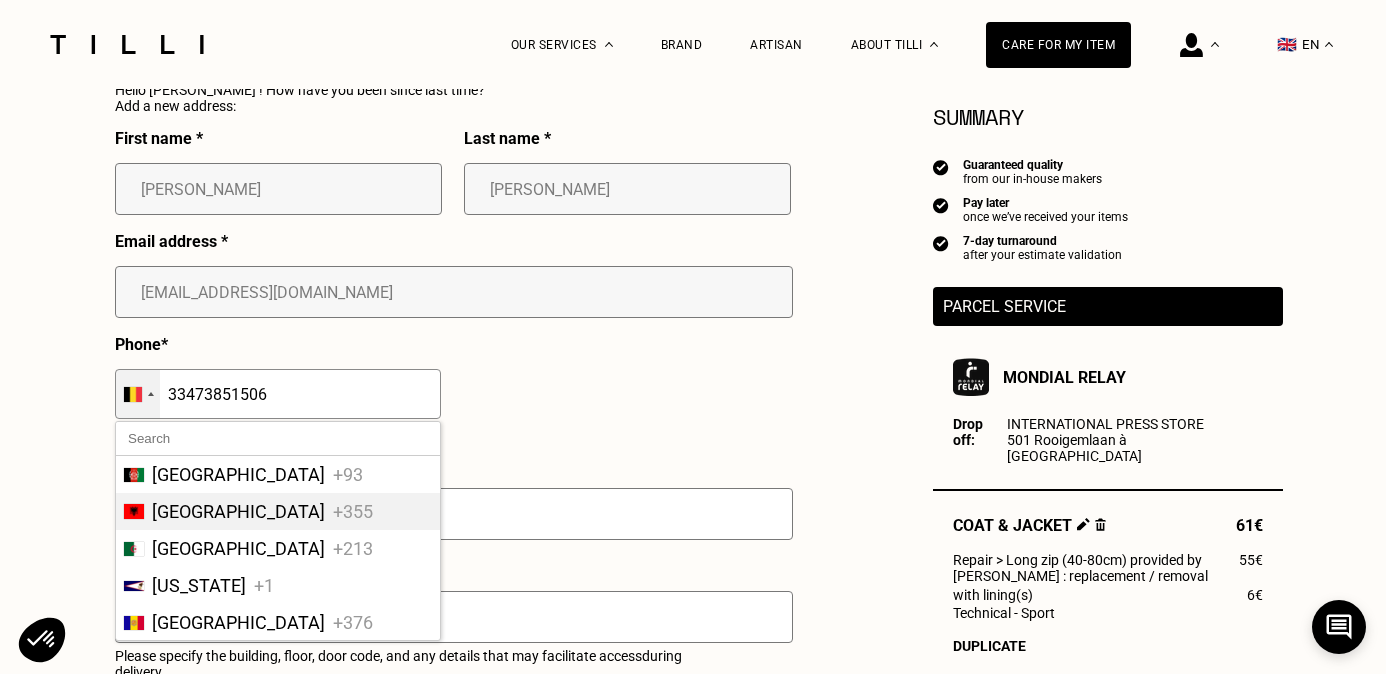 scroll, scrollTop: 518, scrollLeft: 0, axis: vertical 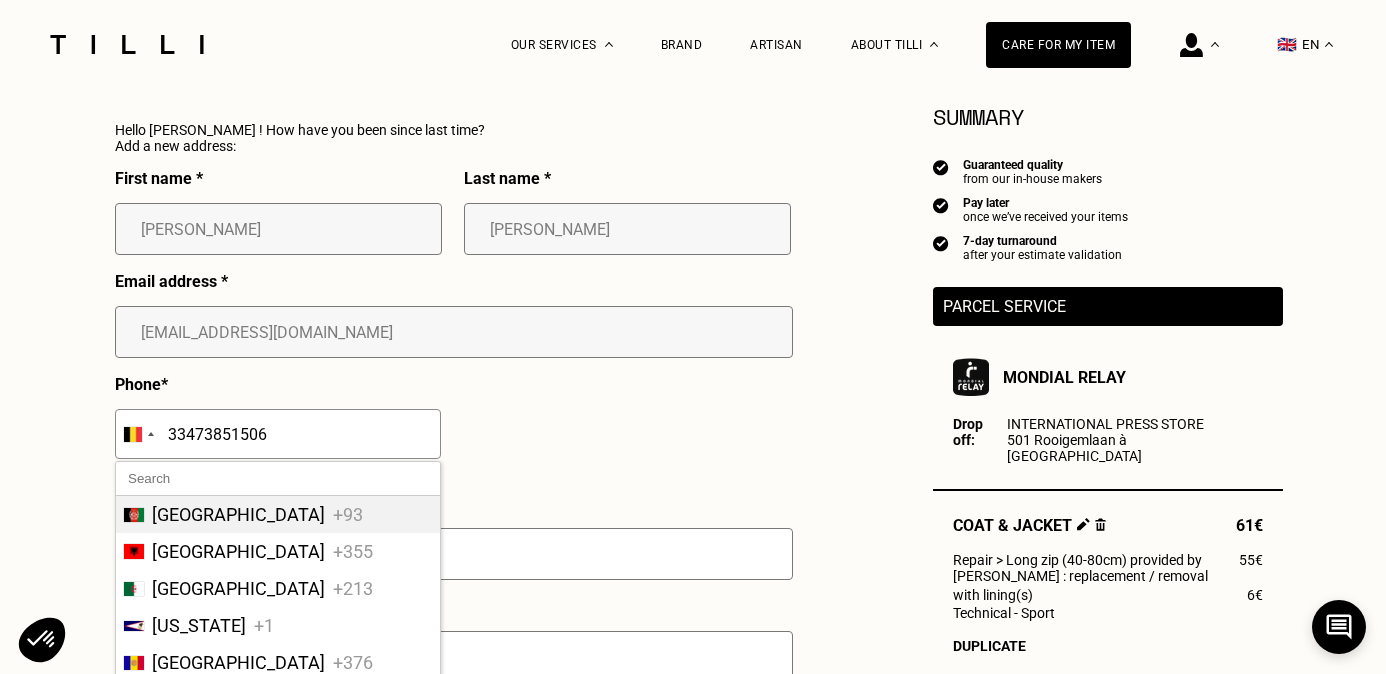 click on "33473851506" at bounding box center [278, 434] 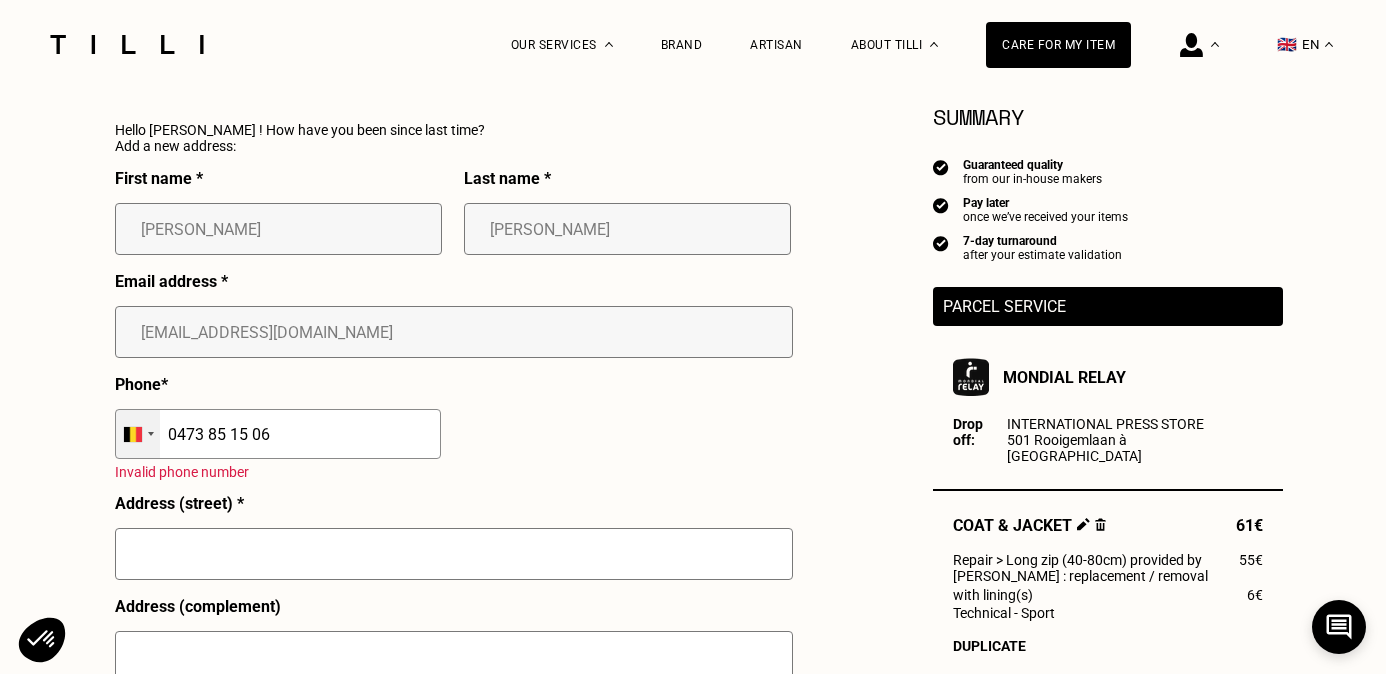 type on "0473 85 15 06" 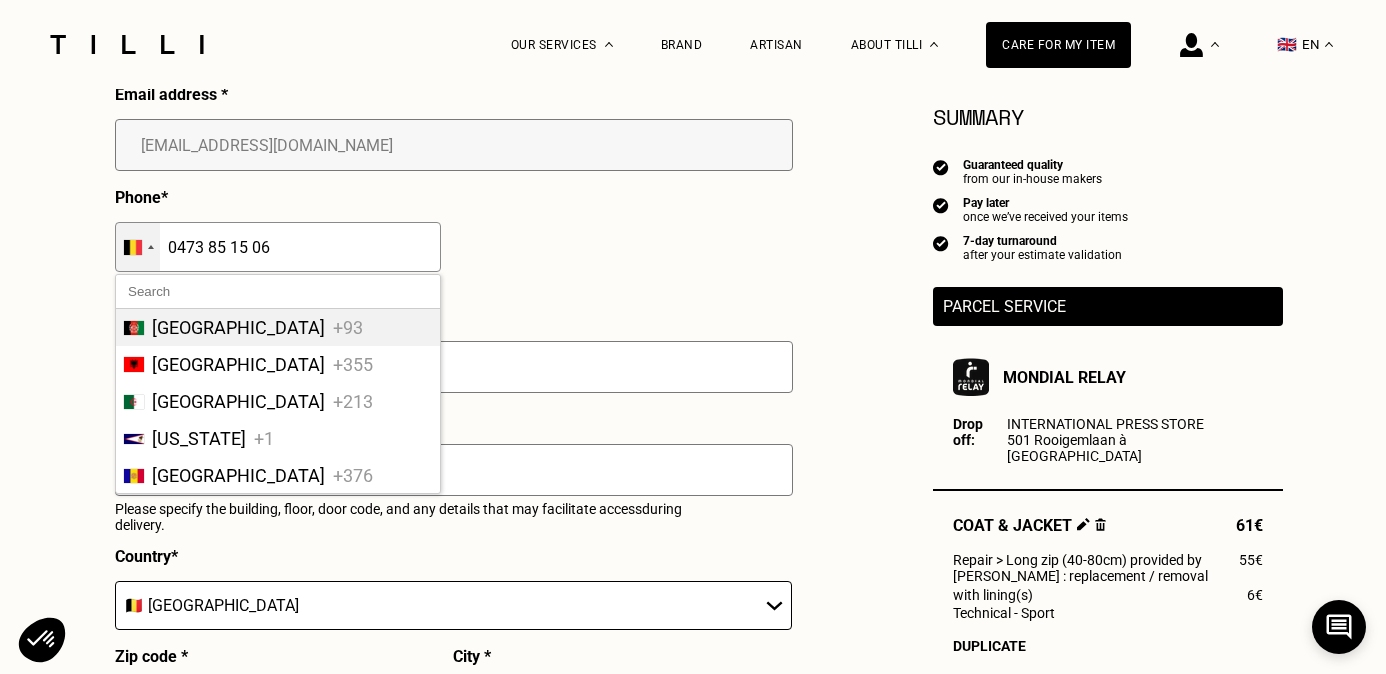 scroll, scrollTop: 713, scrollLeft: 0, axis: vertical 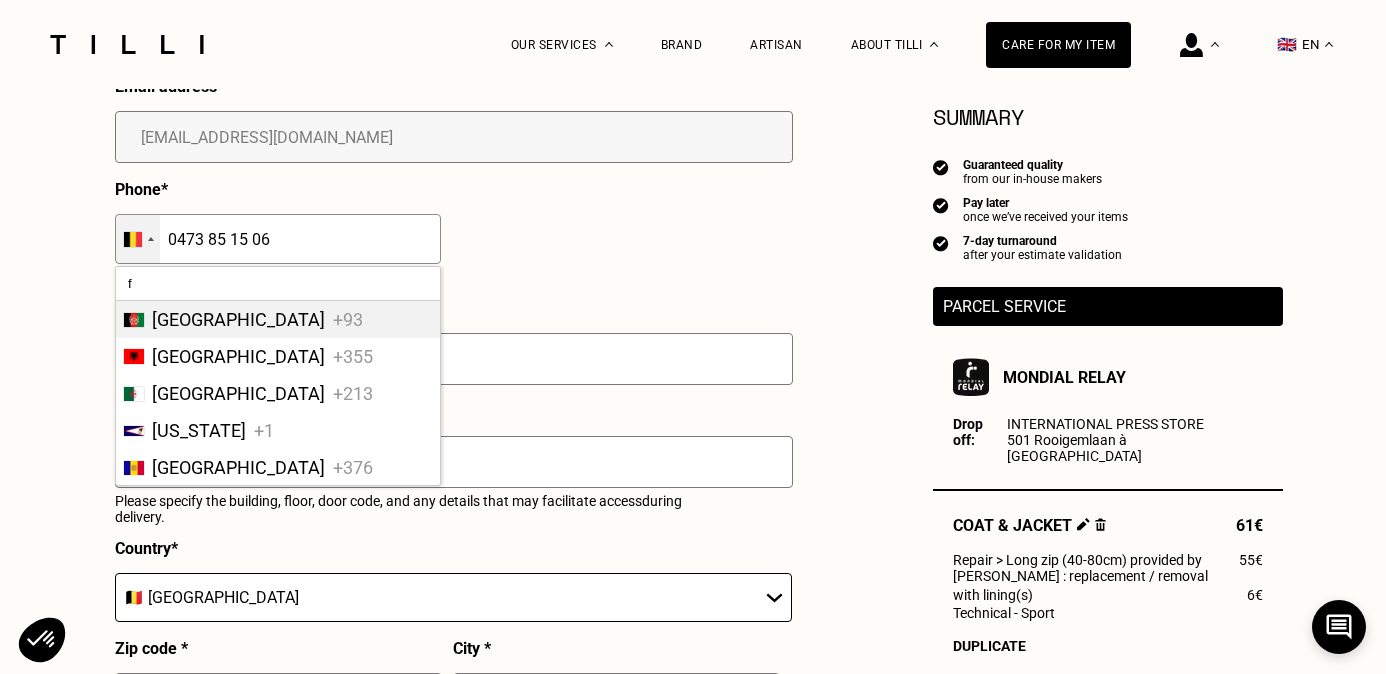 type on "fr" 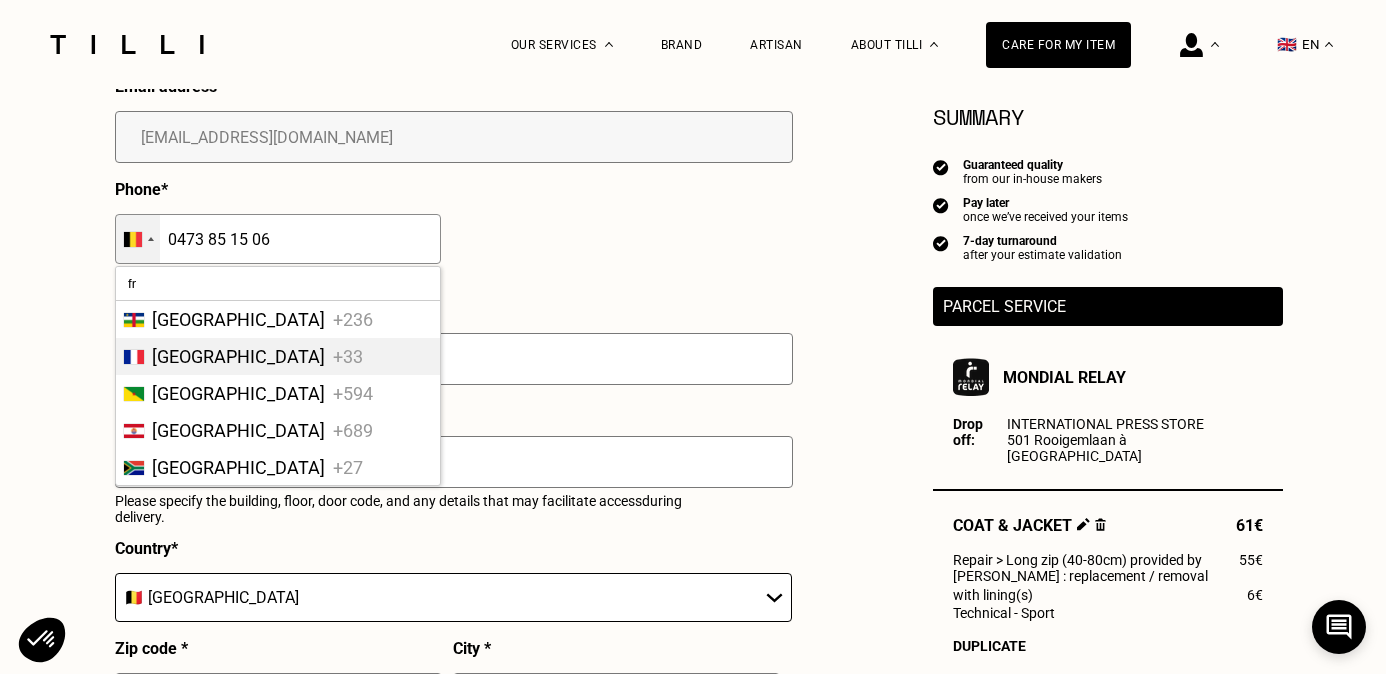 click on "[GEOGRAPHIC_DATA]" at bounding box center (238, 356) 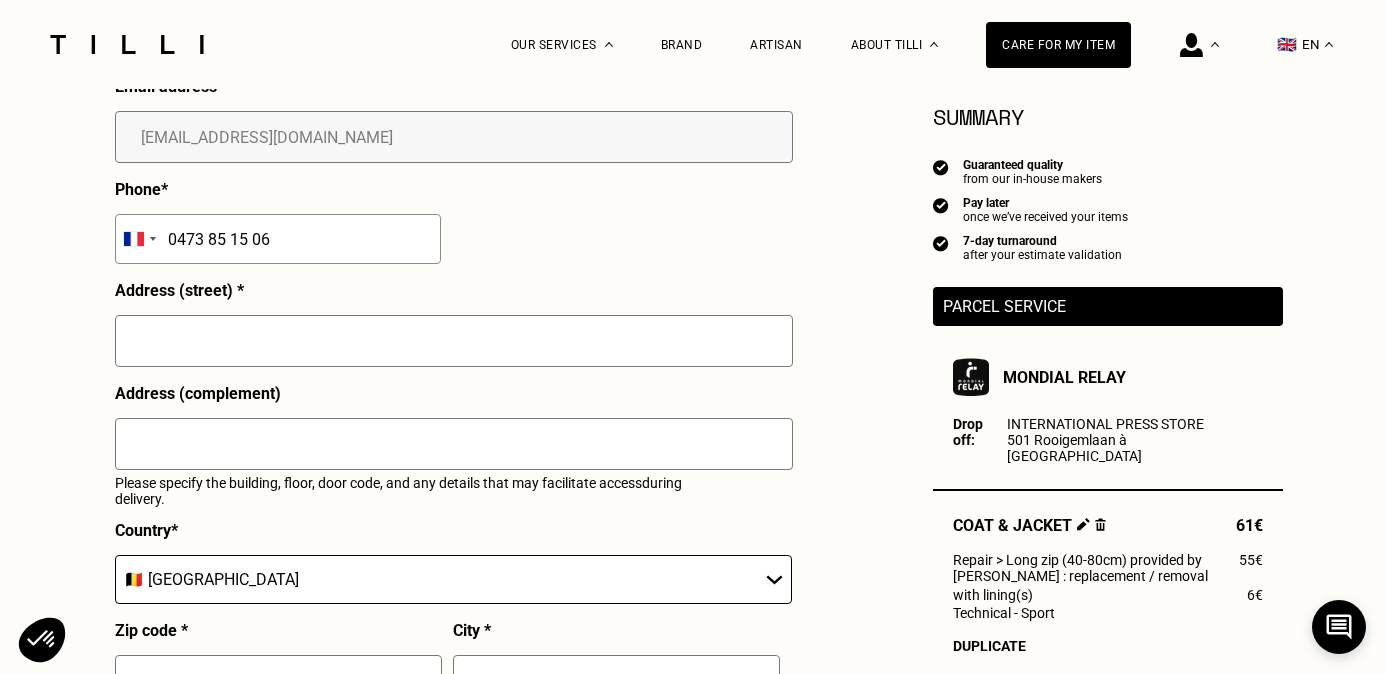 click at bounding box center (454, 341) 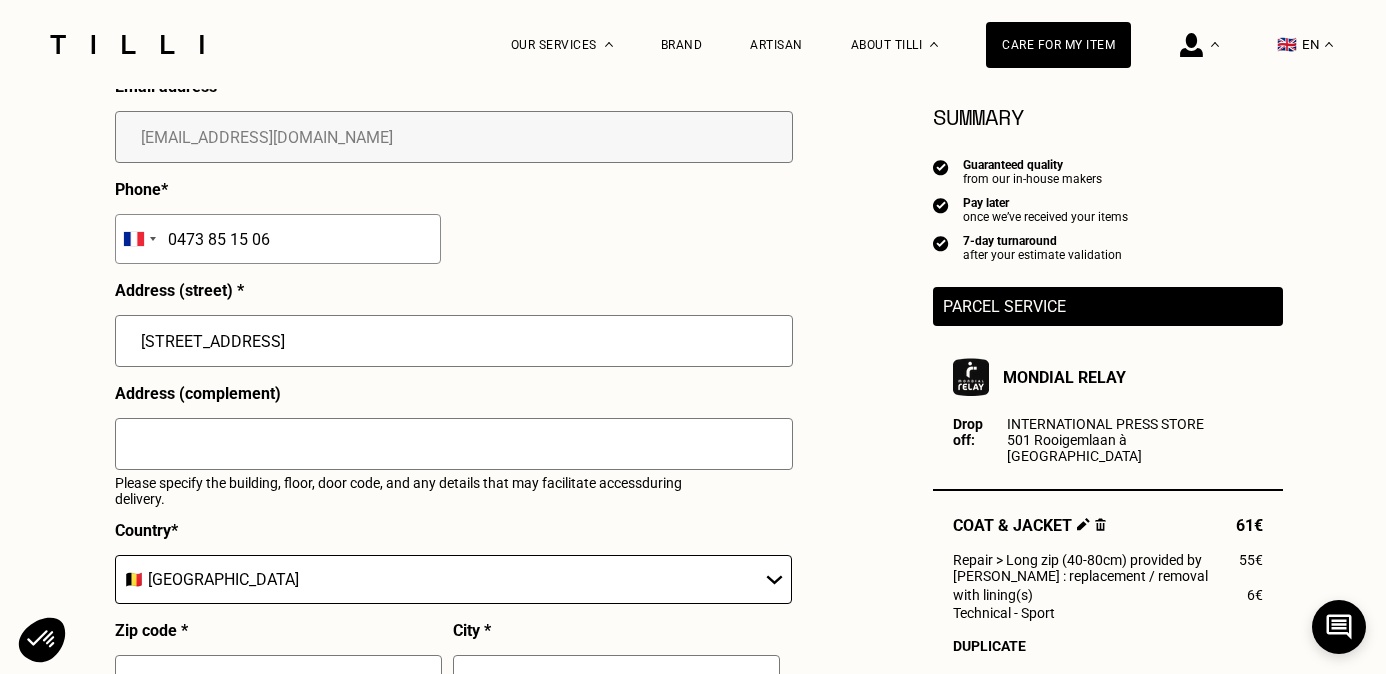 type on "[STREET_ADDRESS]" 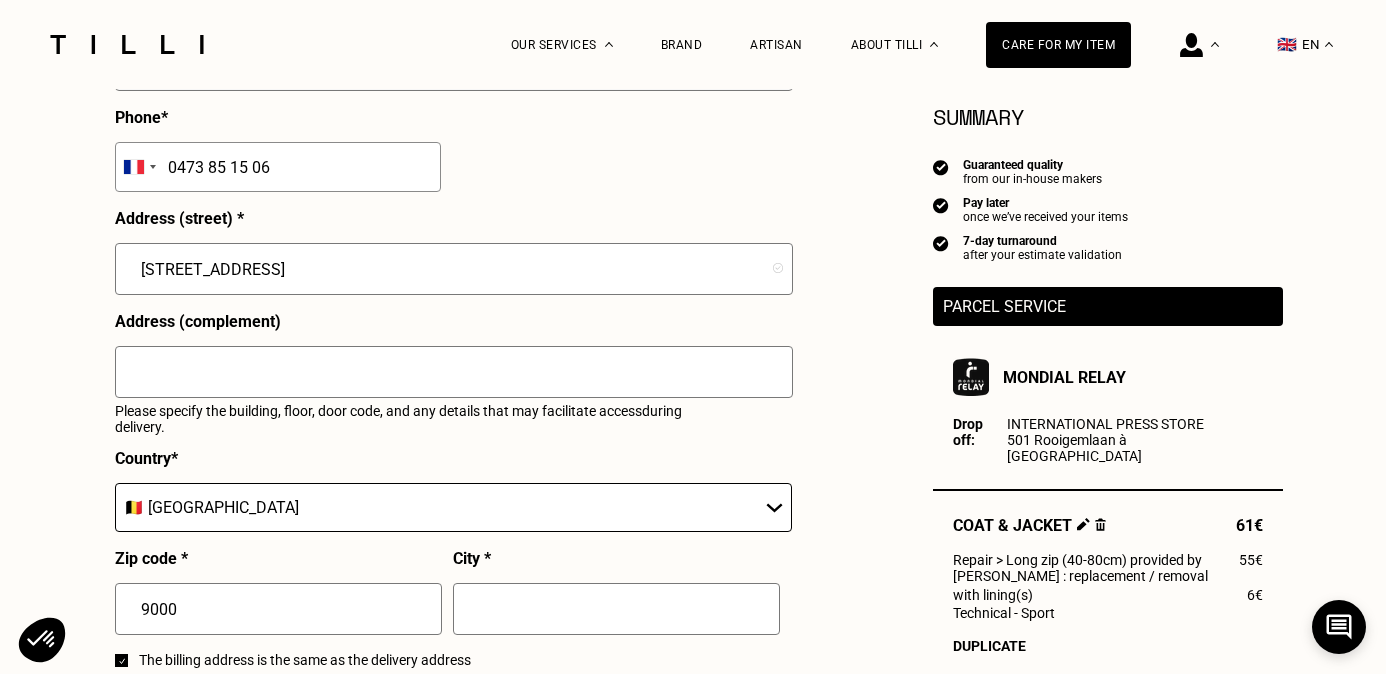 scroll, scrollTop: 830, scrollLeft: 0, axis: vertical 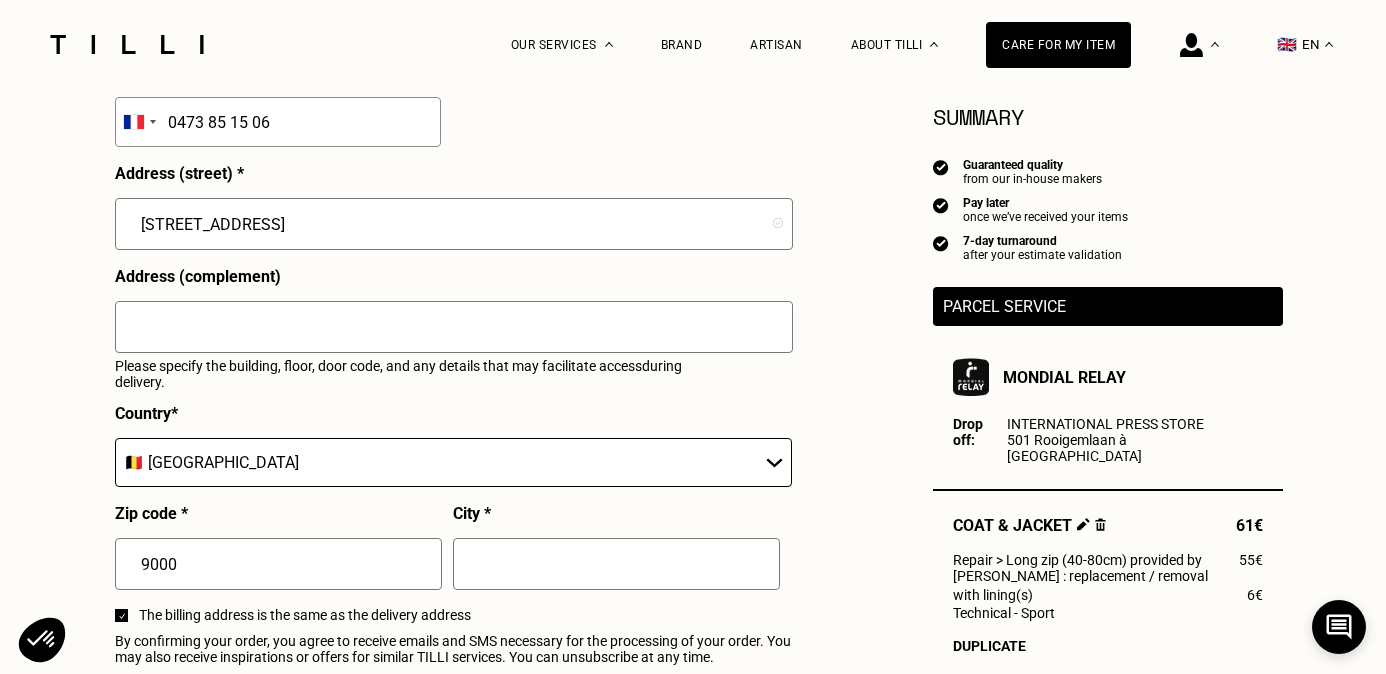 click at bounding box center (616, 564) 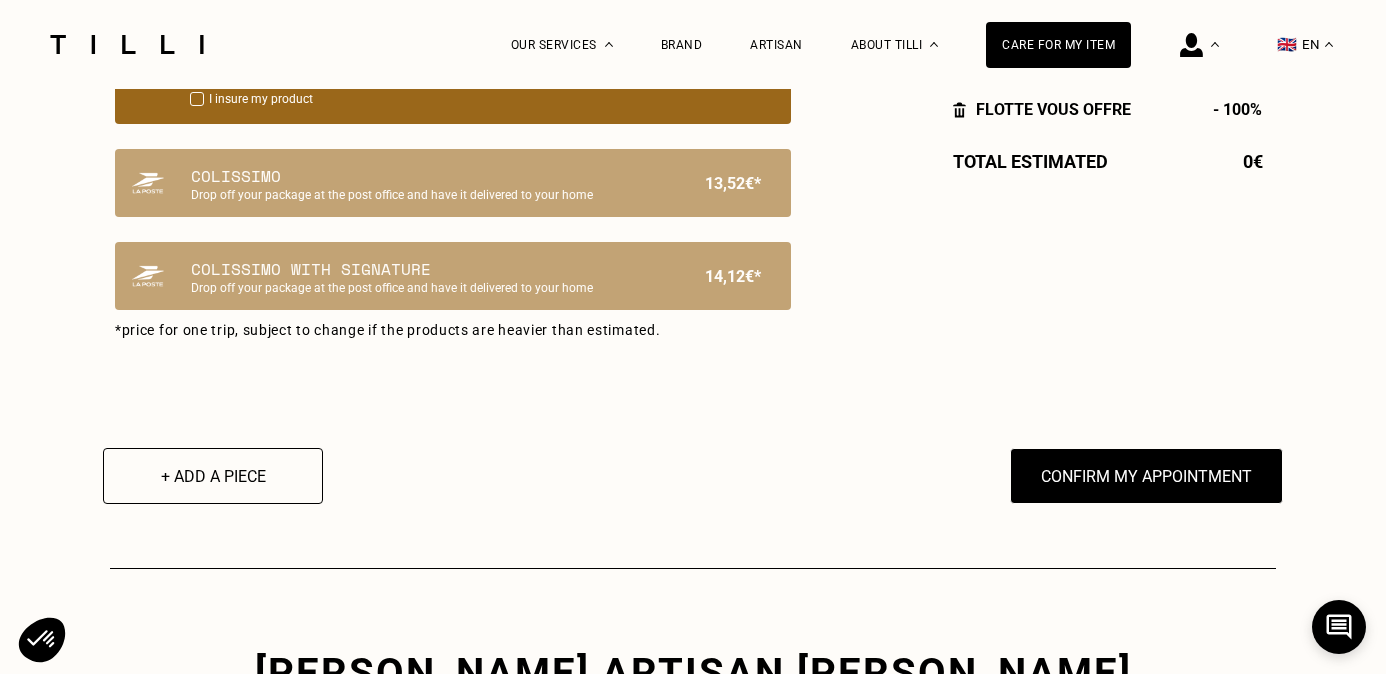 scroll, scrollTop: 1594, scrollLeft: 0, axis: vertical 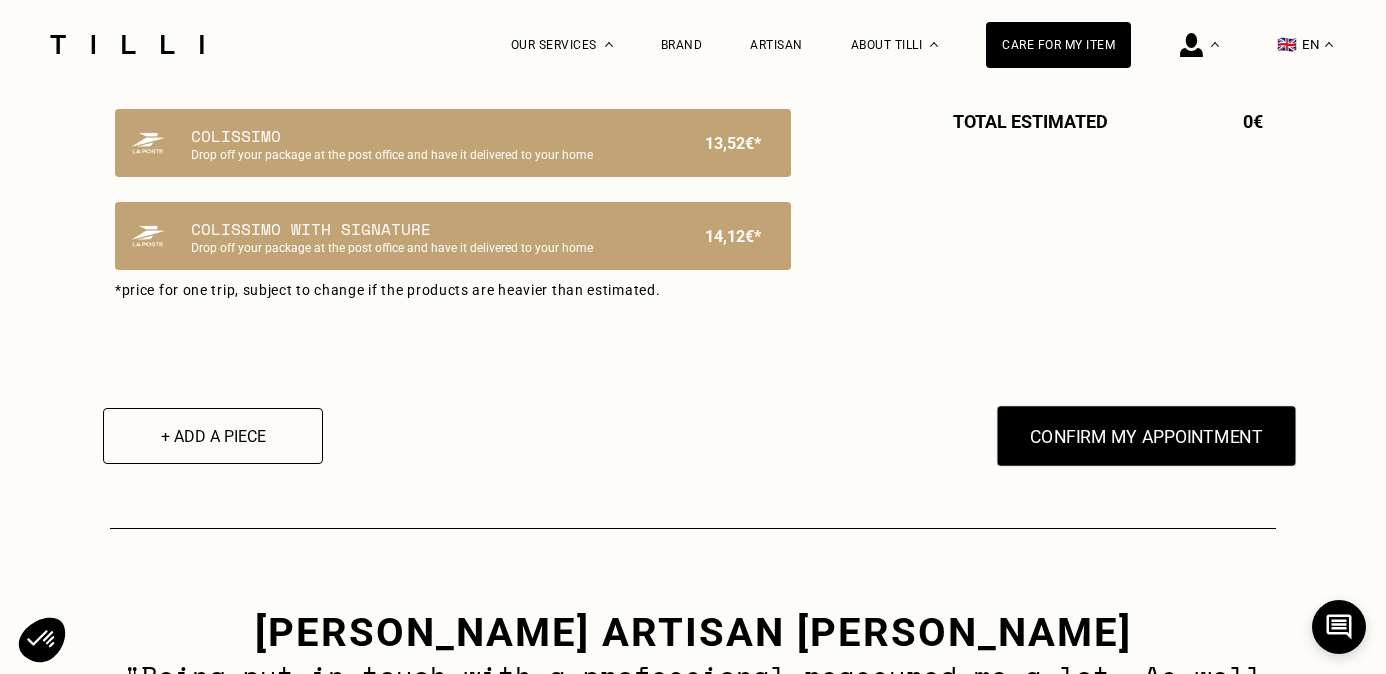 type on "Gent" 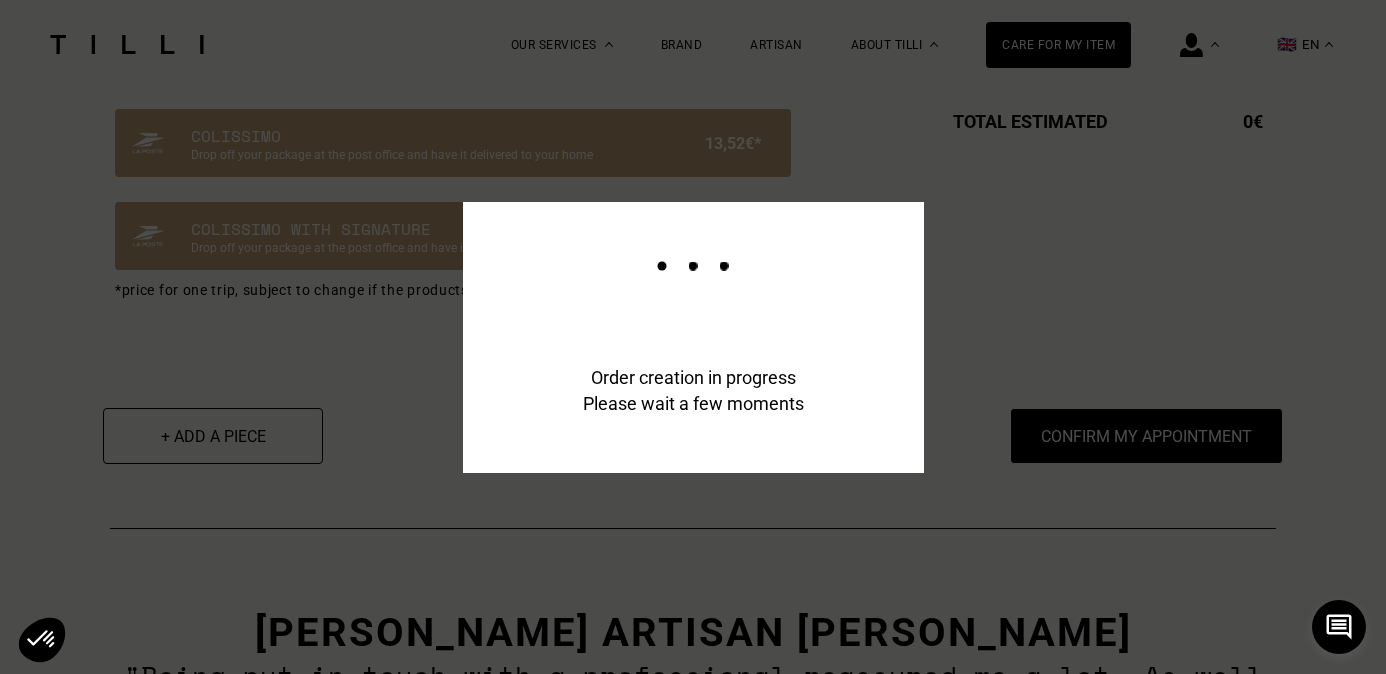 type 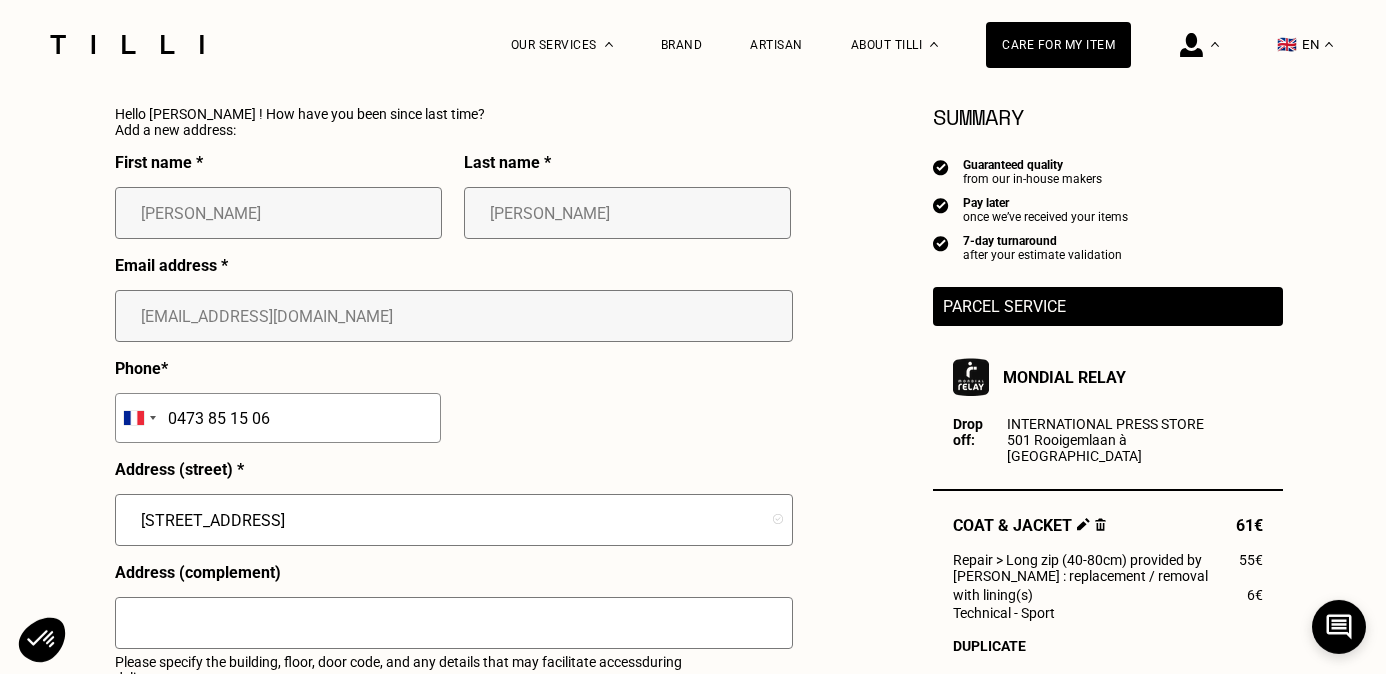 scroll, scrollTop: 581, scrollLeft: 0, axis: vertical 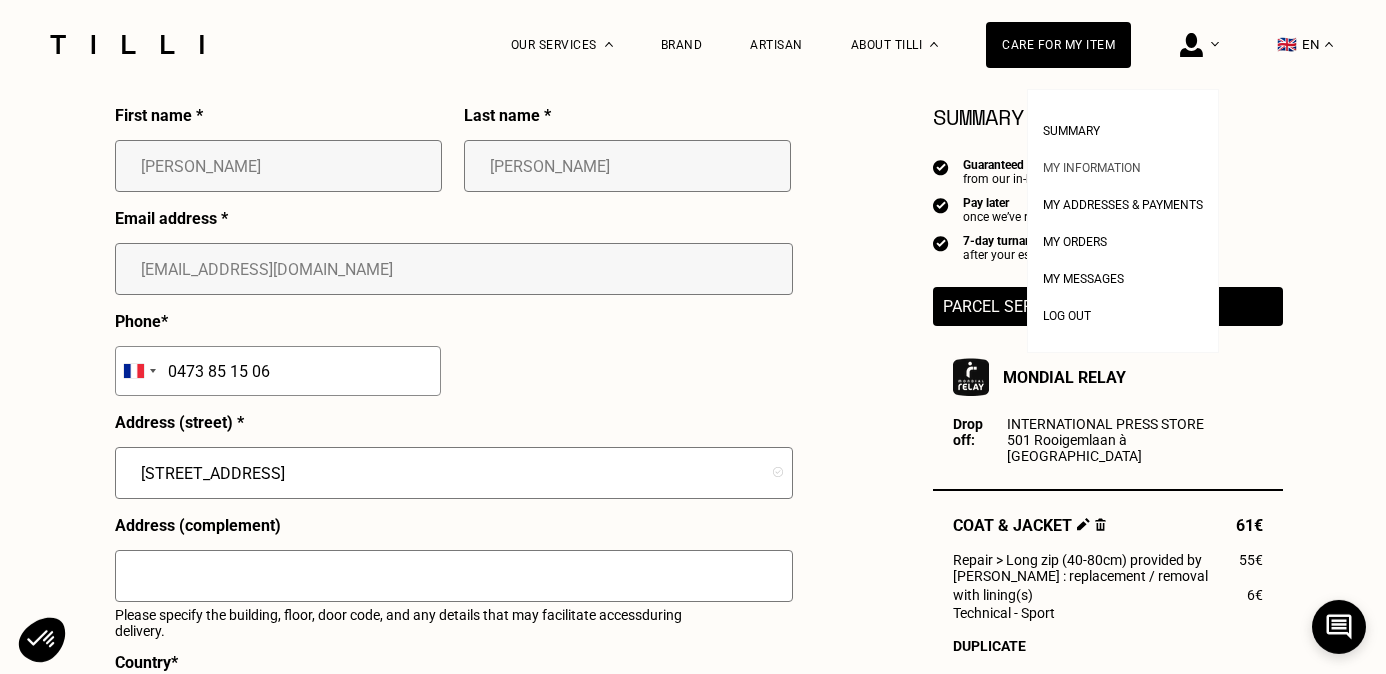 click on "My information" at bounding box center [1092, 168] 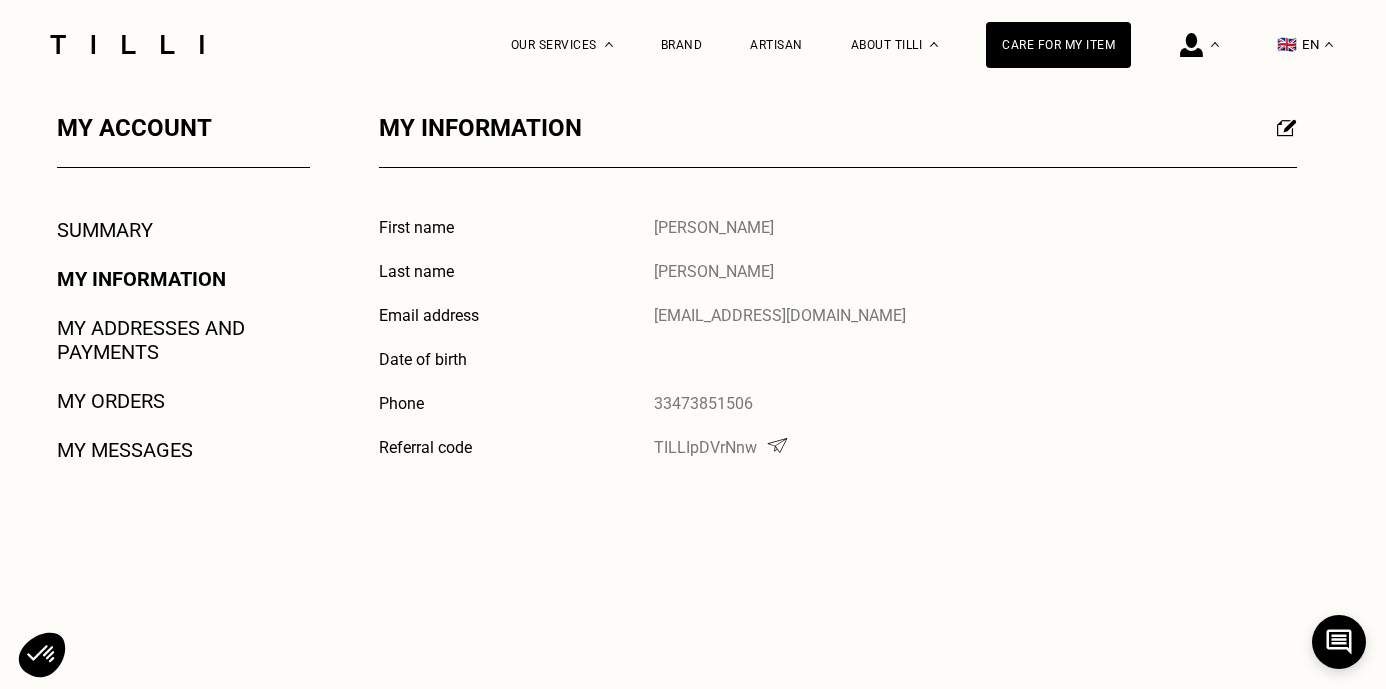 scroll, scrollTop: 351, scrollLeft: 0, axis: vertical 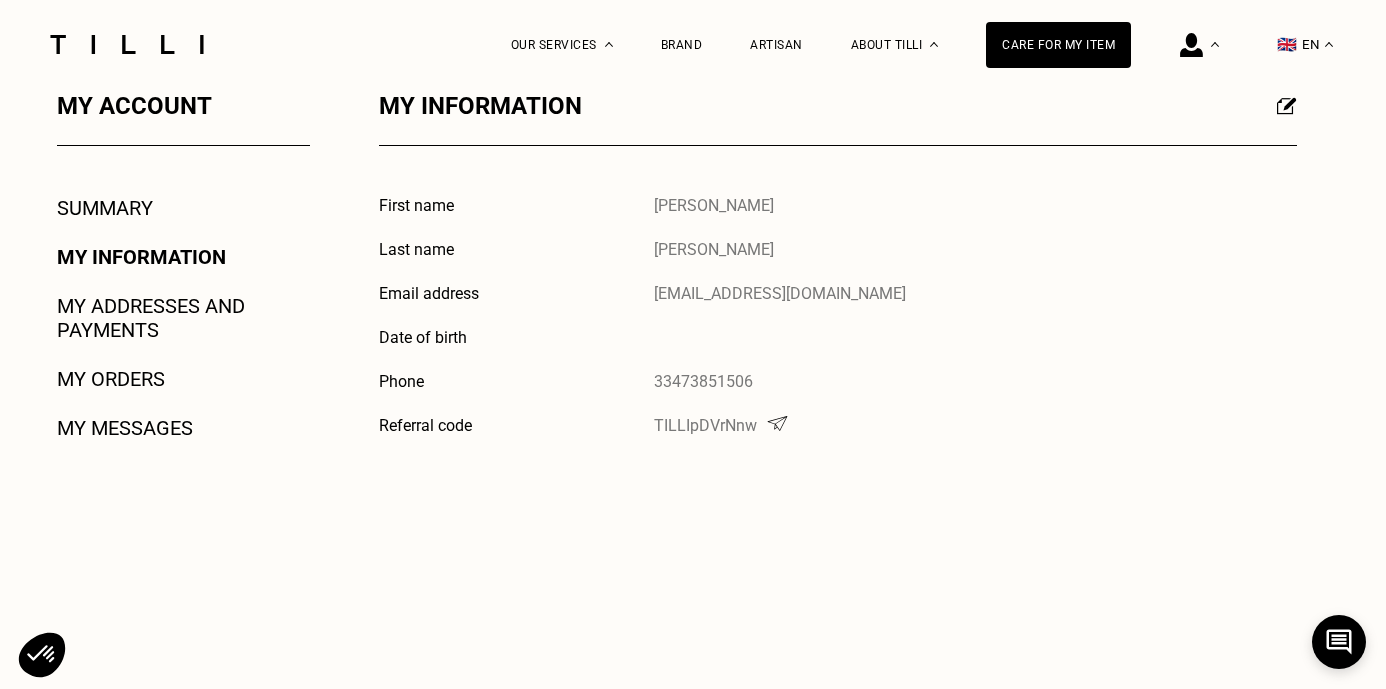click on "My addresses and payments" at bounding box center [183, 318] 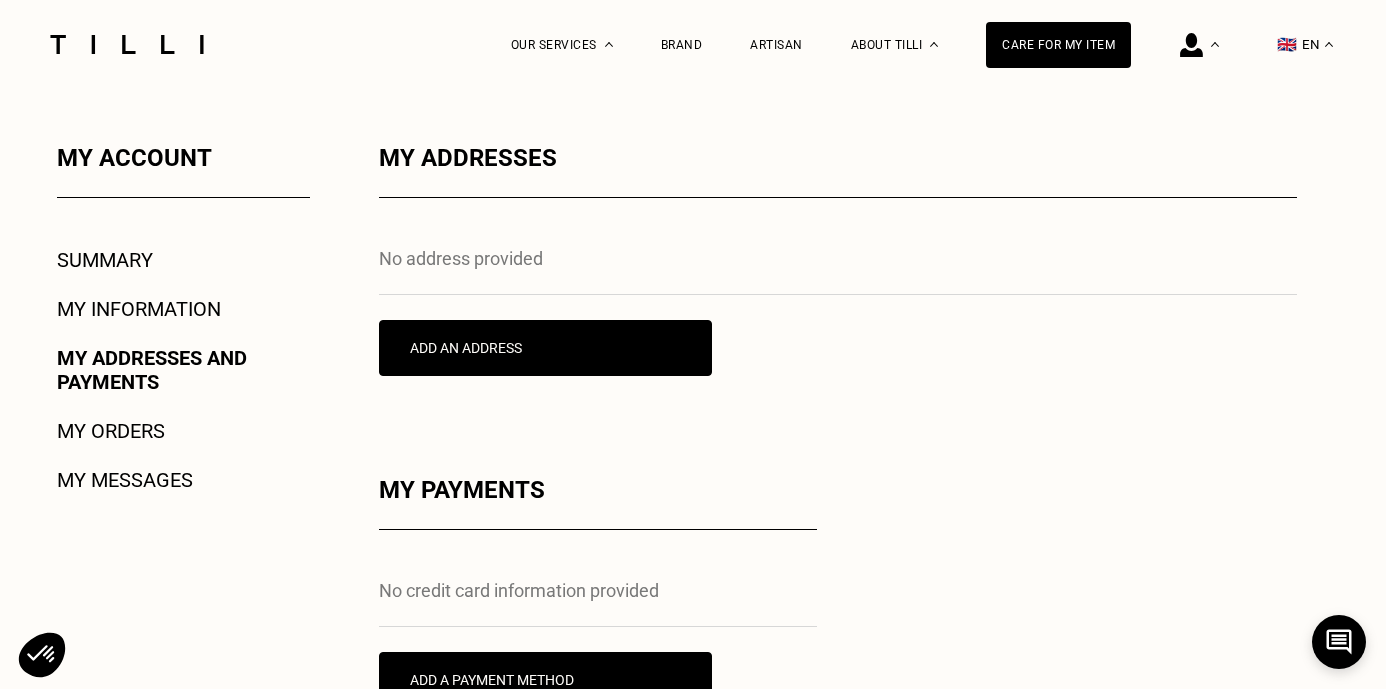 scroll, scrollTop: 388, scrollLeft: 0, axis: vertical 